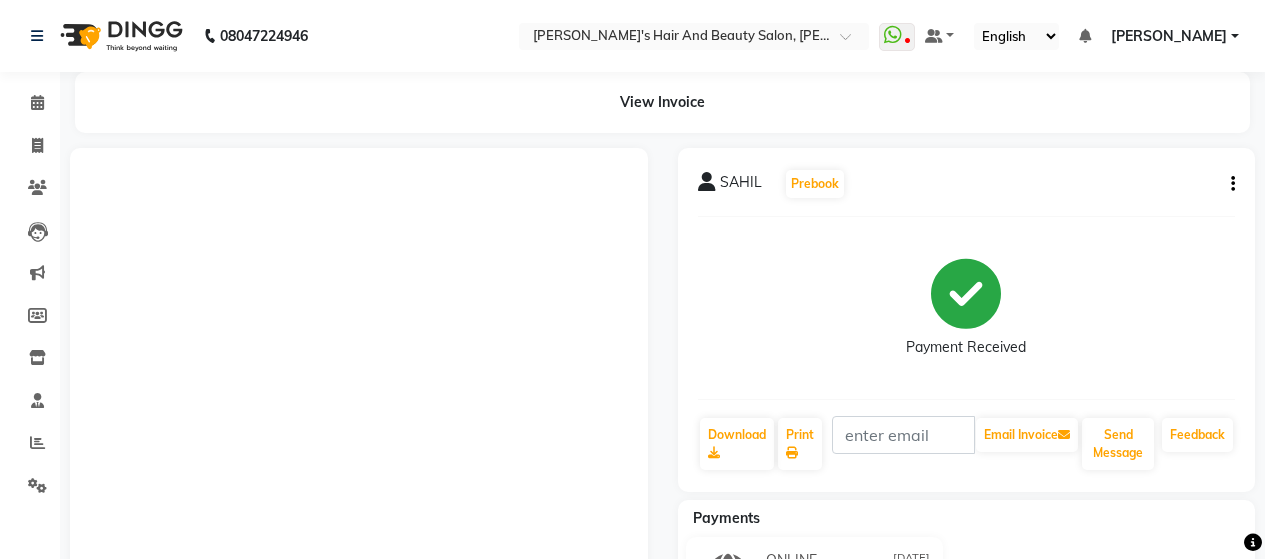 scroll, scrollTop: 196, scrollLeft: 0, axis: vertical 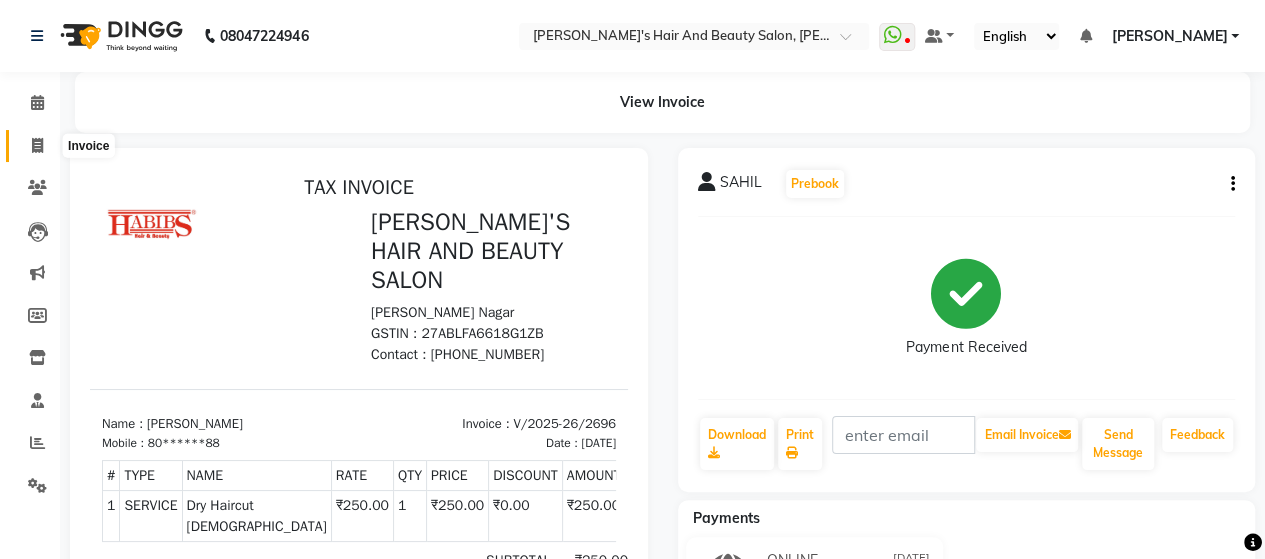 click 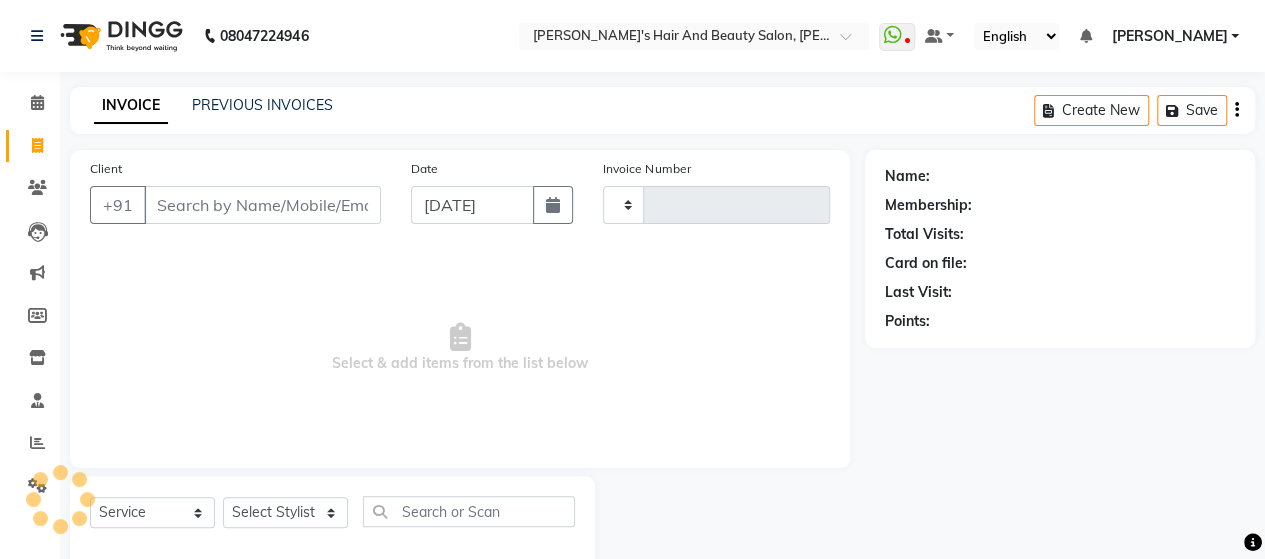 scroll, scrollTop: 41, scrollLeft: 0, axis: vertical 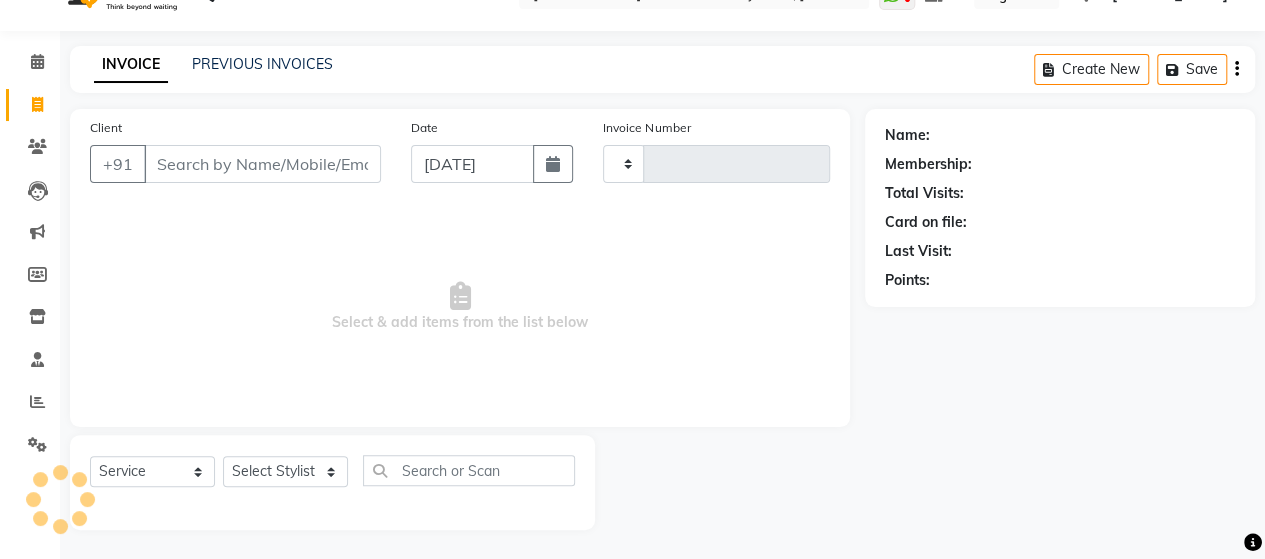 type on "2697" 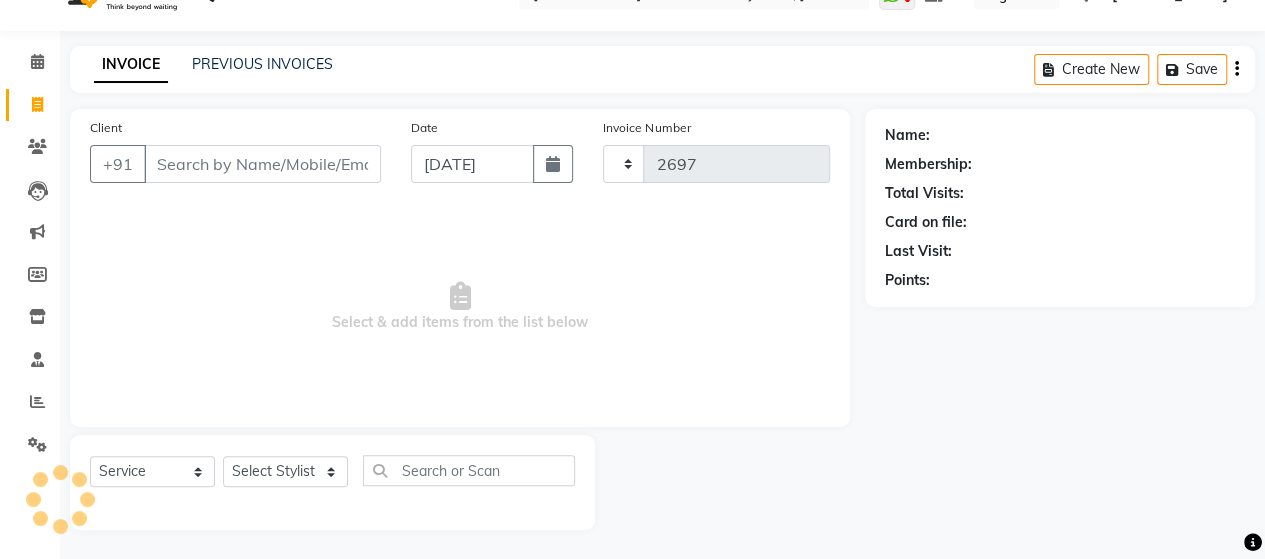 select on "6429" 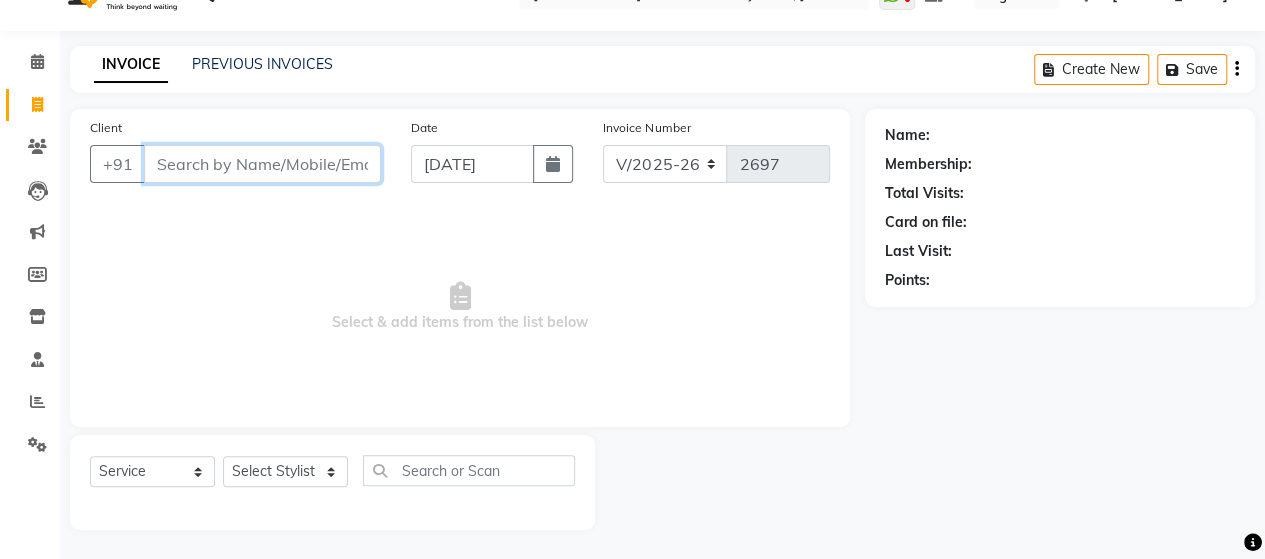 click on "Client" at bounding box center (262, 164) 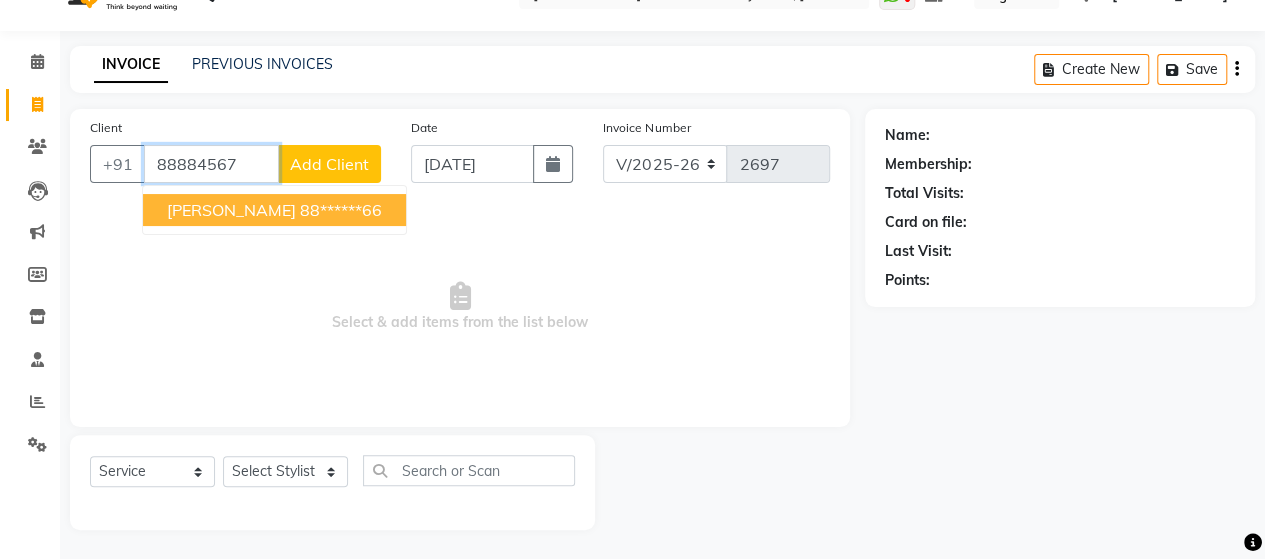 click on "88******66" at bounding box center [341, 210] 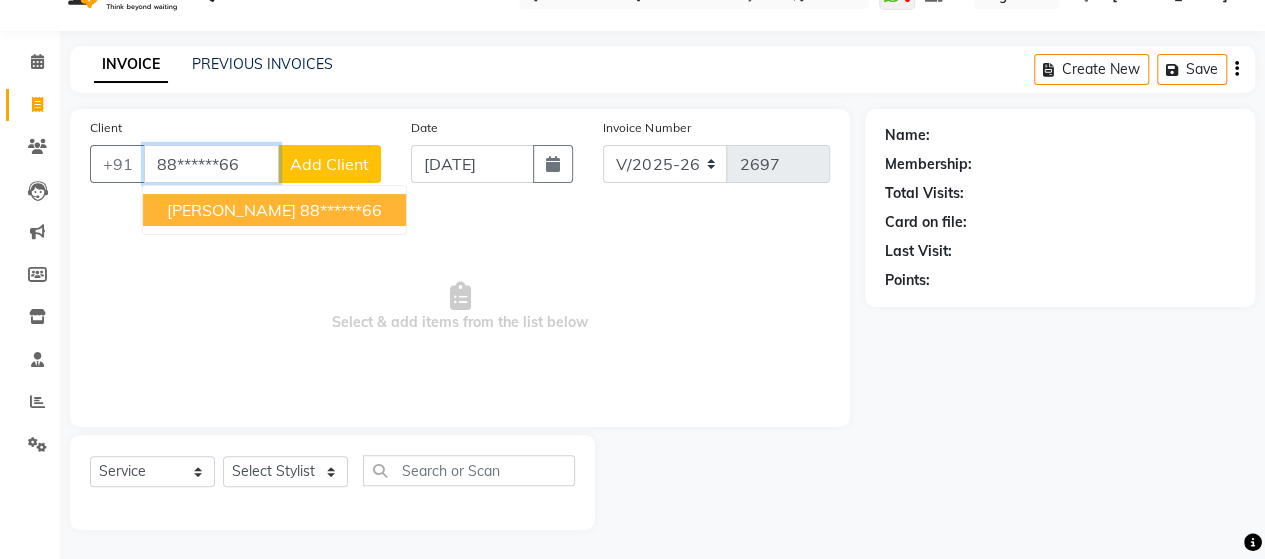 type on "88******66" 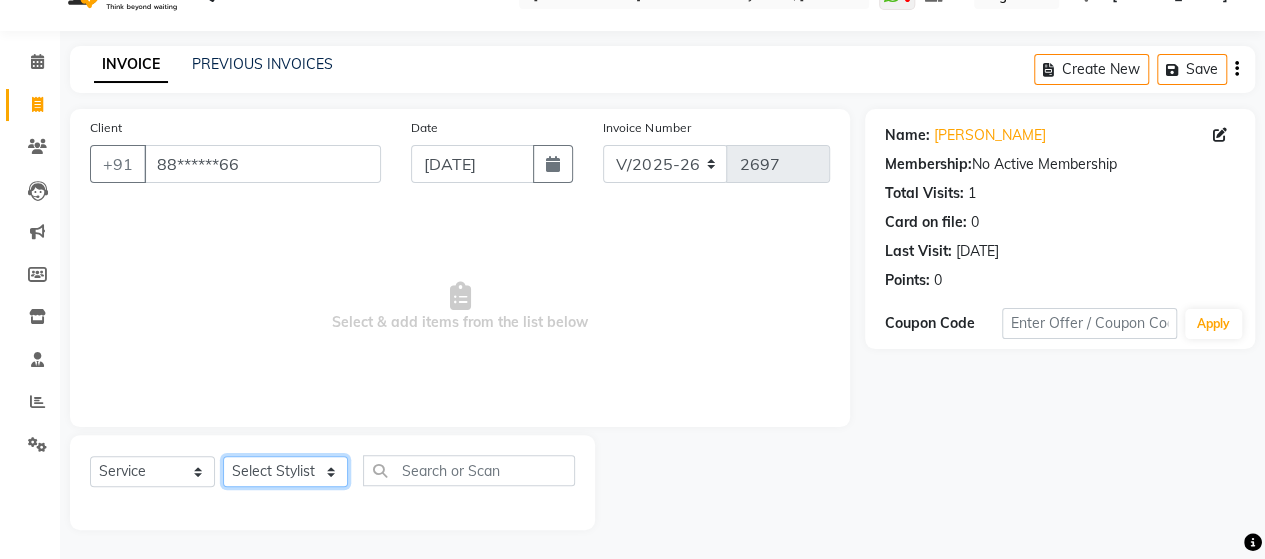 click on "Select Stylist Admin [PERSON_NAME]  [PERSON_NAME]  [PERSON_NAME] Rohit [PERSON_NAME]" 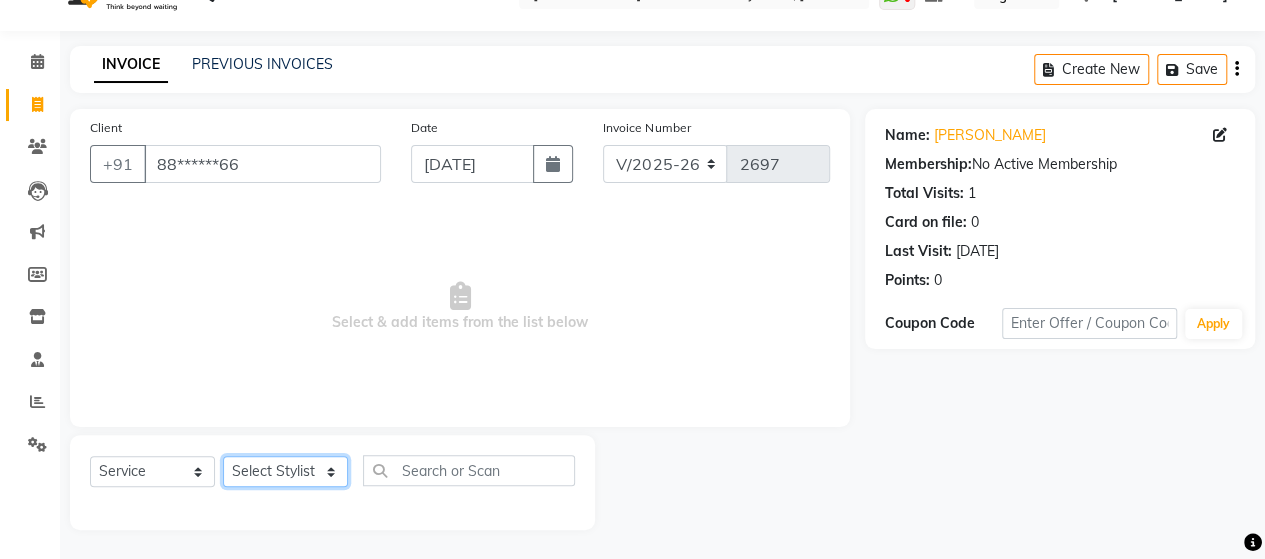 select on "58673" 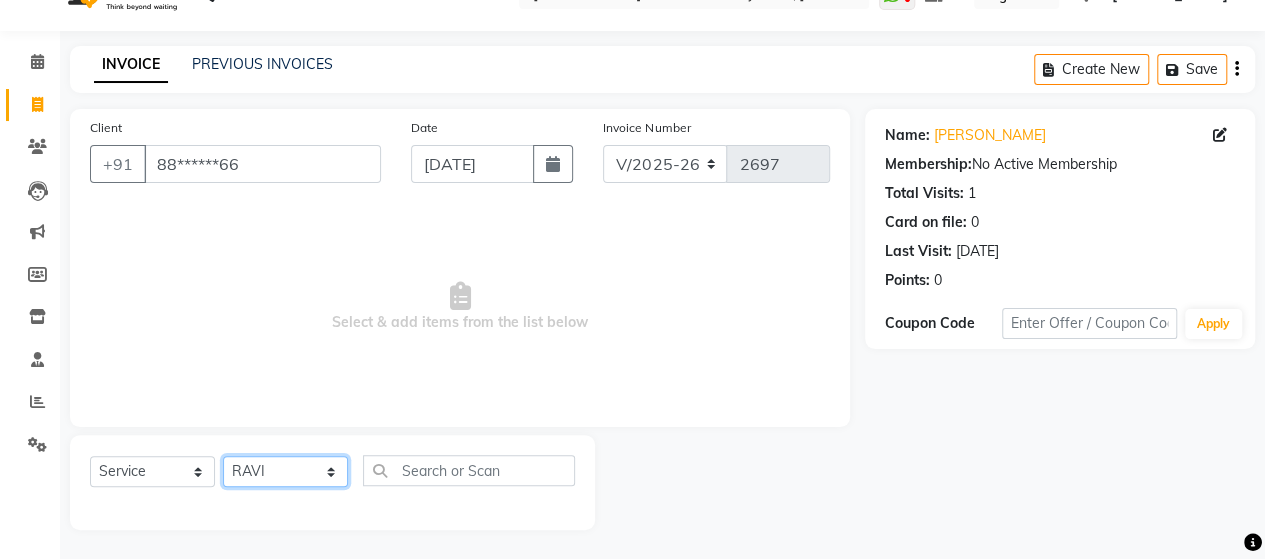 click on "Select Stylist Admin [PERSON_NAME]  [PERSON_NAME]  [PERSON_NAME] Rohit [PERSON_NAME]" 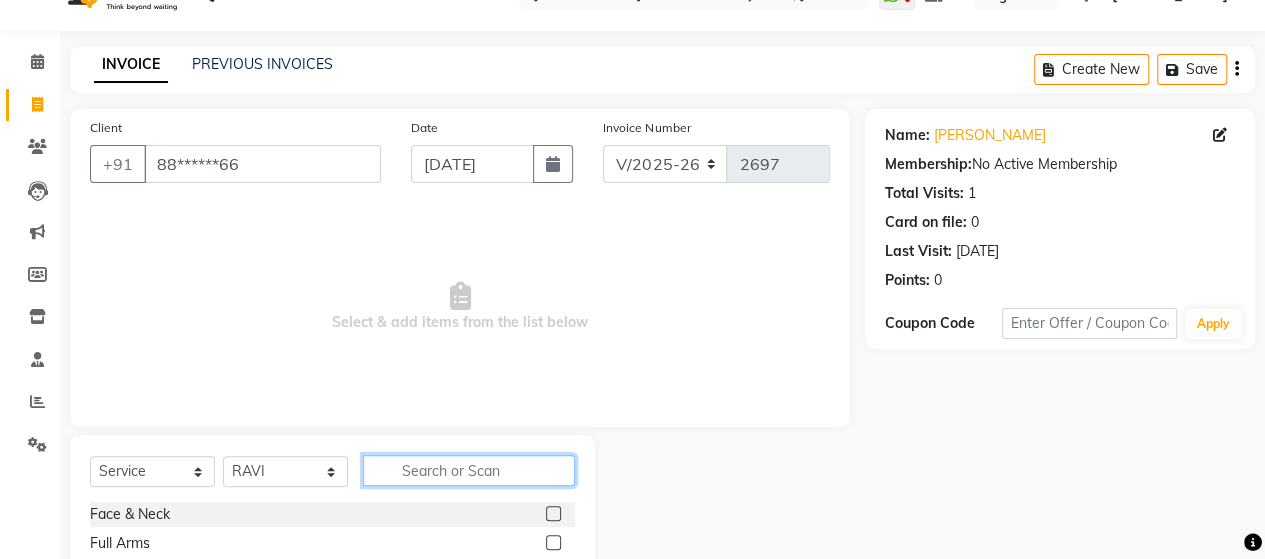 click 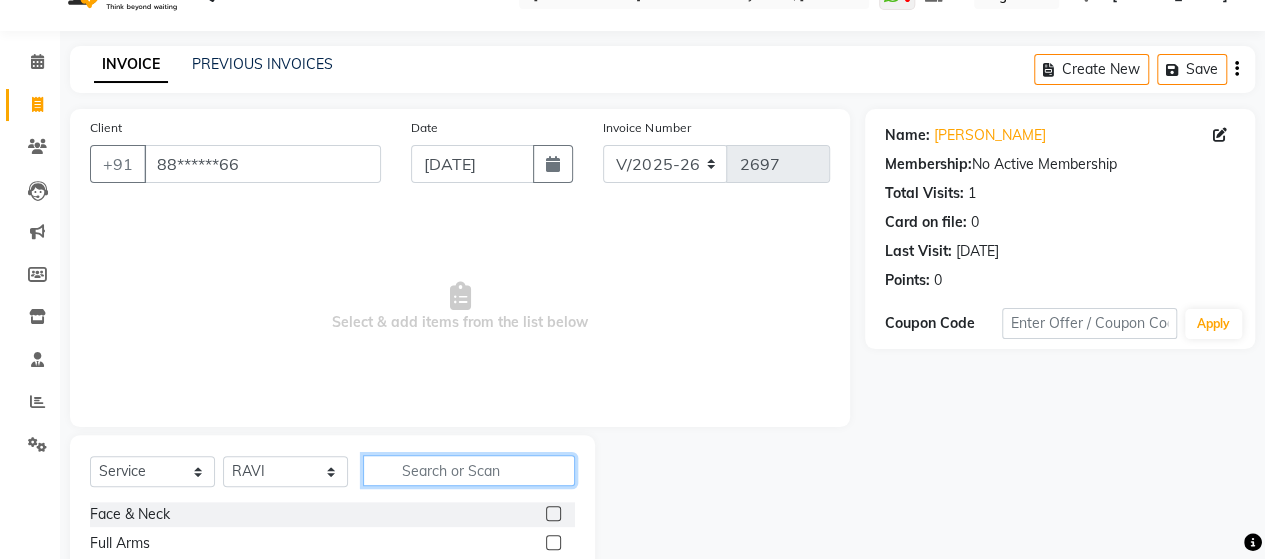 click 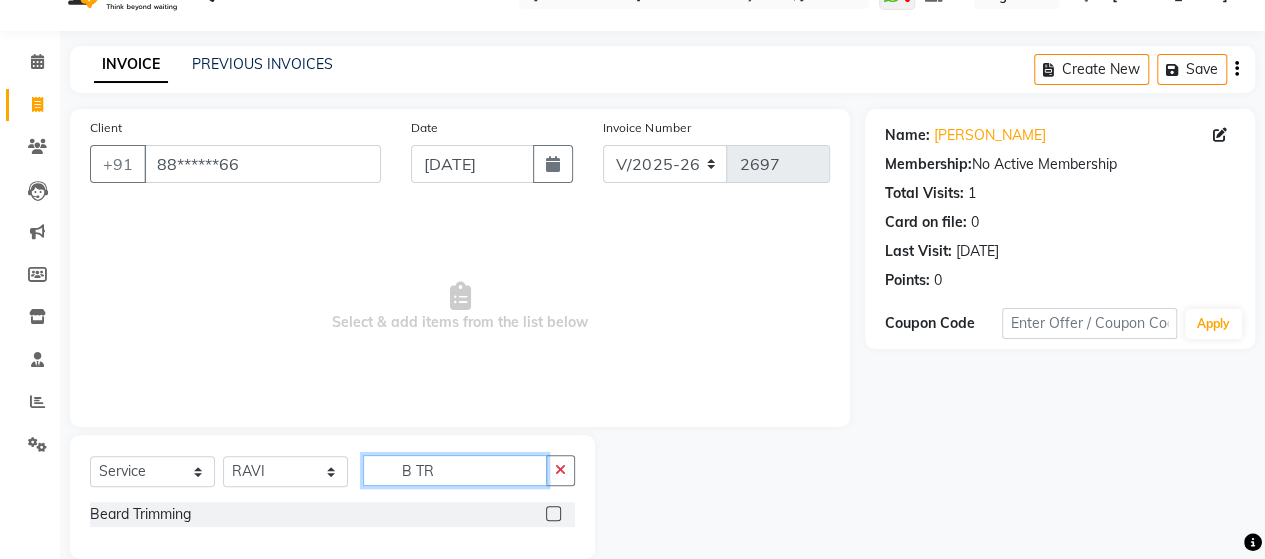 type on "B TR" 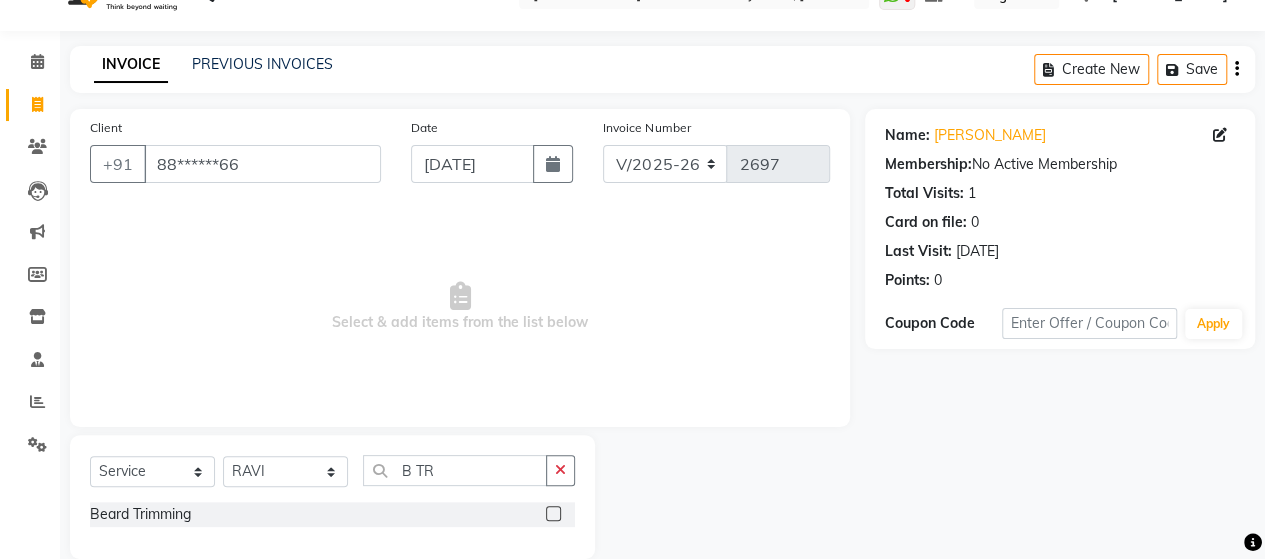 click 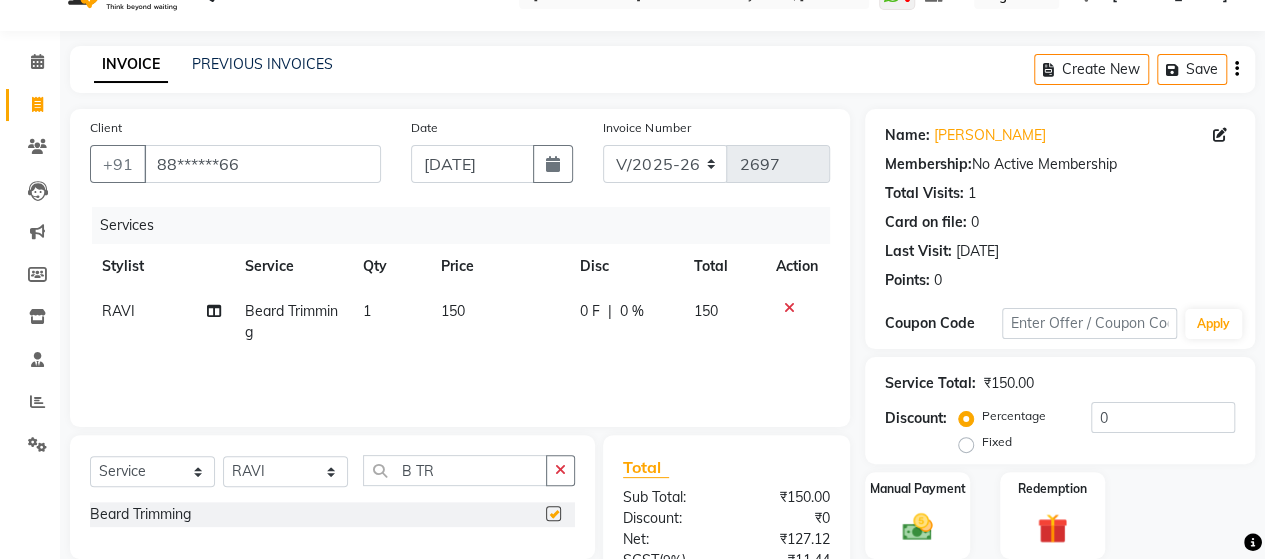 checkbox on "false" 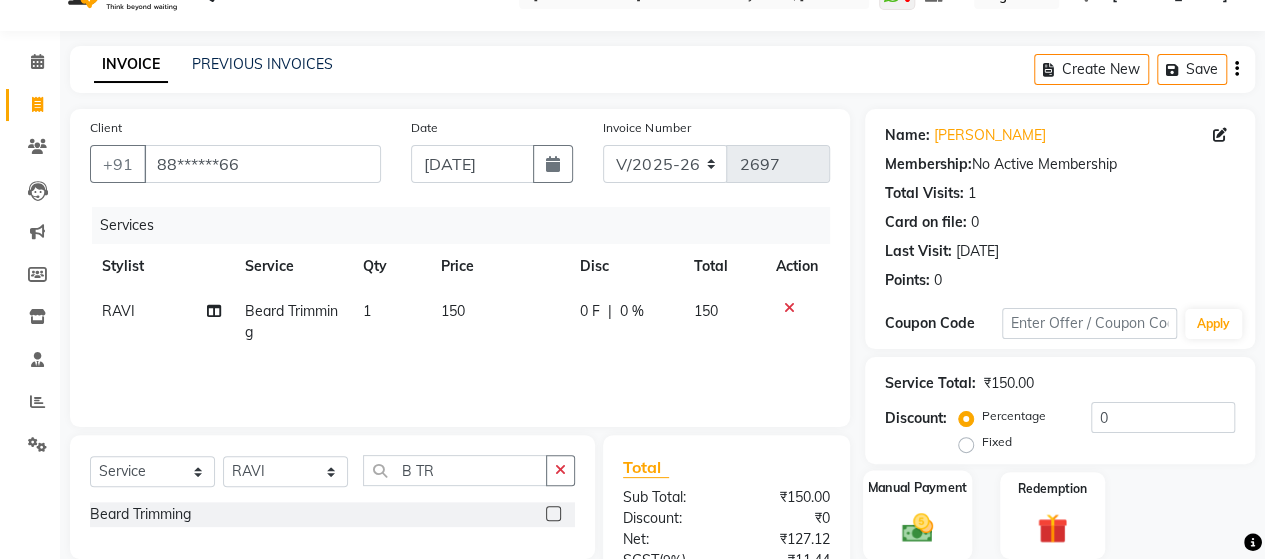 click on "Manual Payment" 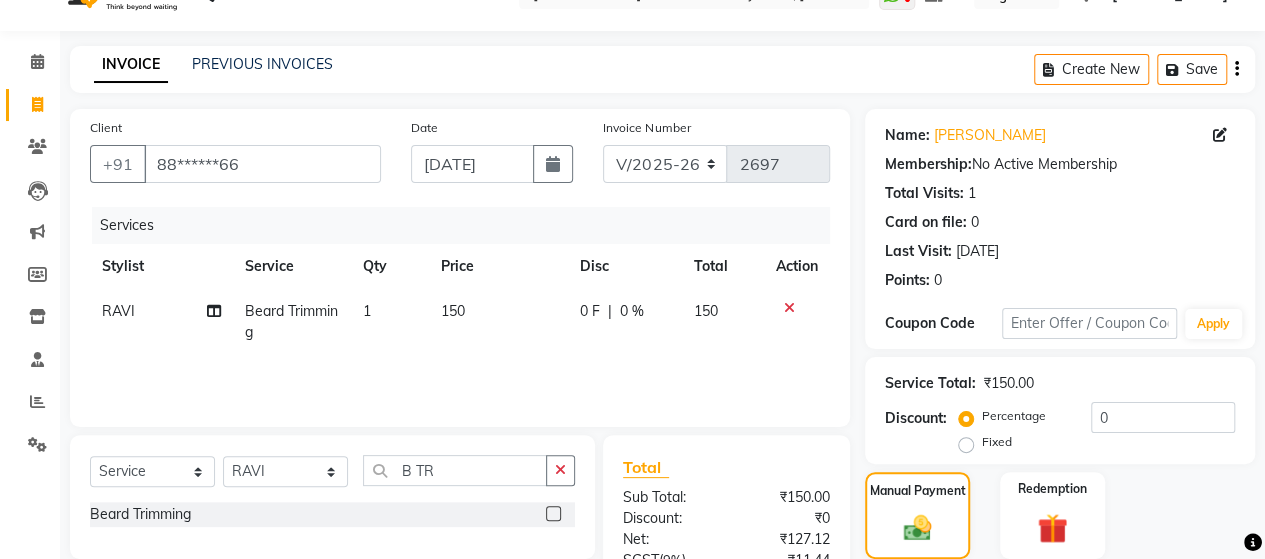 scroll, scrollTop: 239, scrollLeft: 0, axis: vertical 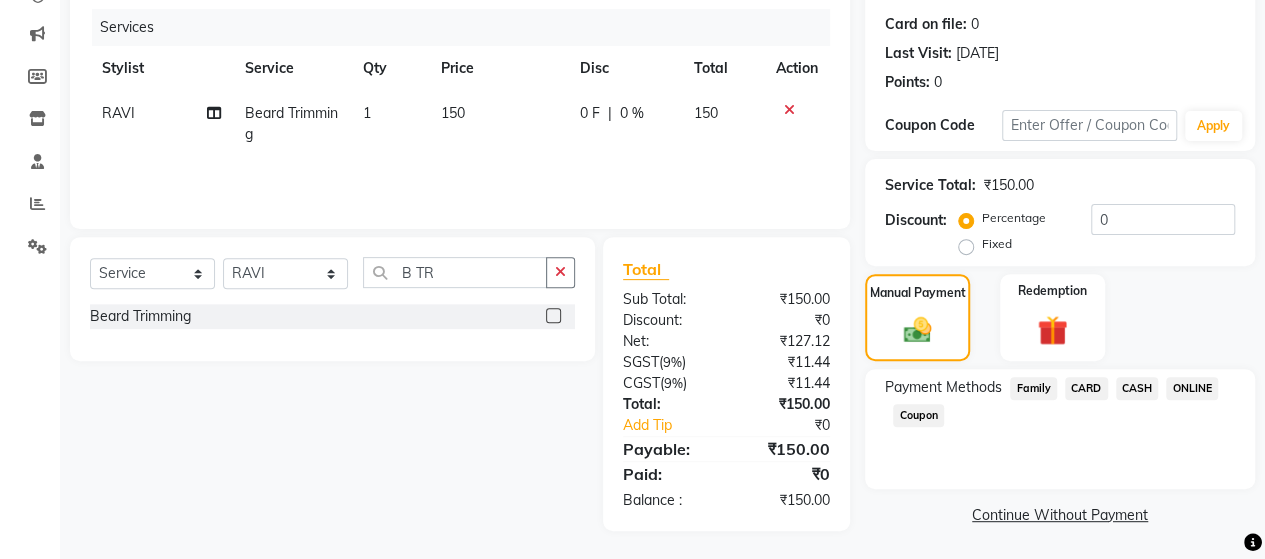 click on "ONLINE" 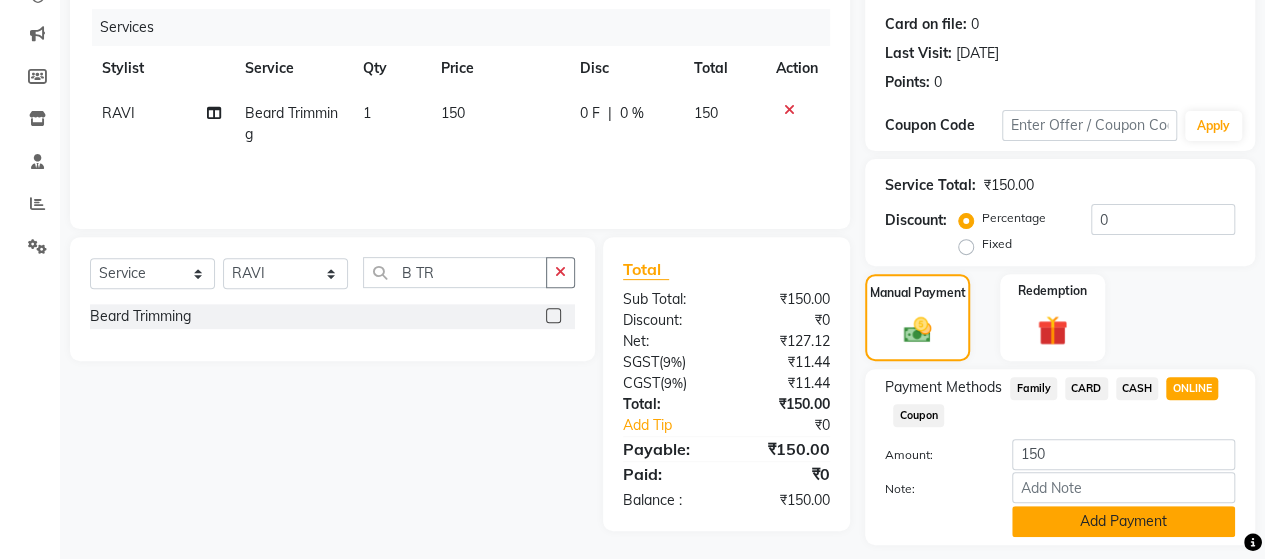 click on "Add Payment" 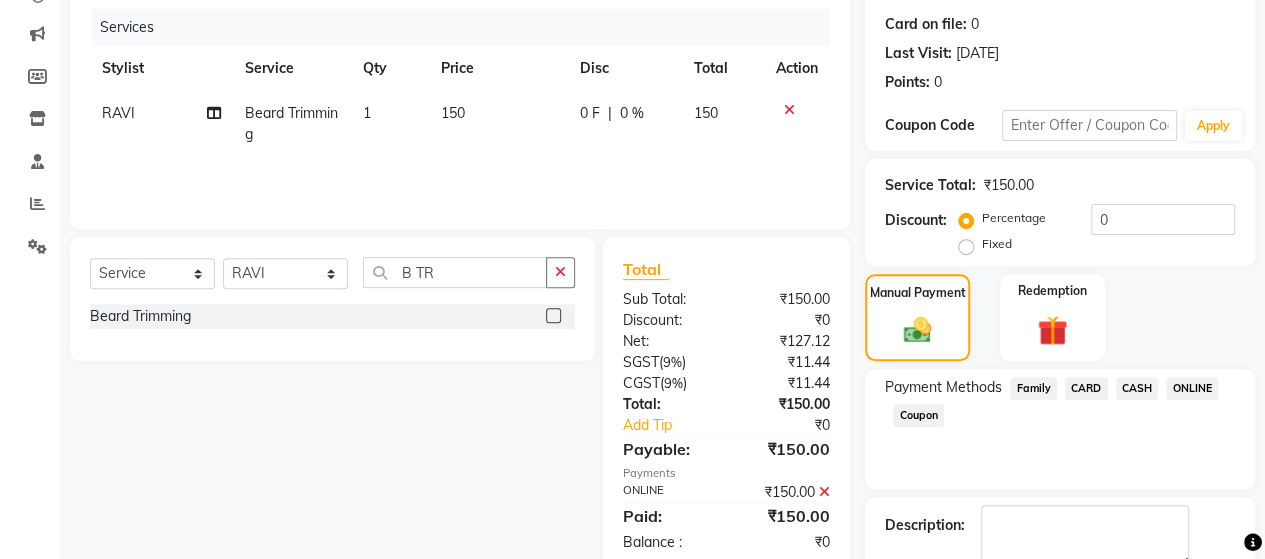 scroll, scrollTop: 350, scrollLeft: 0, axis: vertical 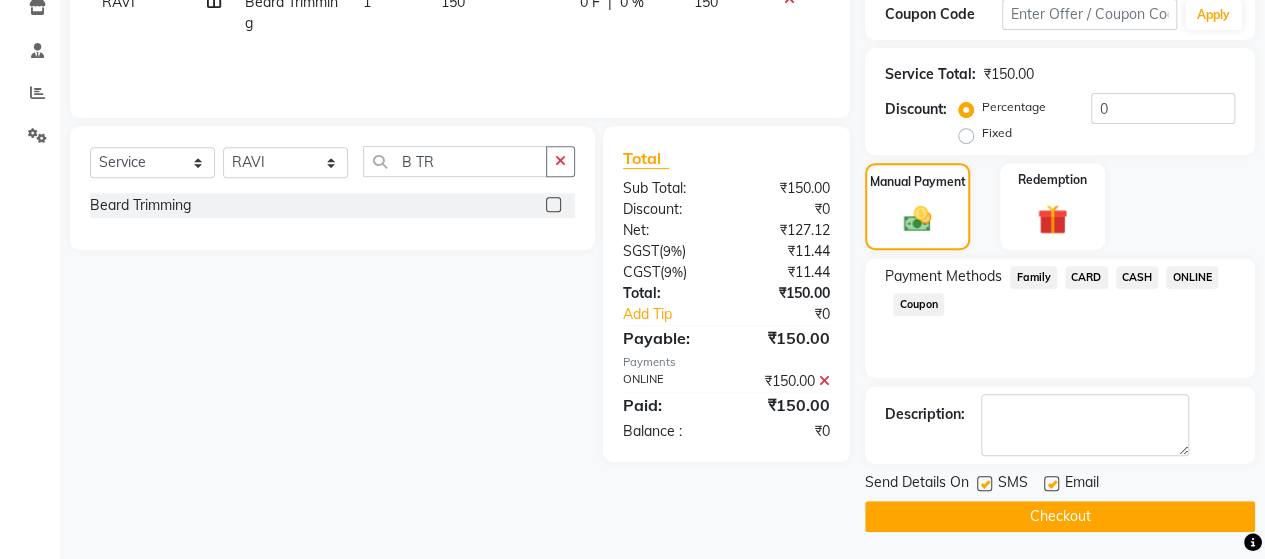 click on "Checkout" 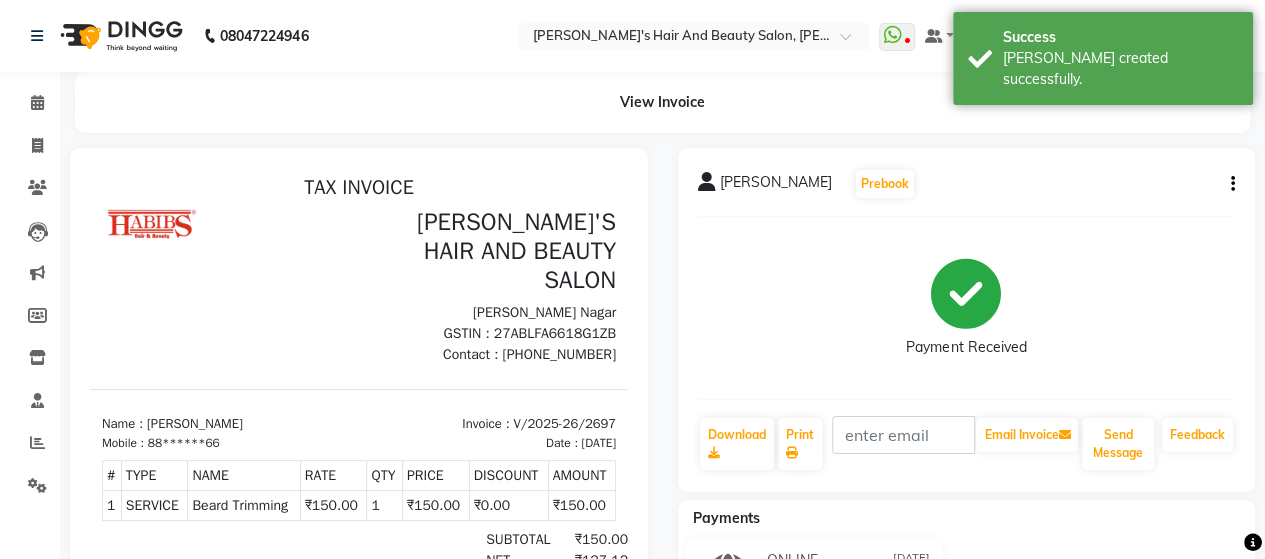 scroll, scrollTop: 0, scrollLeft: 0, axis: both 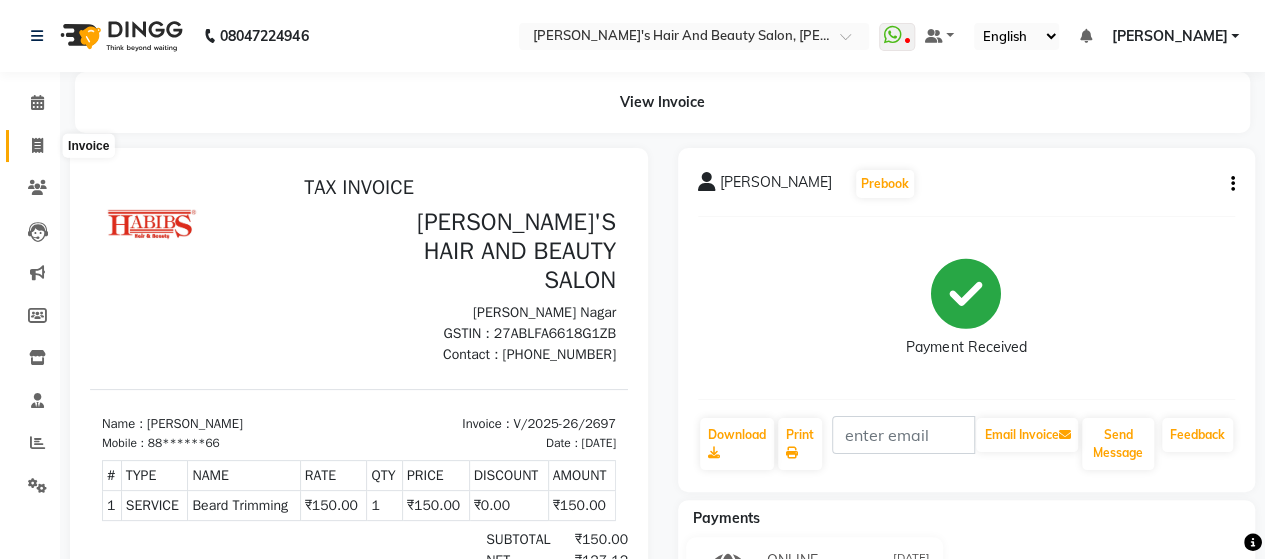 click 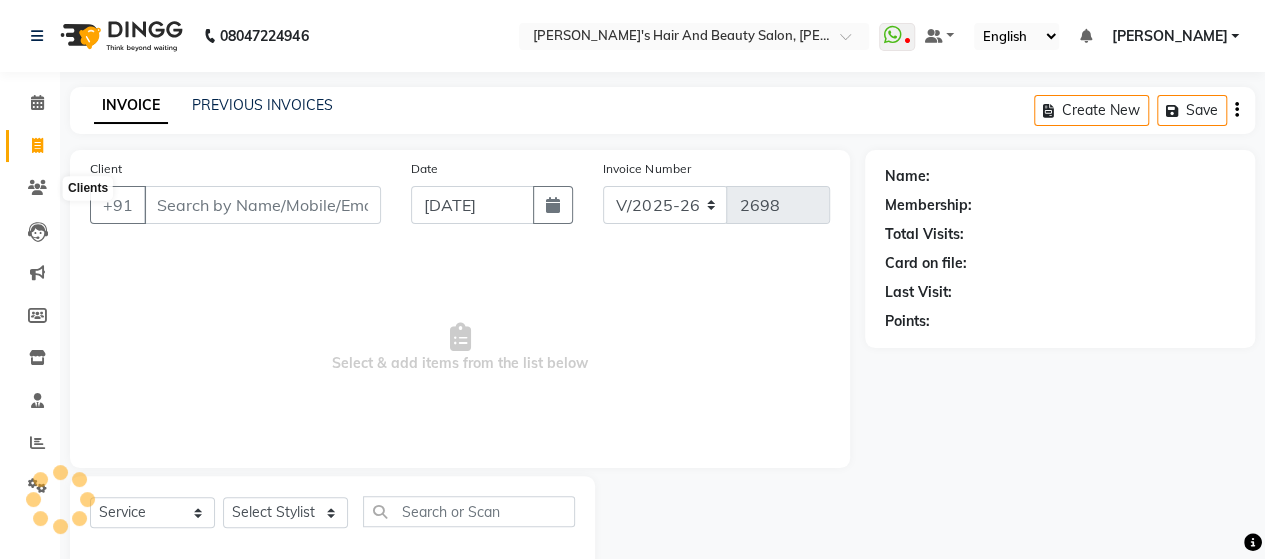 scroll, scrollTop: 41, scrollLeft: 0, axis: vertical 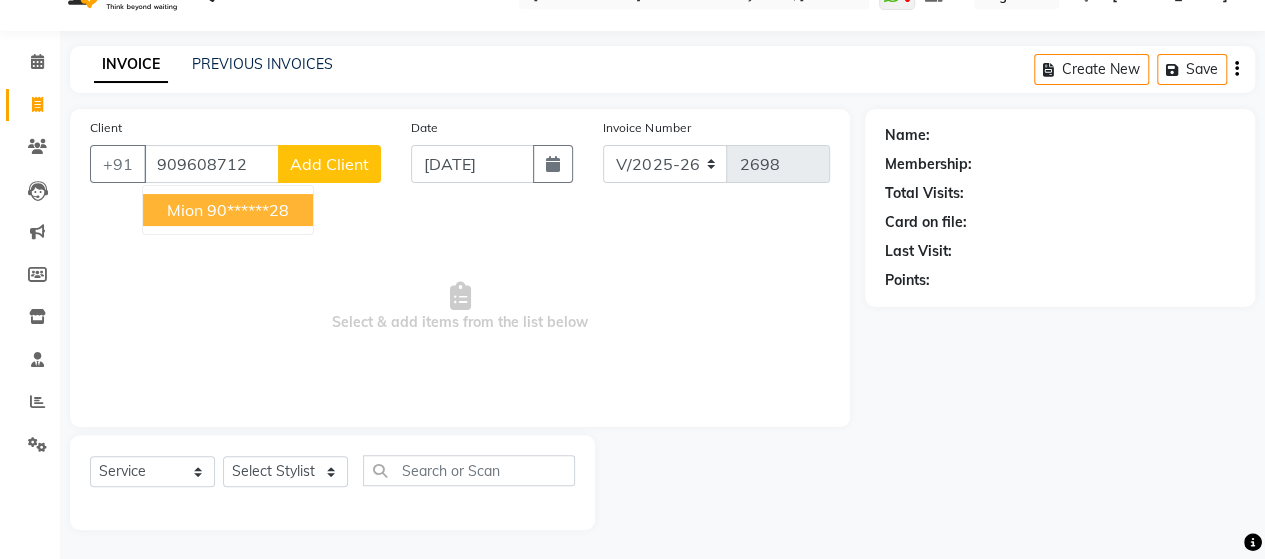 click on "90******28" at bounding box center [248, 210] 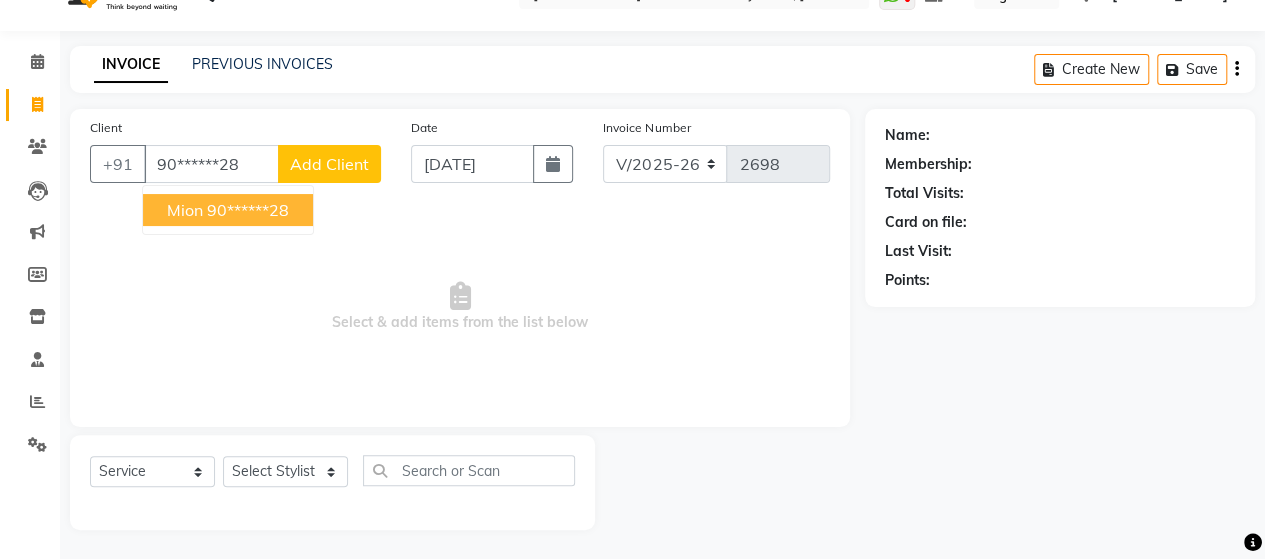 type on "90******28" 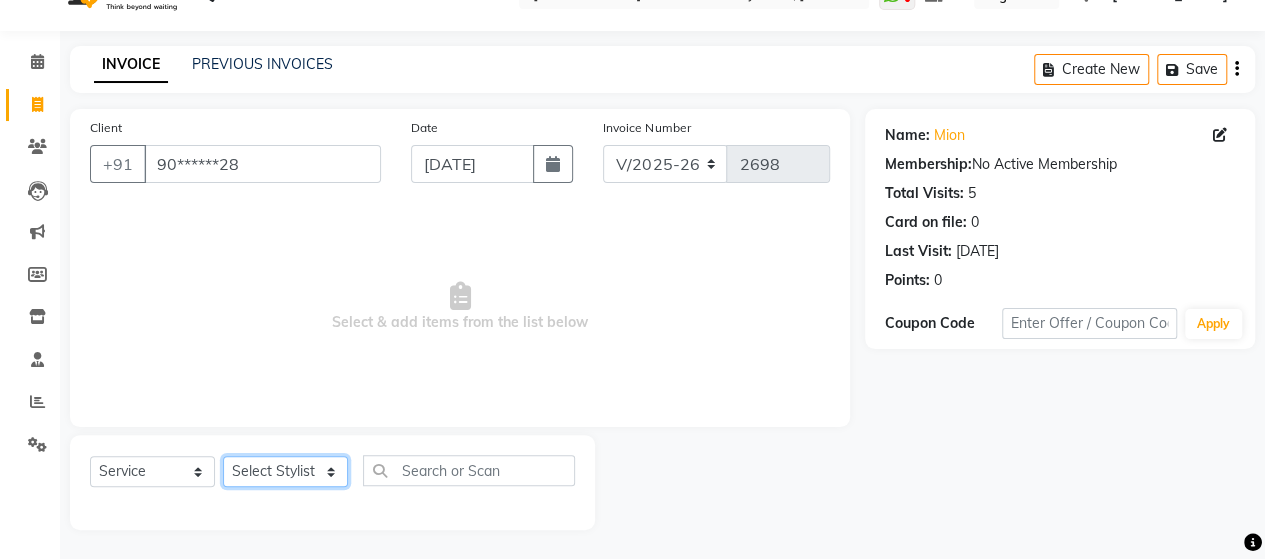 click on "Select Stylist Admin [PERSON_NAME]  [PERSON_NAME]  [PERSON_NAME] Rohit [PERSON_NAME]" 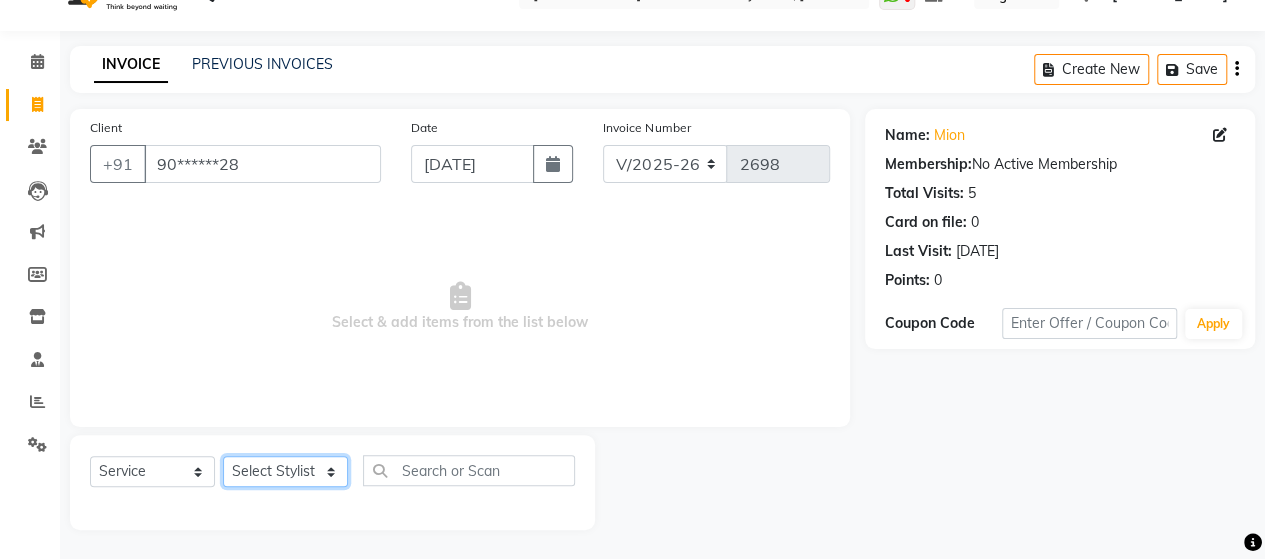 select on "62464" 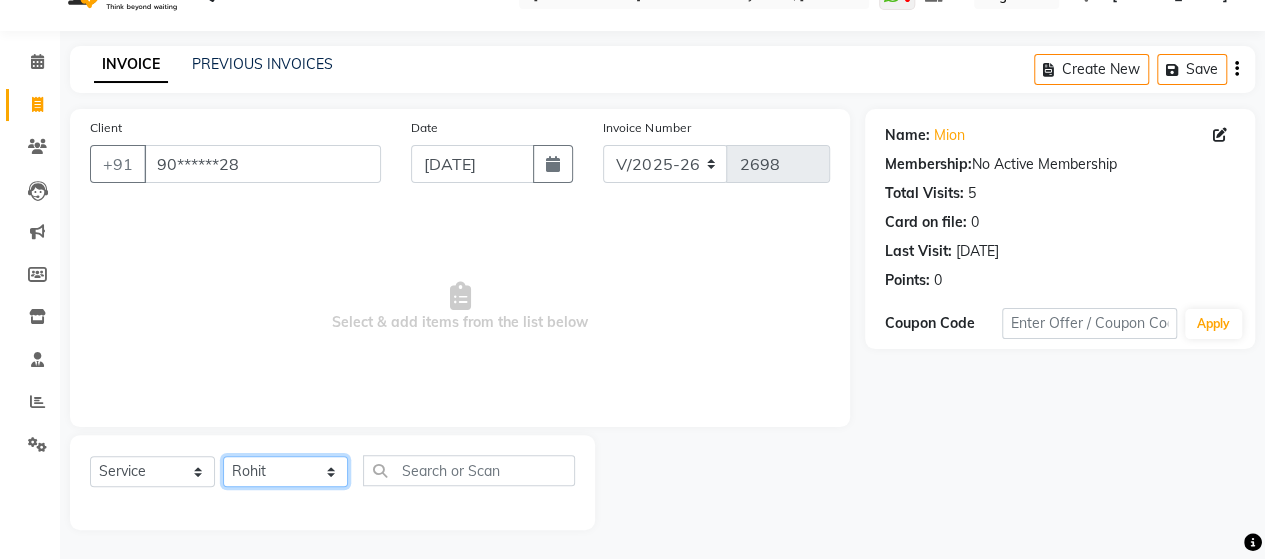 click on "Select Stylist Admin [PERSON_NAME]  [PERSON_NAME]  [PERSON_NAME] Rohit [PERSON_NAME]" 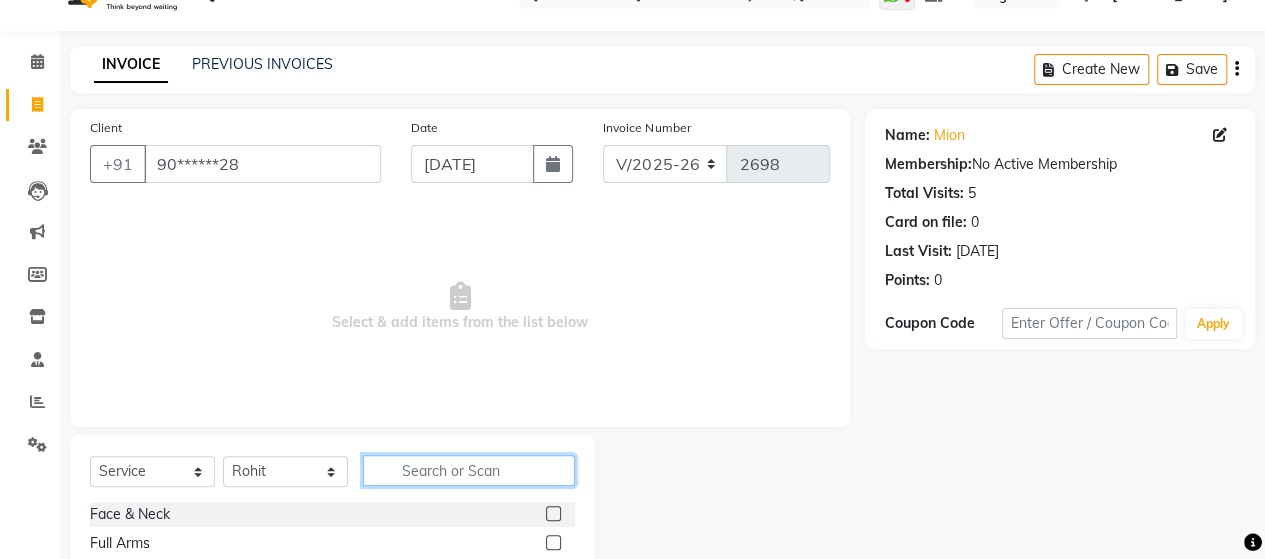click 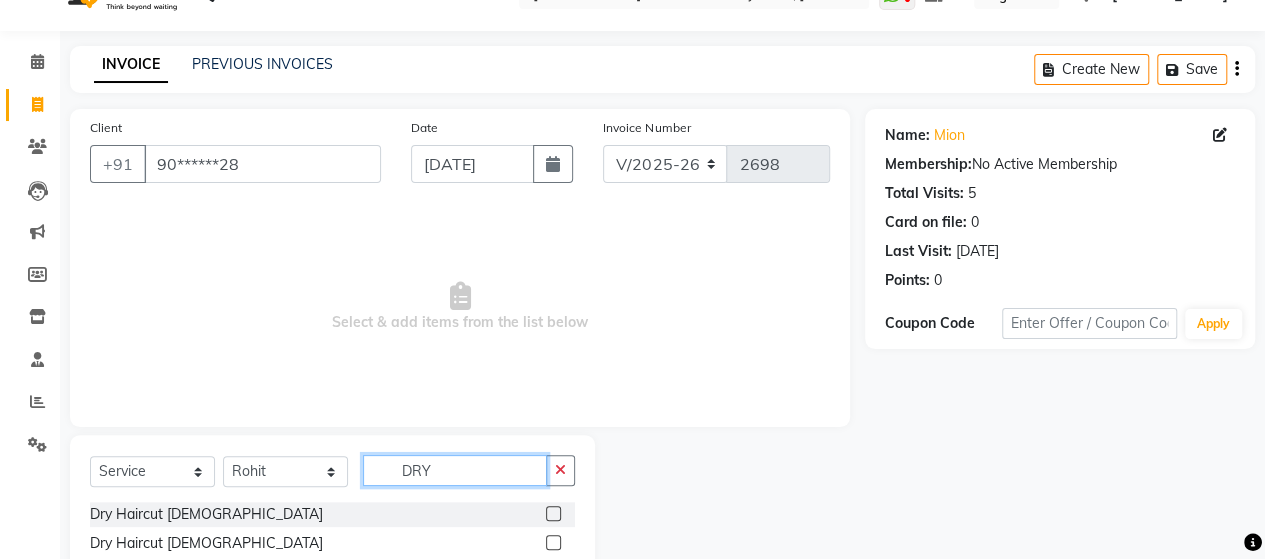 type on "DRY" 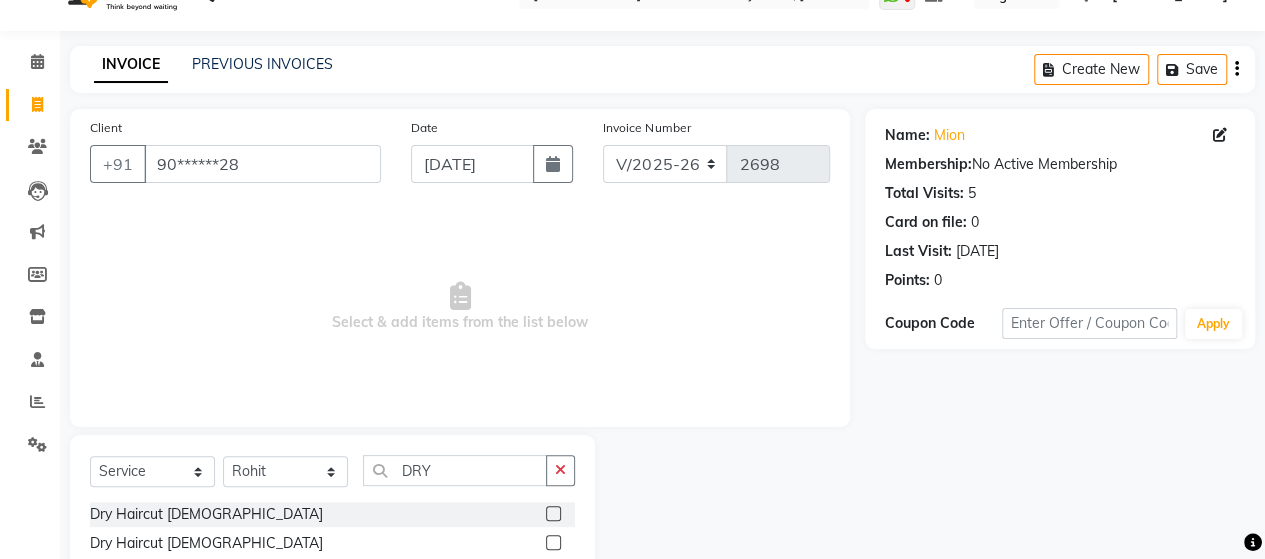click 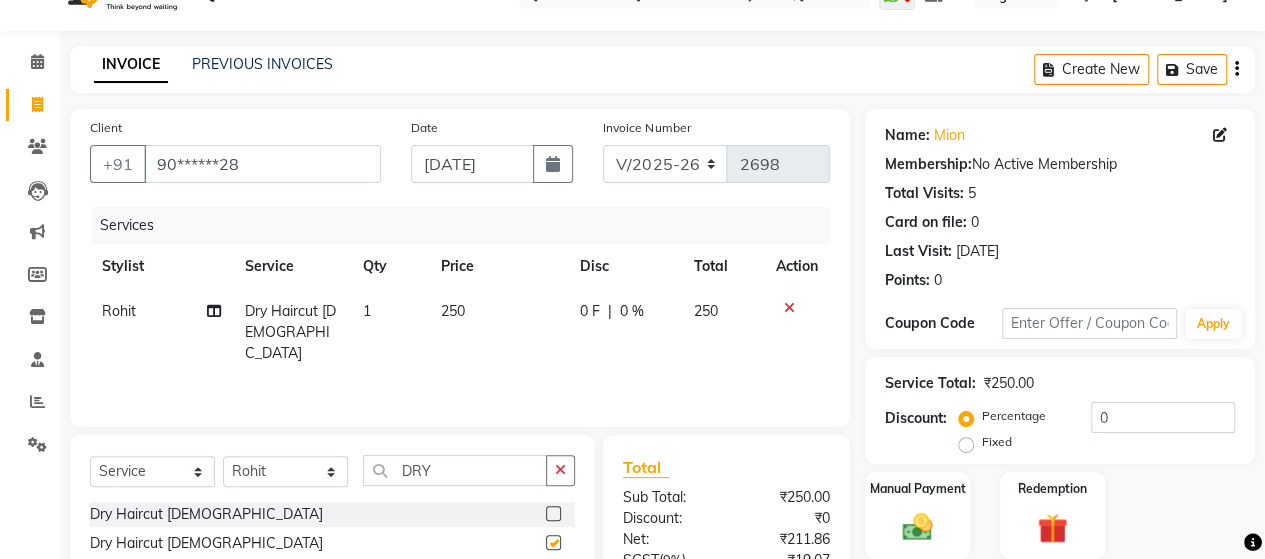 checkbox on "false" 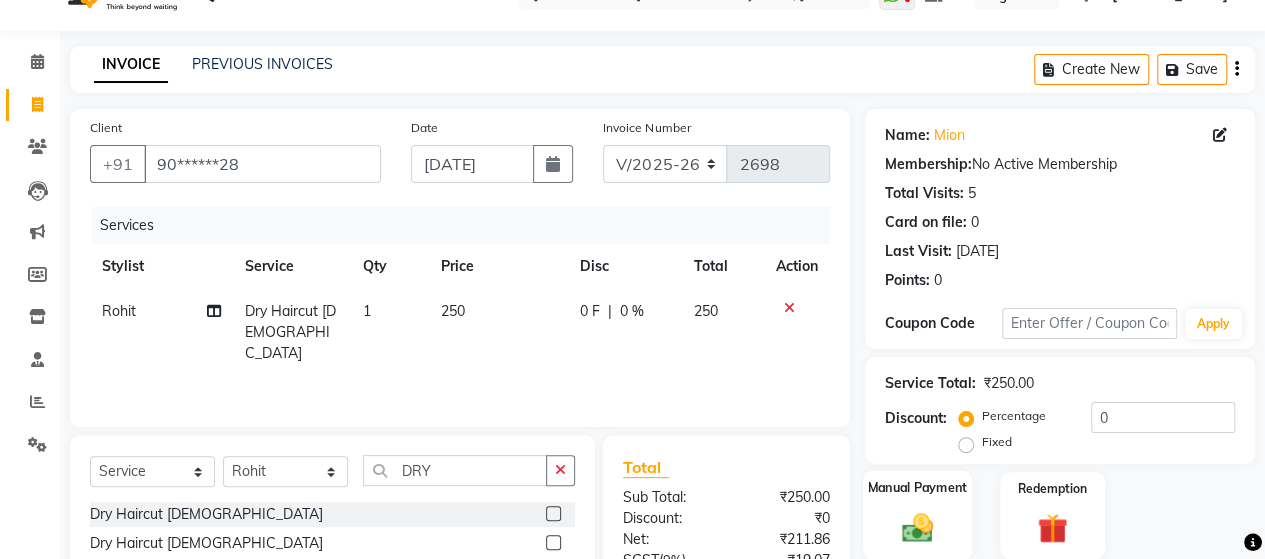 click 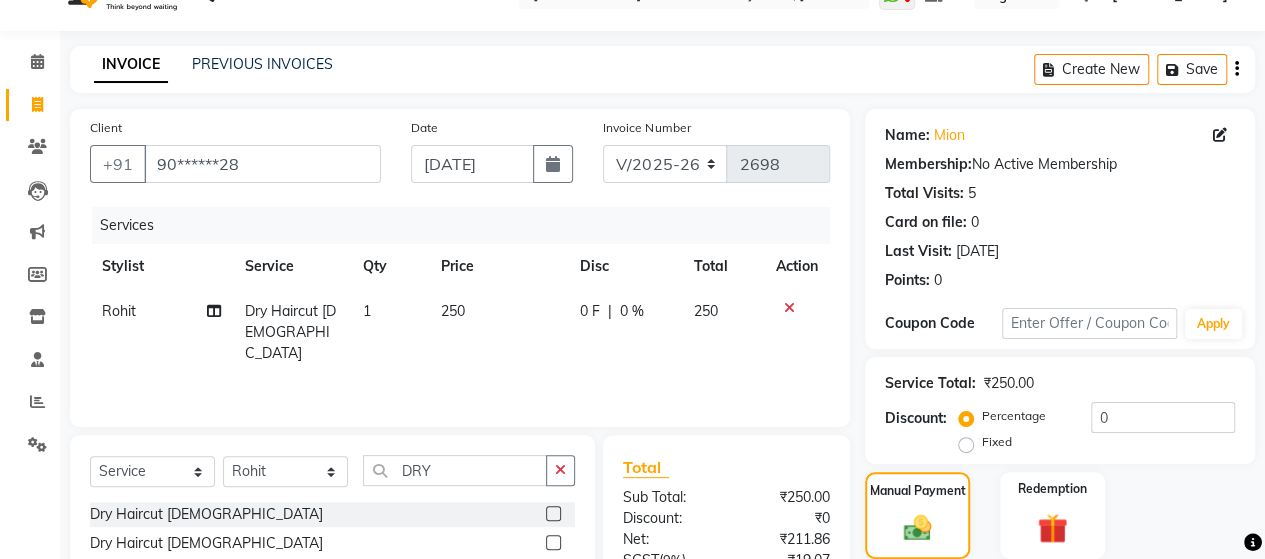 scroll, scrollTop: 239, scrollLeft: 0, axis: vertical 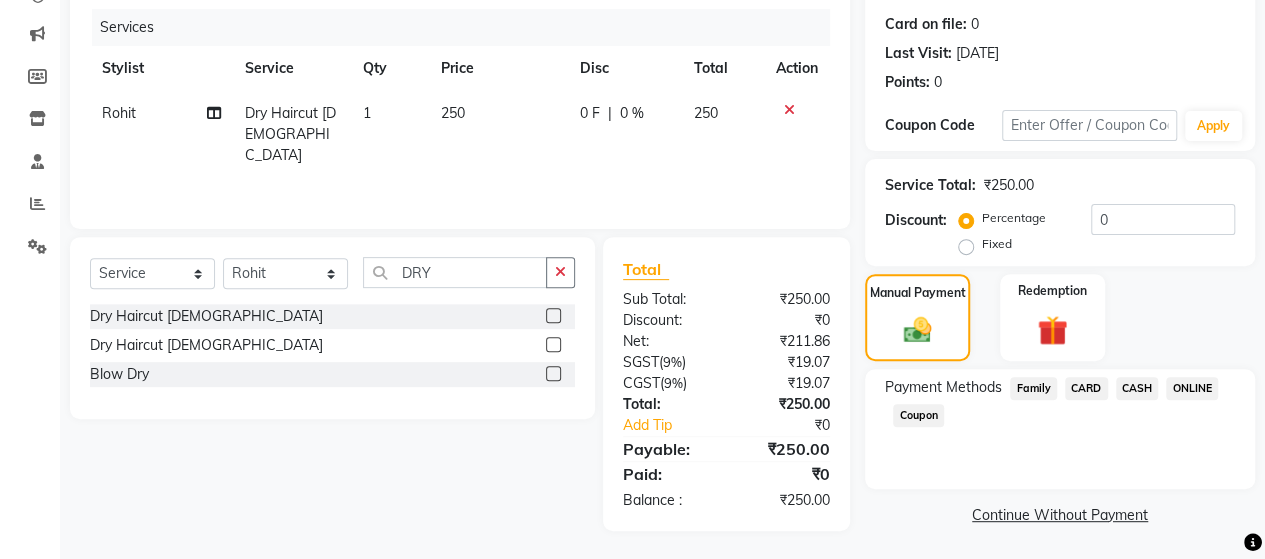 click on "ONLINE" 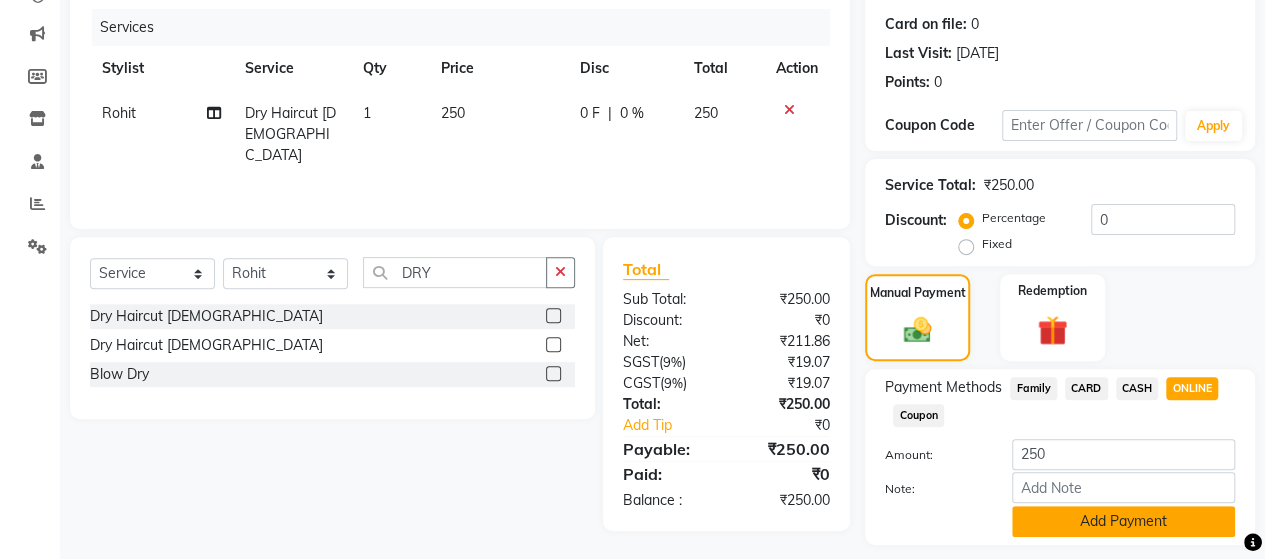 click on "Add Payment" 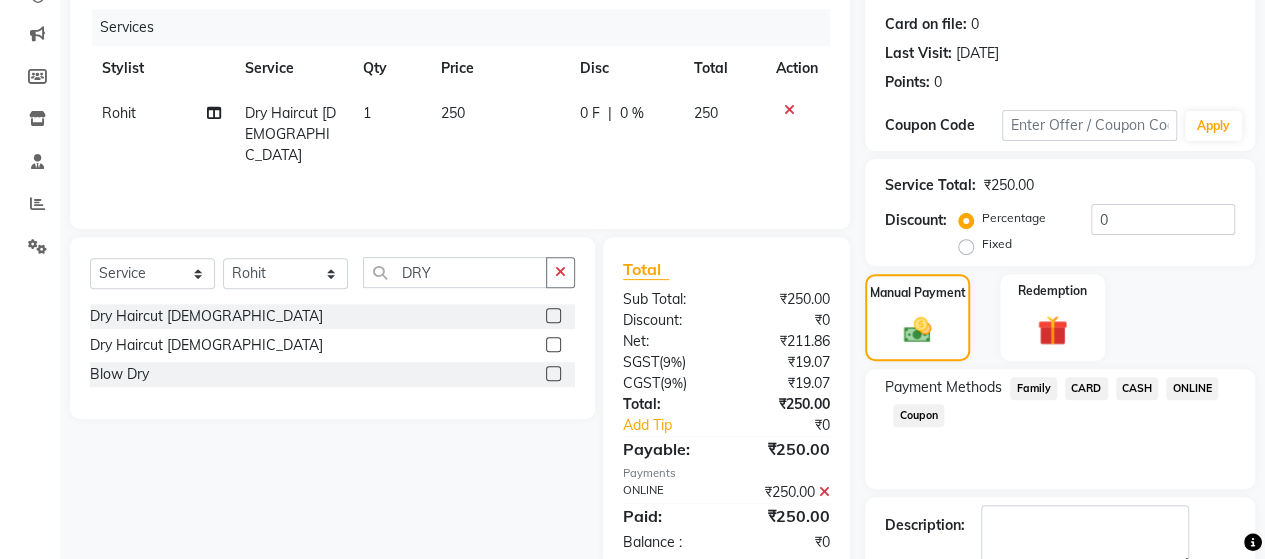 scroll, scrollTop: 350, scrollLeft: 0, axis: vertical 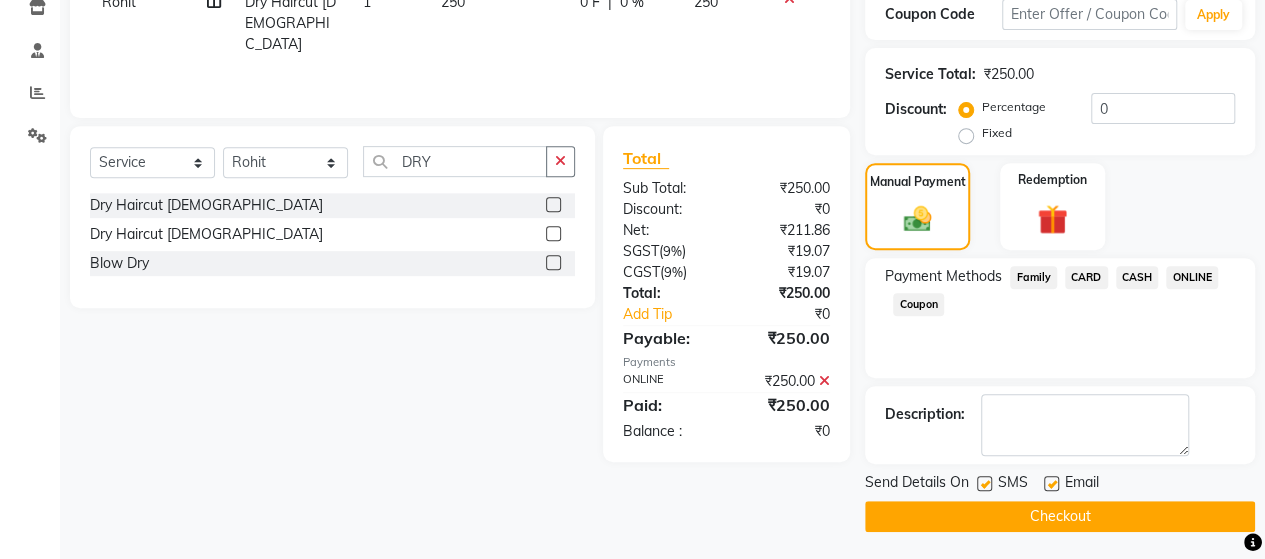 click on "Send Details On SMS Email  Checkout" 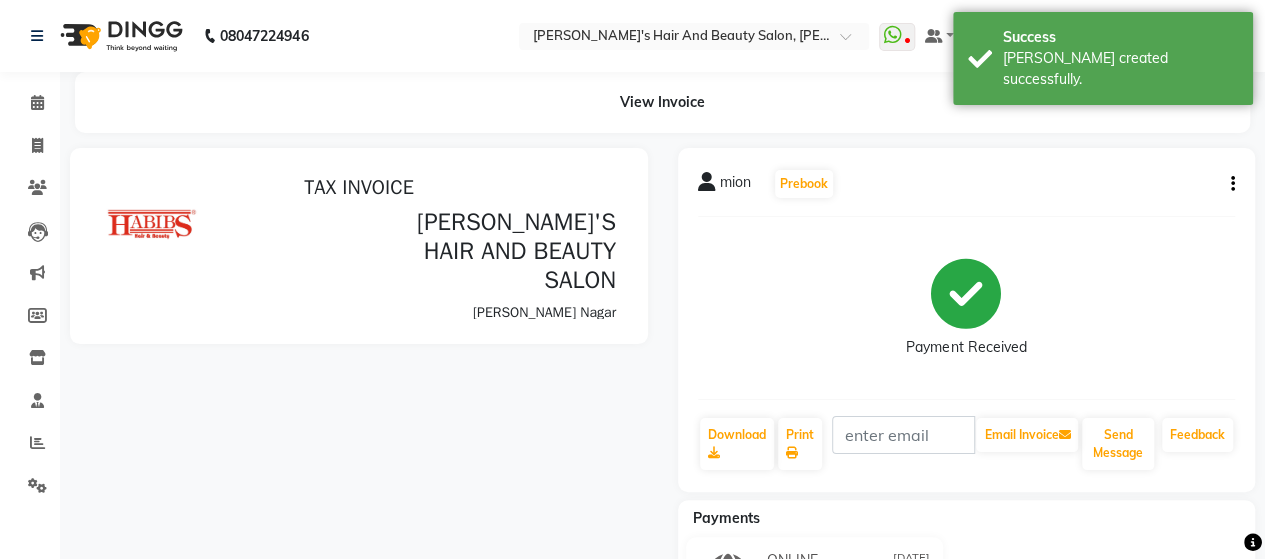 scroll, scrollTop: 0, scrollLeft: 0, axis: both 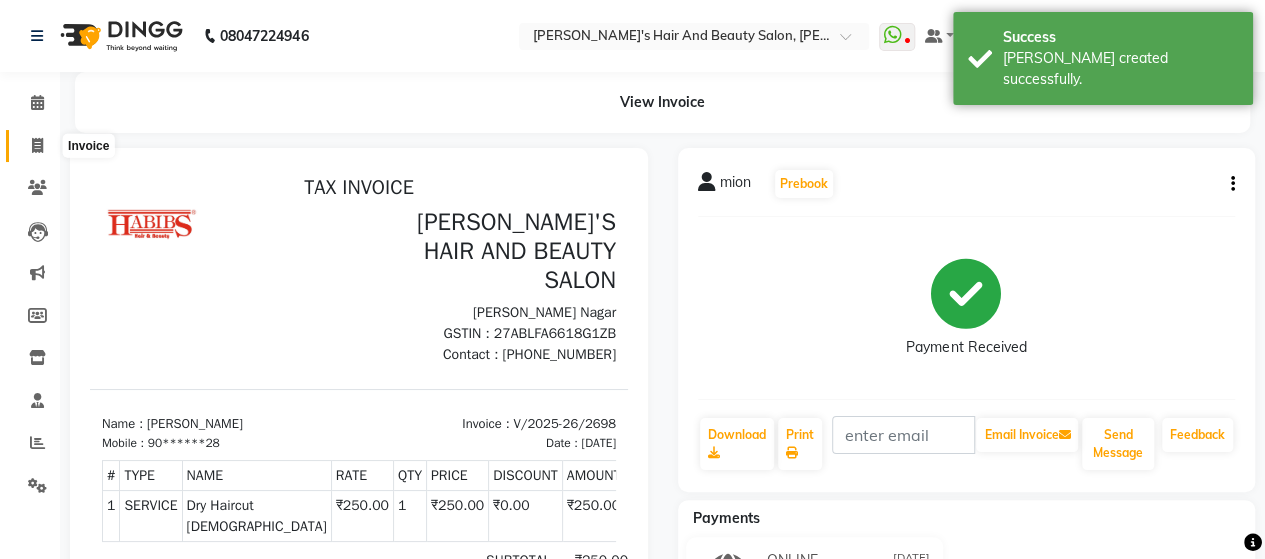 click 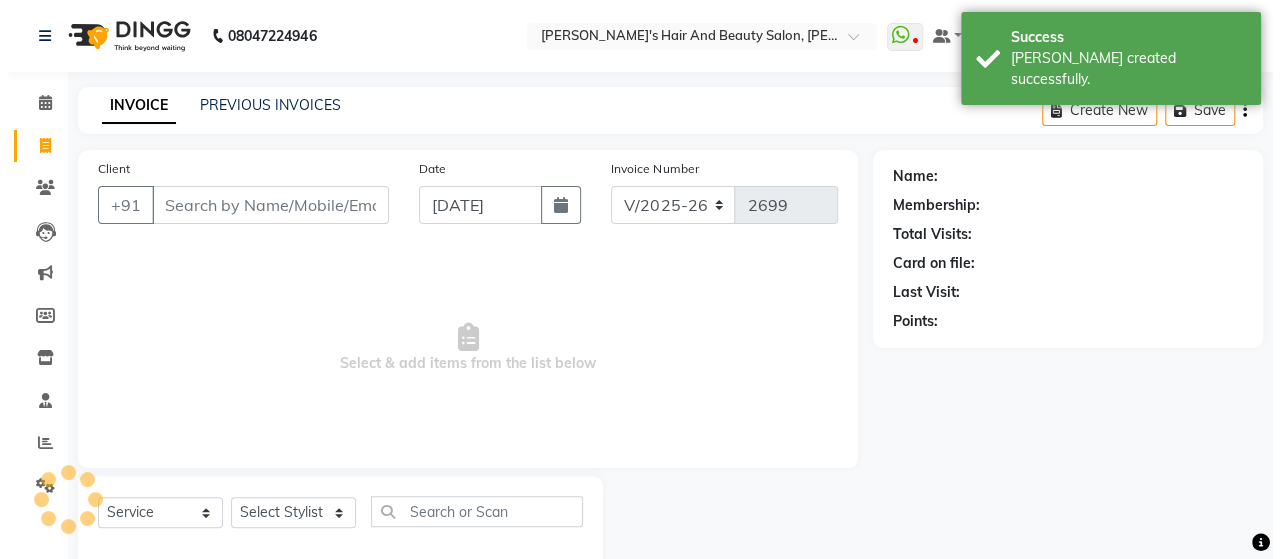 scroll, scrollTop: 41, scrollLeft: 0, axis: vertical 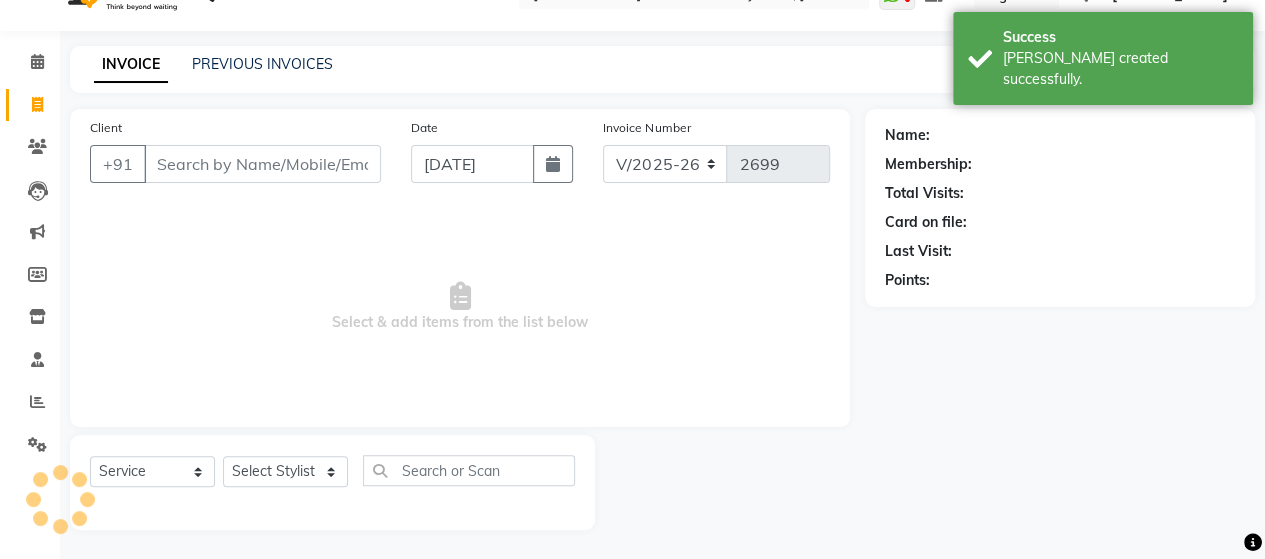 click on "Client" at bounding box center (262, 164) 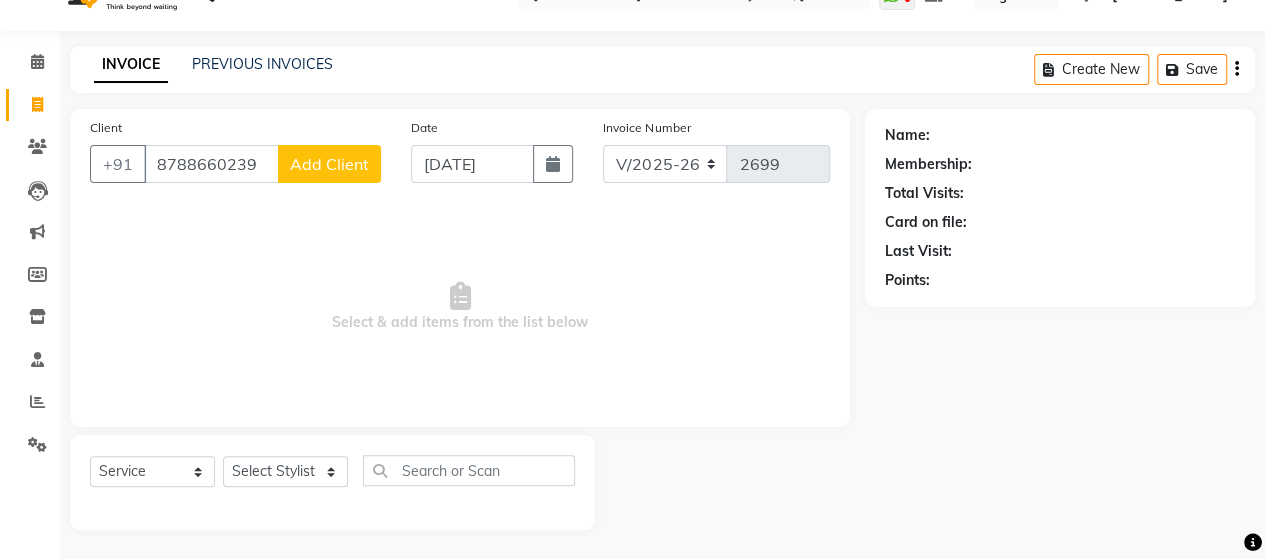 type on "8788660239" 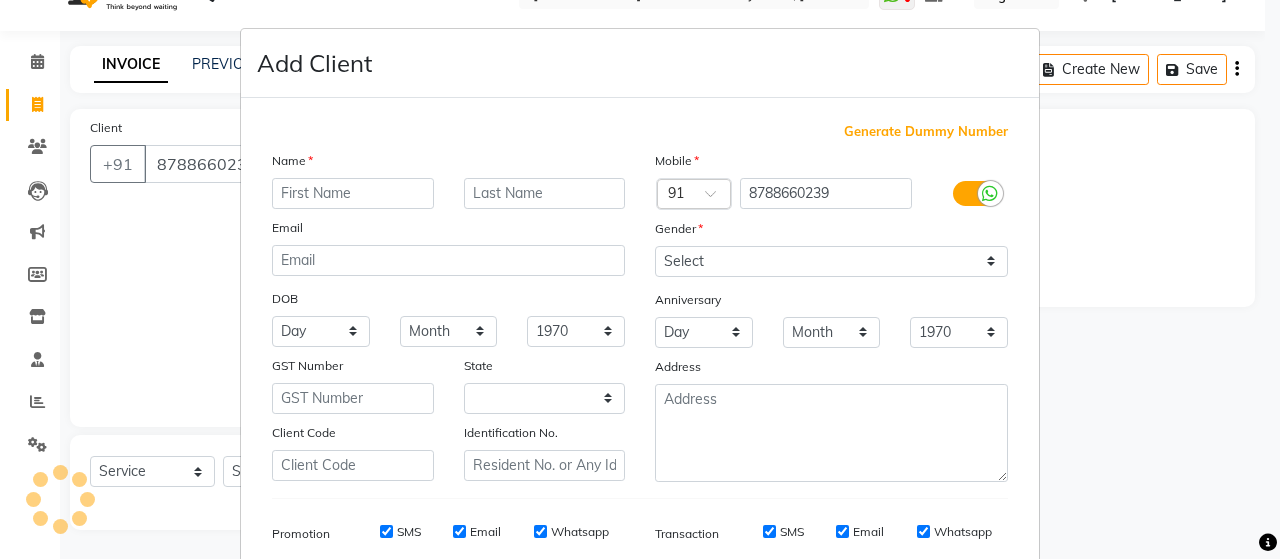 select on "22" 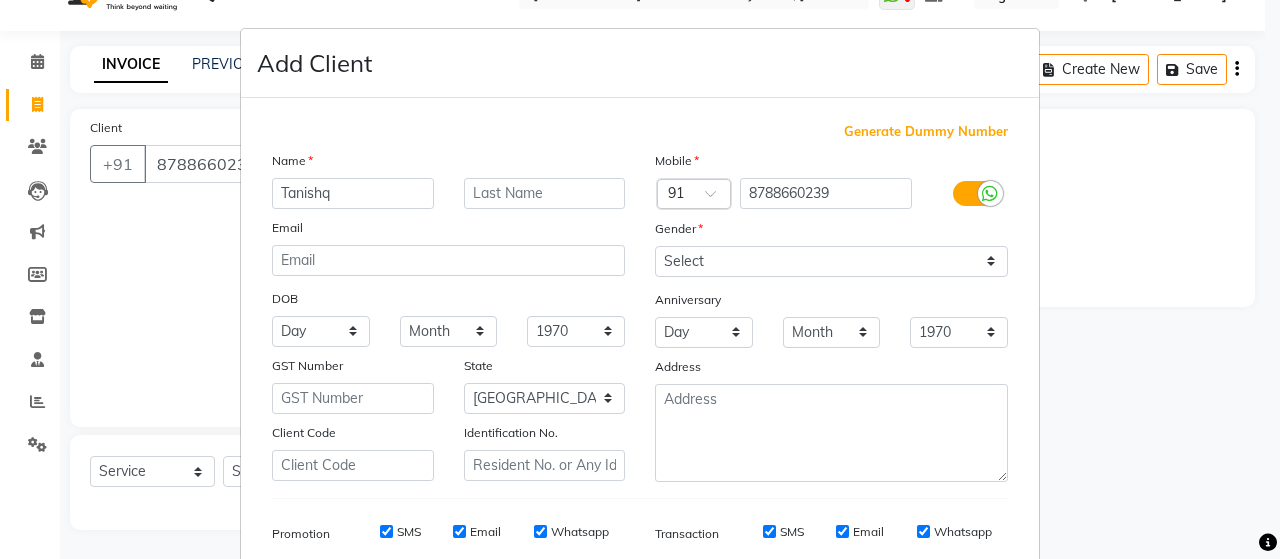 type on "Tanishq" 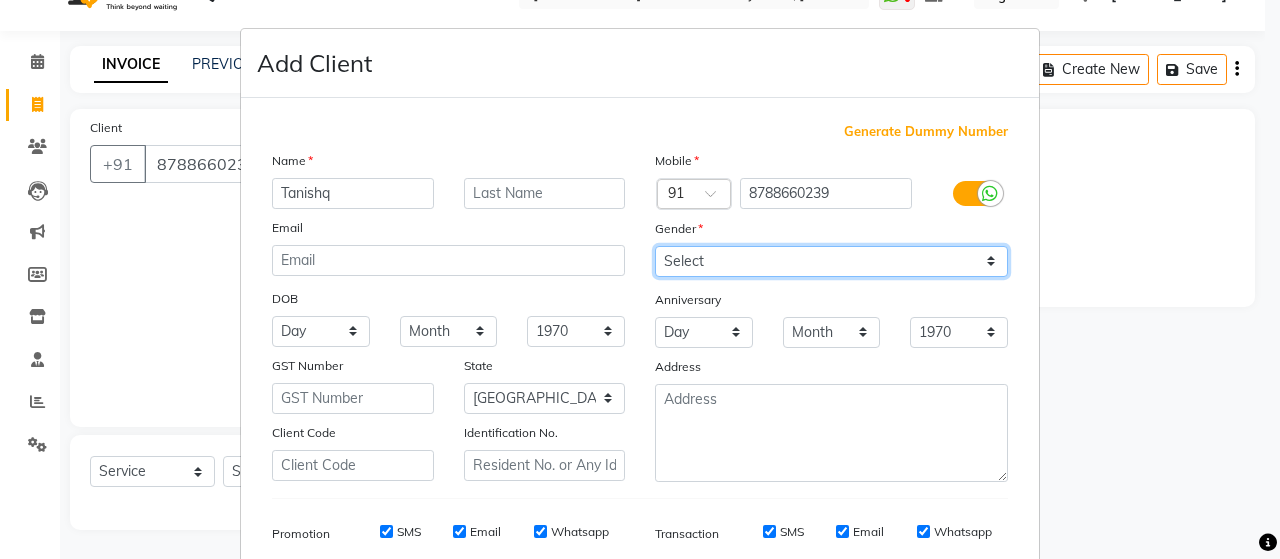 click on "Select [DEMOGRAPHIC_DATA] [DEMOGRAPHIC_DATA] Other Prefer Not To Say" at bounding box center (831, 261) 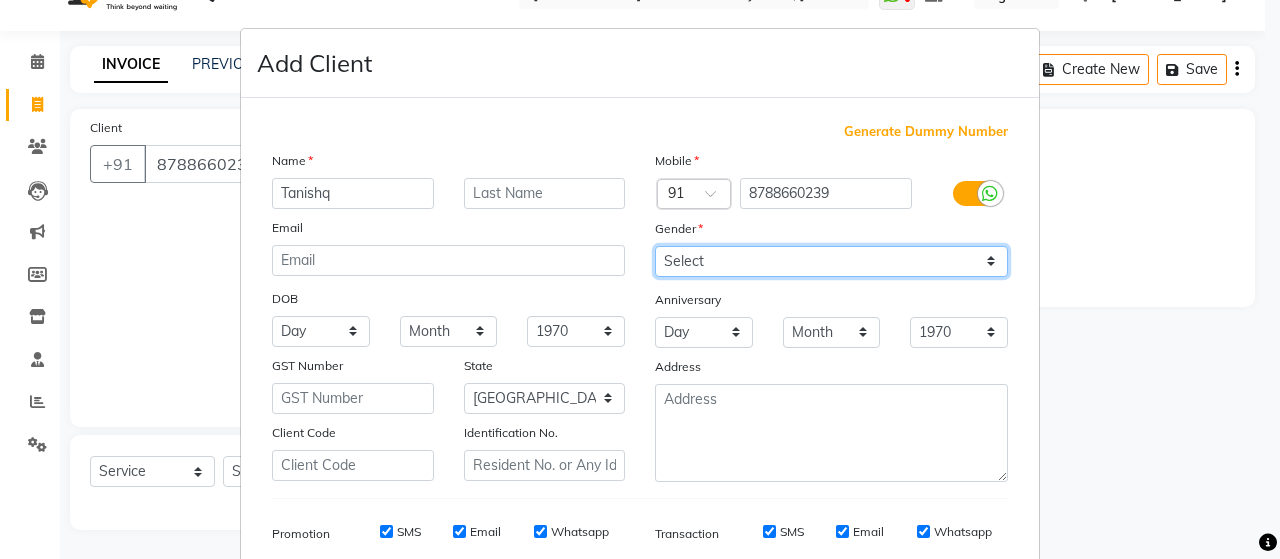 select on "[DEMOGRAPHIC_DATA]" 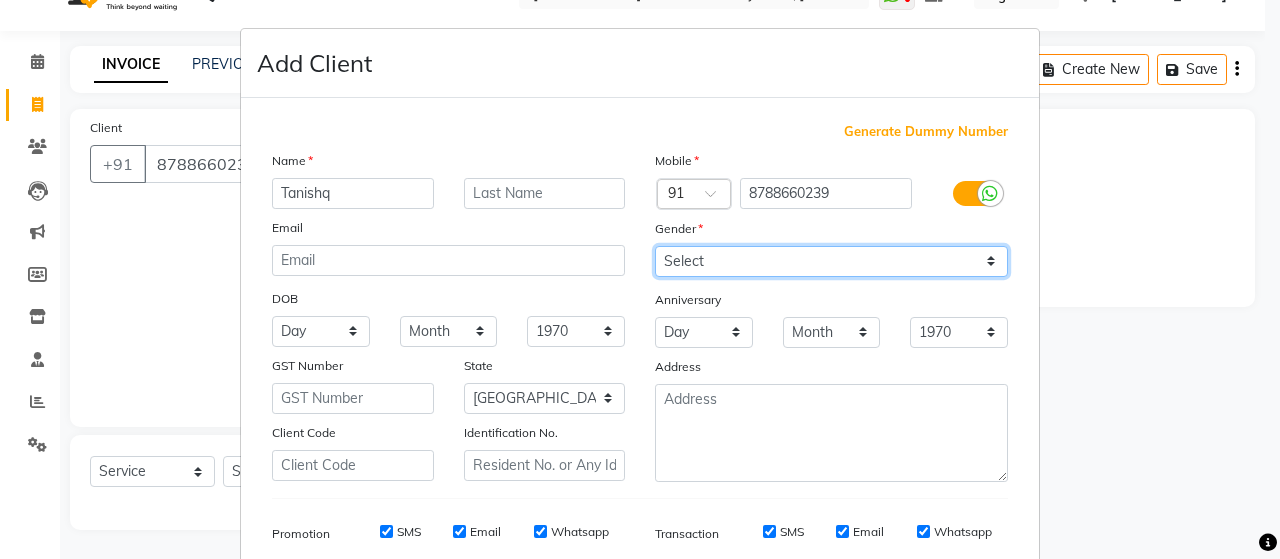 click on "Select [DEMOGRAPHIC_DATA] [DEMOGRAPHIC_DATA] Other Prefer Not To Say" at bounding box center (831, 261) 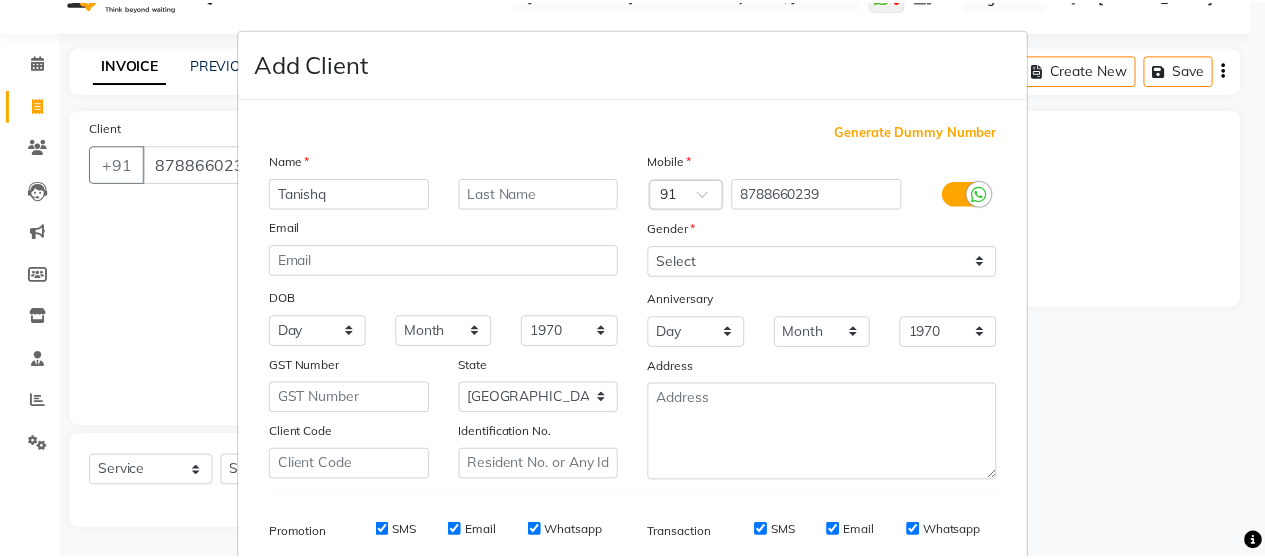 scroll, scrollTop: 286, scrollLeft: 0, axis: vertical 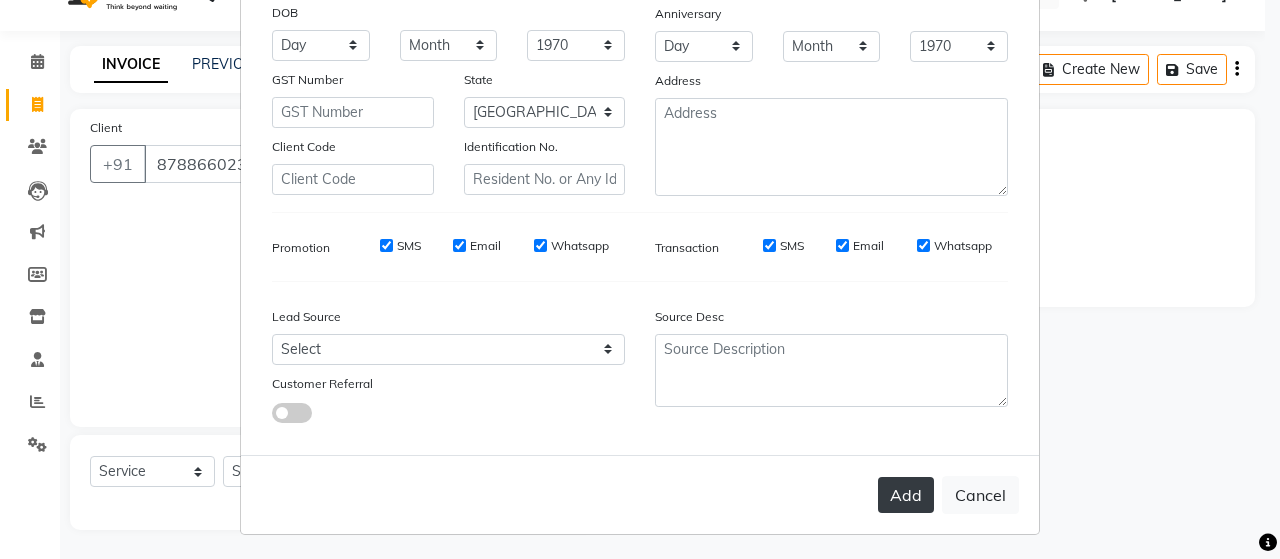 click on "Add" at bounding box center [906, 495] 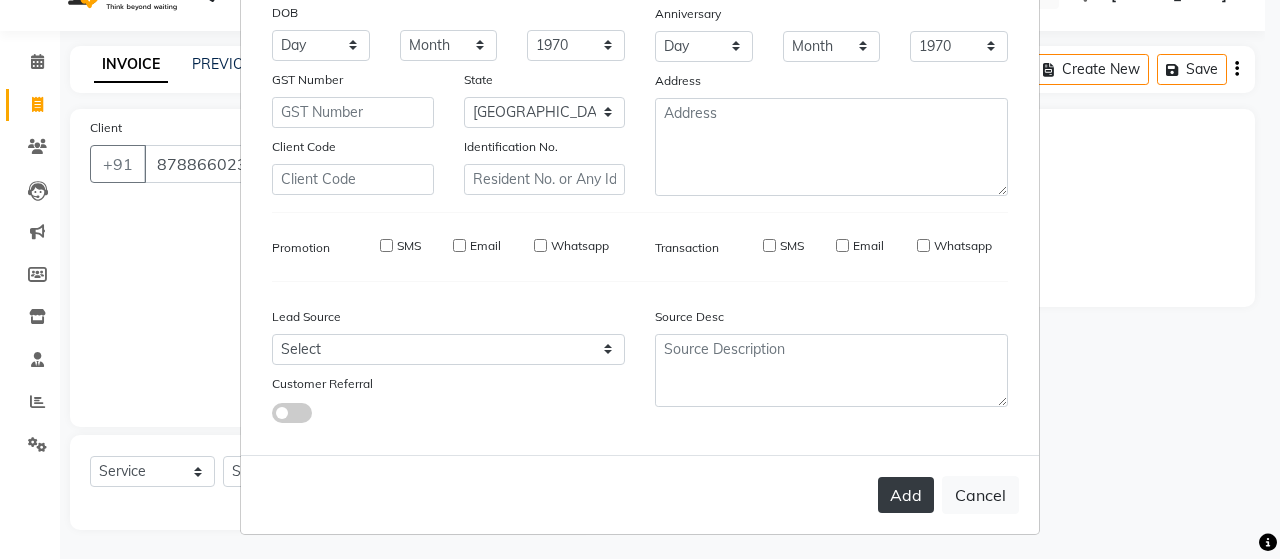 type on "87******39" 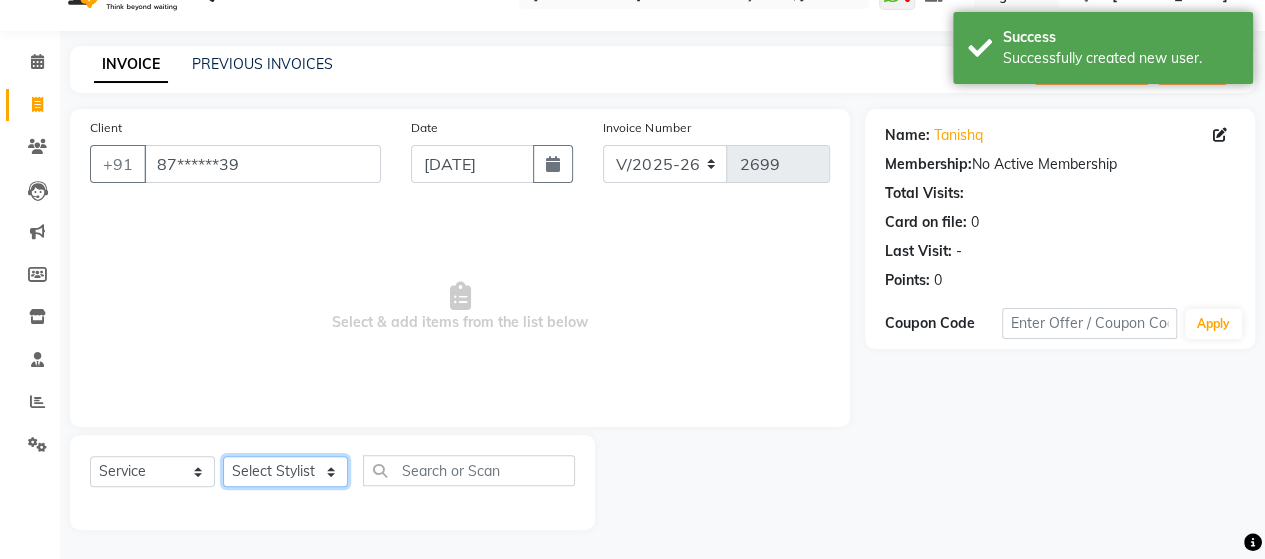 click on "Select Stylist Admin [PERSON_NAME]  [PERSON_NAME]  [PERSON_NAME] Rohit [PERSON_NAME]" 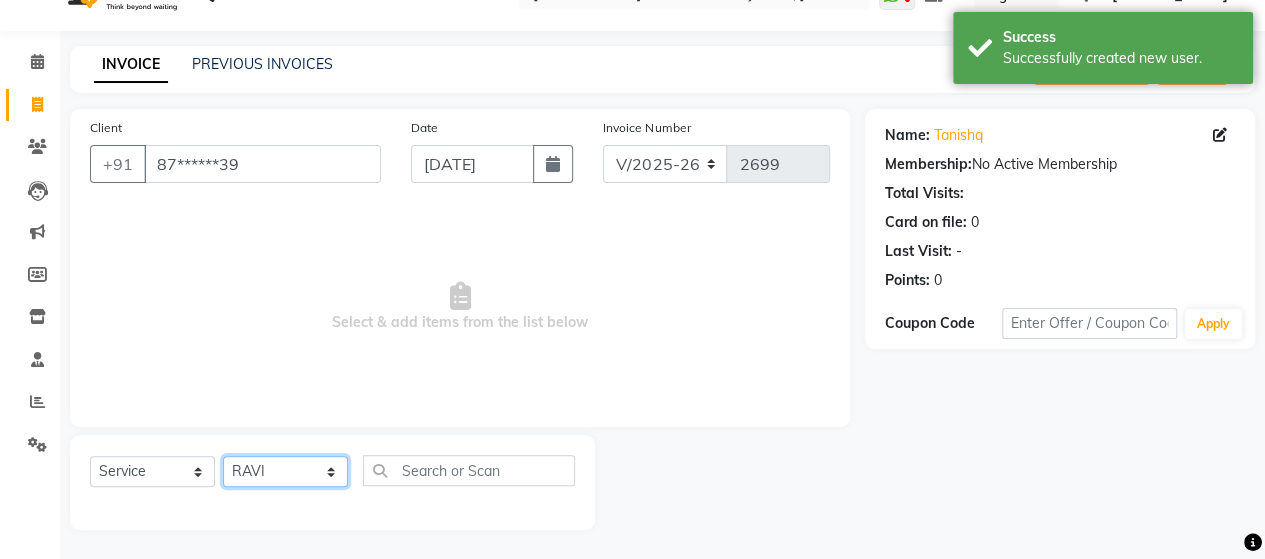 click on "Select Stylist Admin [PERSON_NAME]  [PERSON_NAME]  [PERSON_NAME] Rohit [PERSON_NAME]" 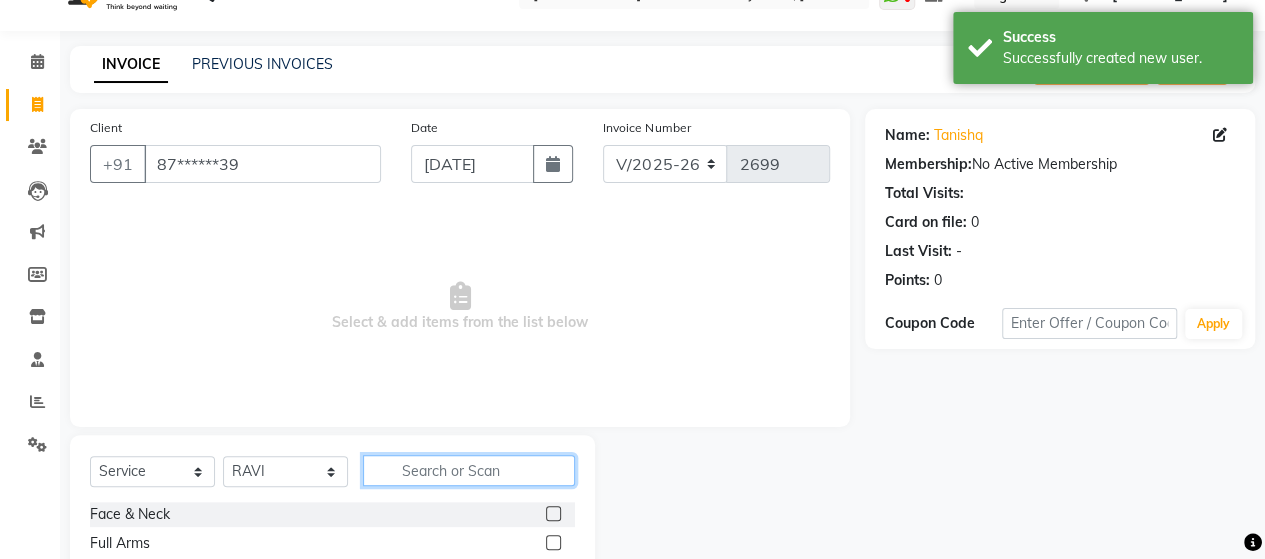 click 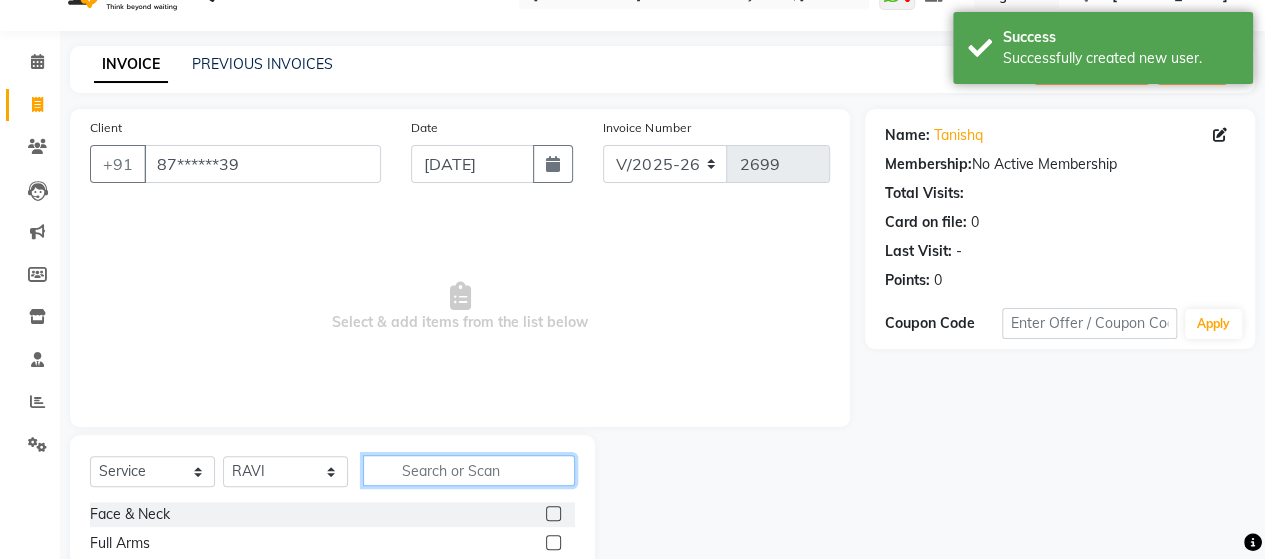 click 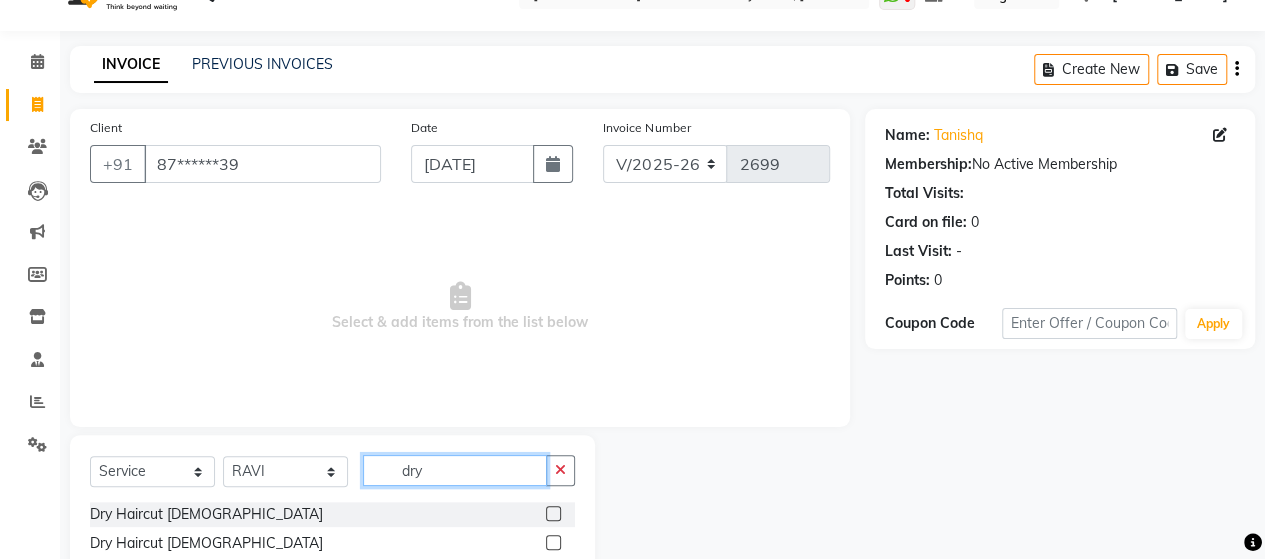 type on "dry" 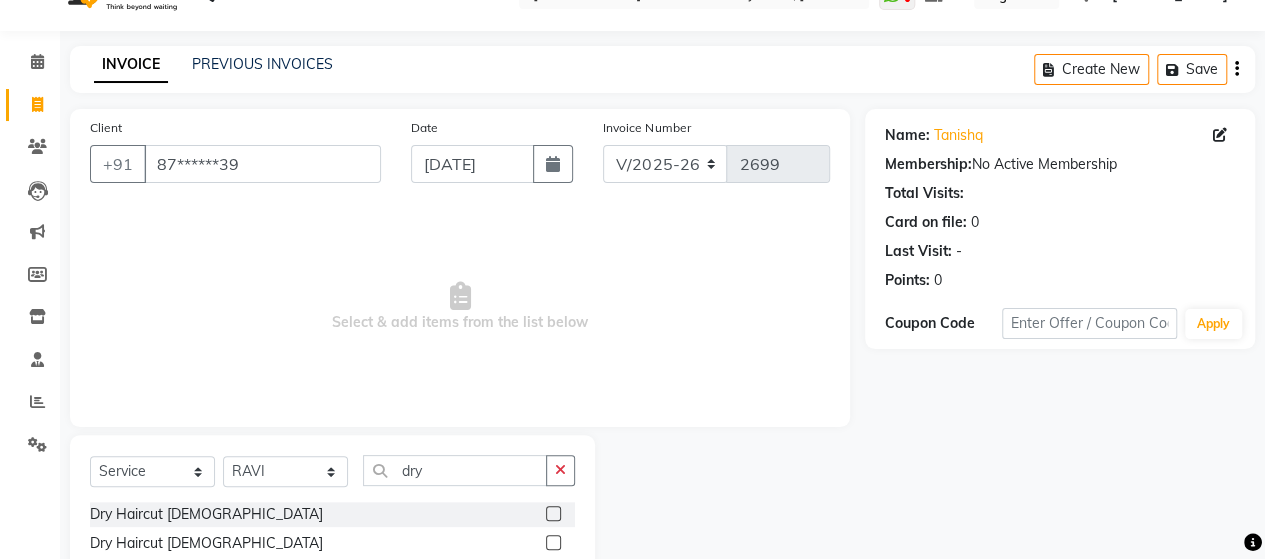 click 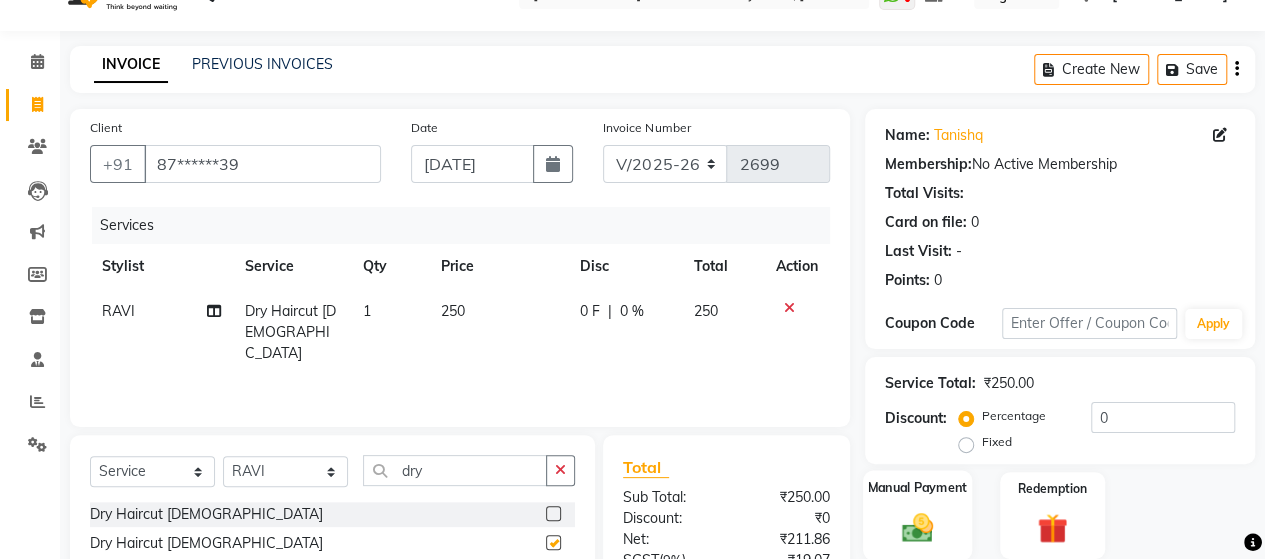 checkbox on "false" 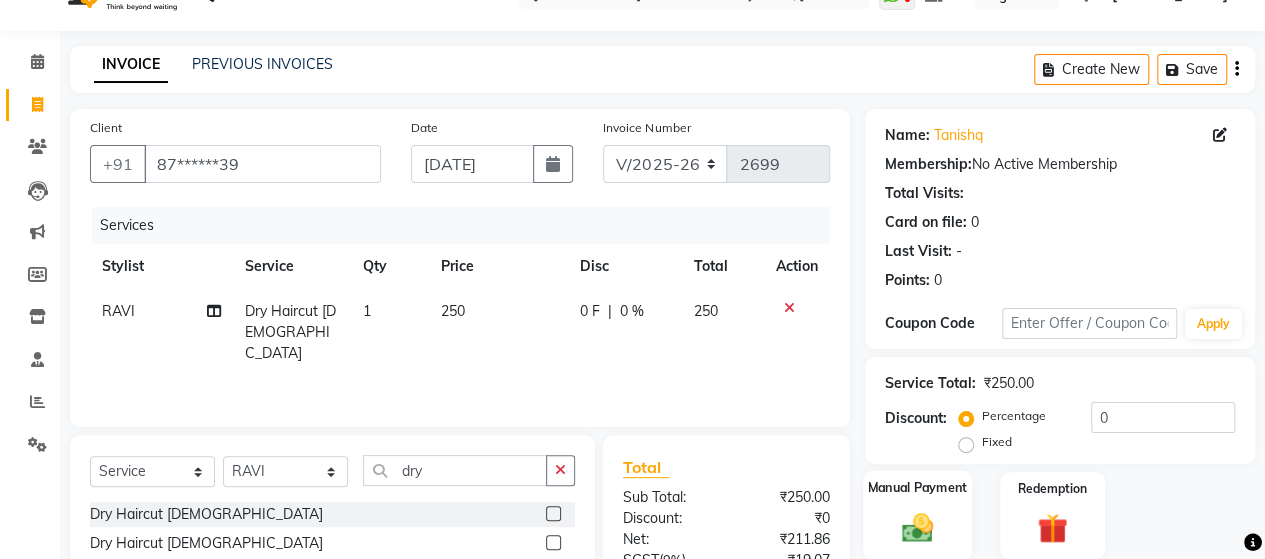 click 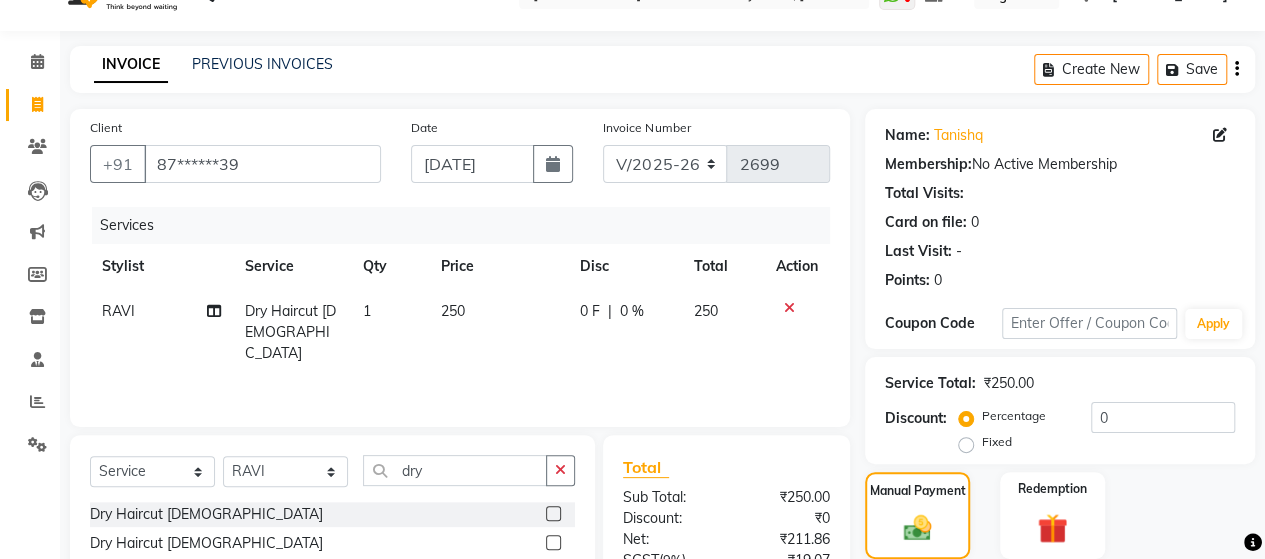 scroll, scrollTop: 239, scrollLeft: 0, axis: vertical 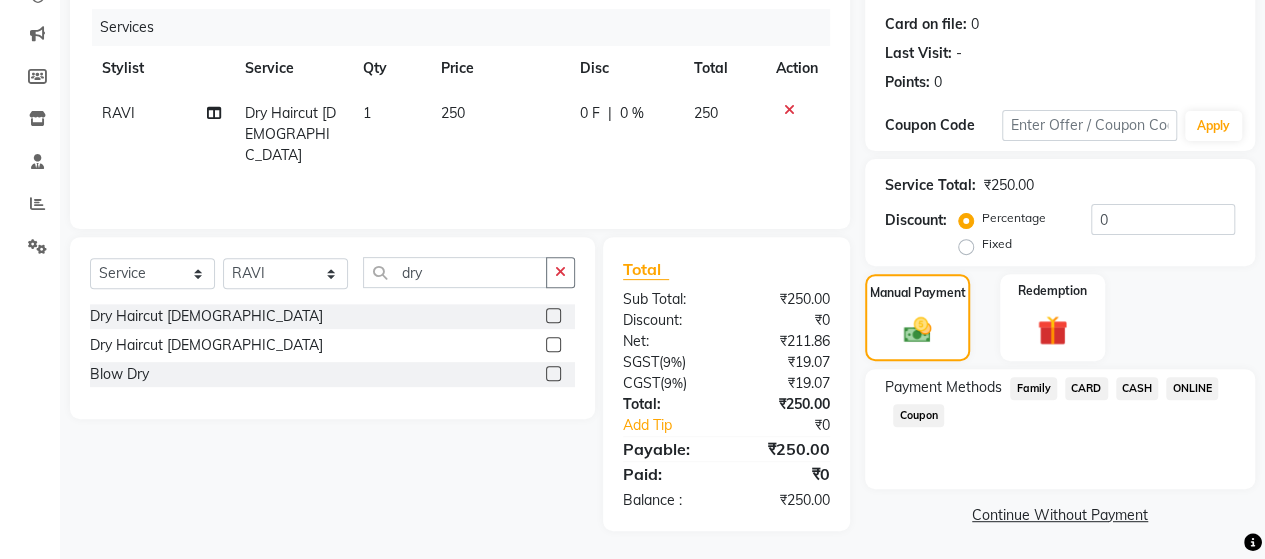 click on "ONLINE" 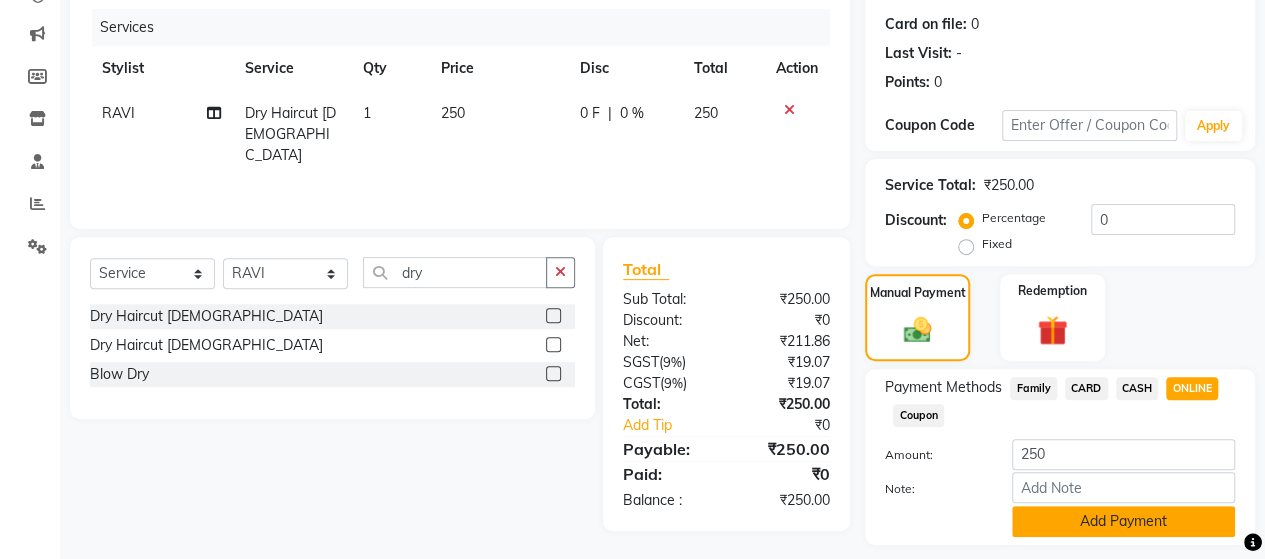 click on "Add Payment" 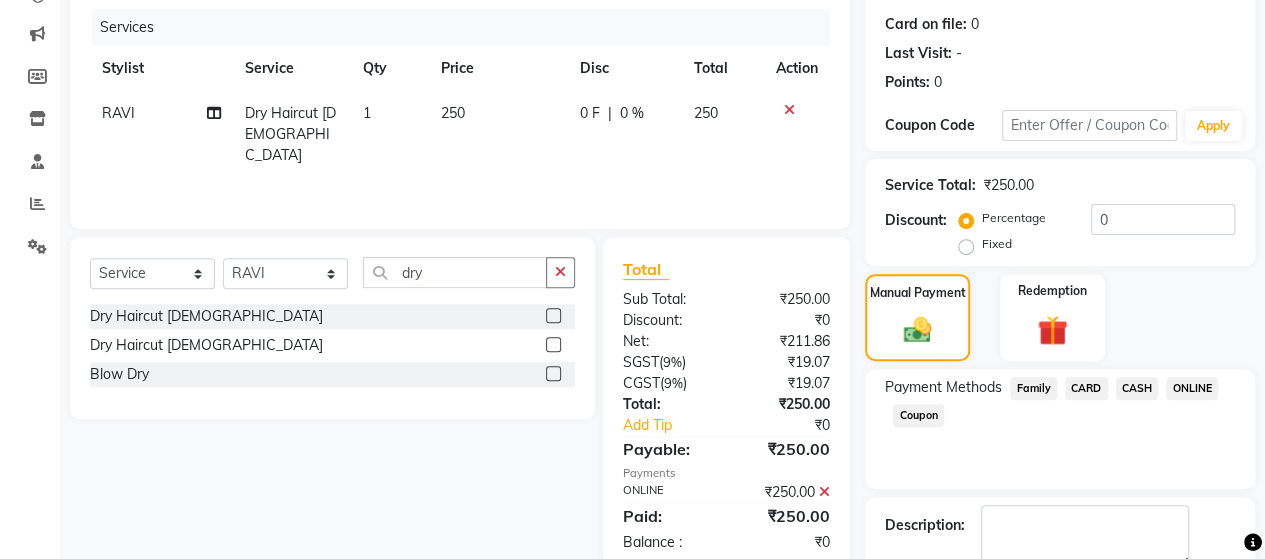 scroll, scrollTop: 350, scrollLeft: 0, axis: vertical 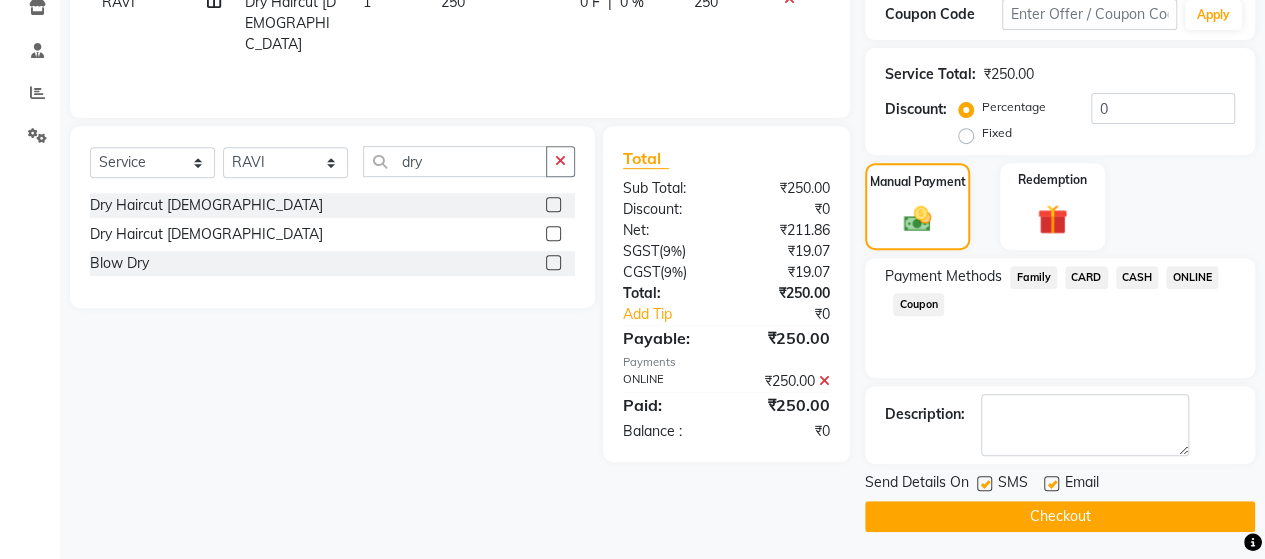 click on "Checkout" 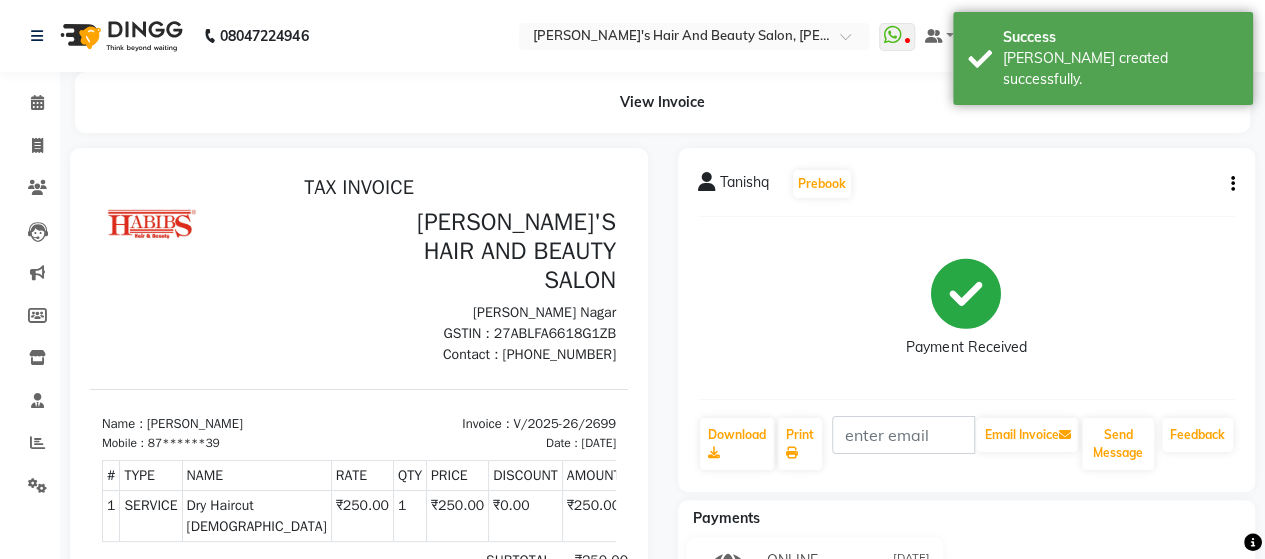scroll, scrollTop: 0, scrollLeft: 0, axis: both 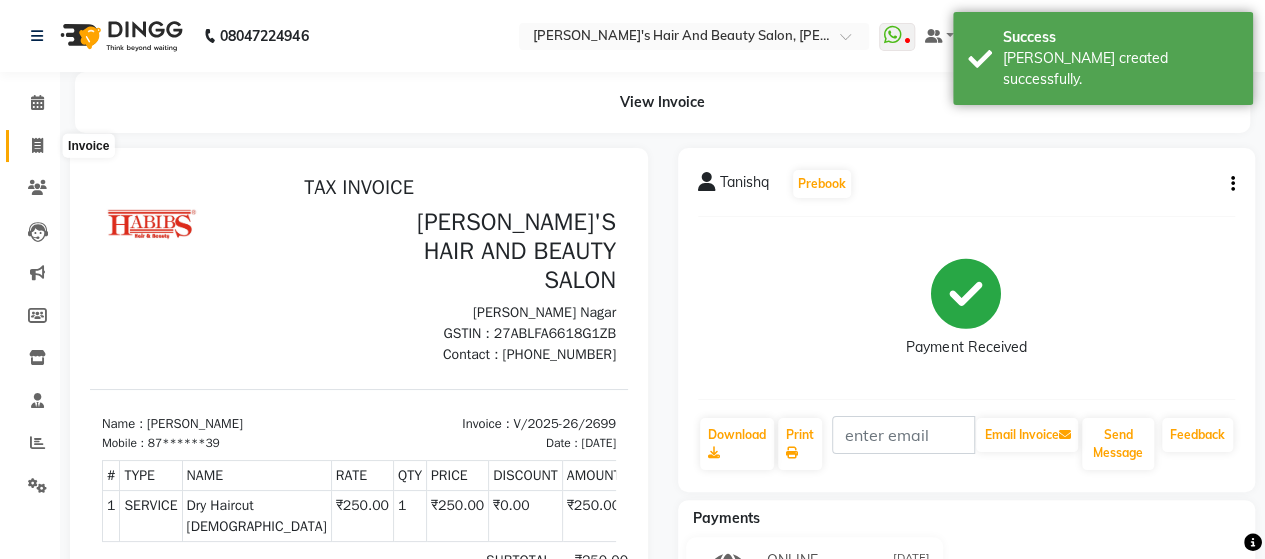 click 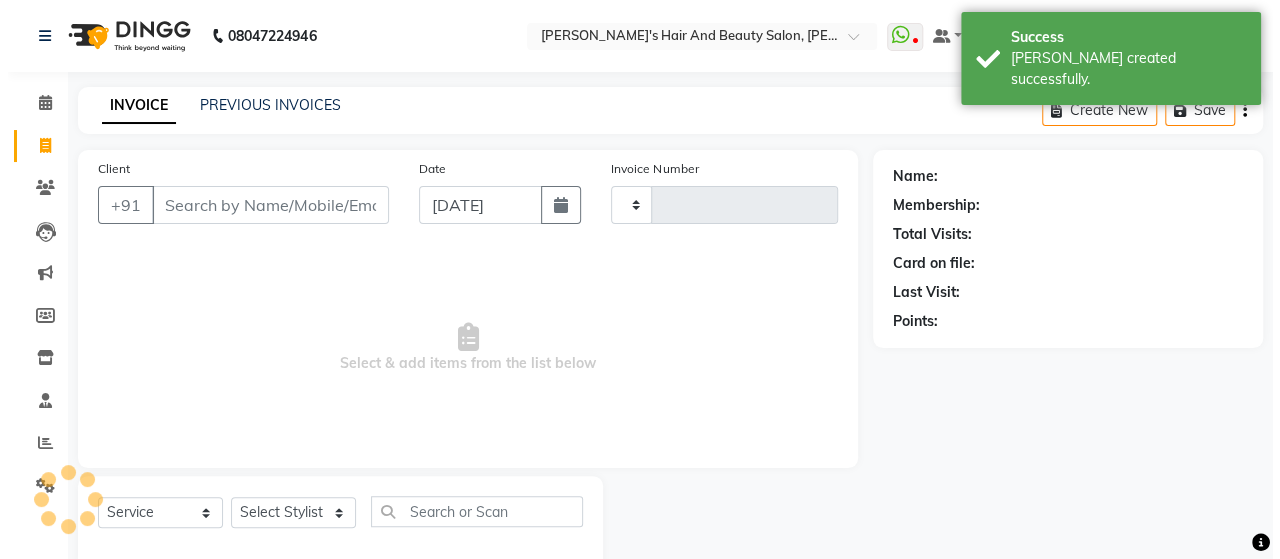 scroll, scrollTop: 41, scrollLeft: 0, axis: vertical 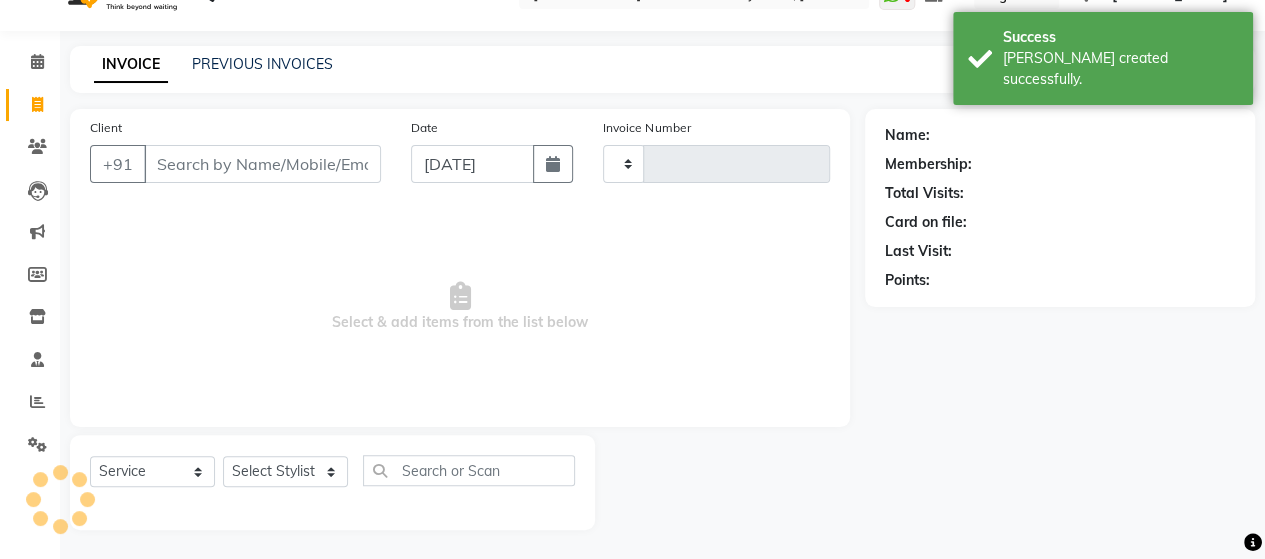 click on "Client" at bounding box center (262, 164) 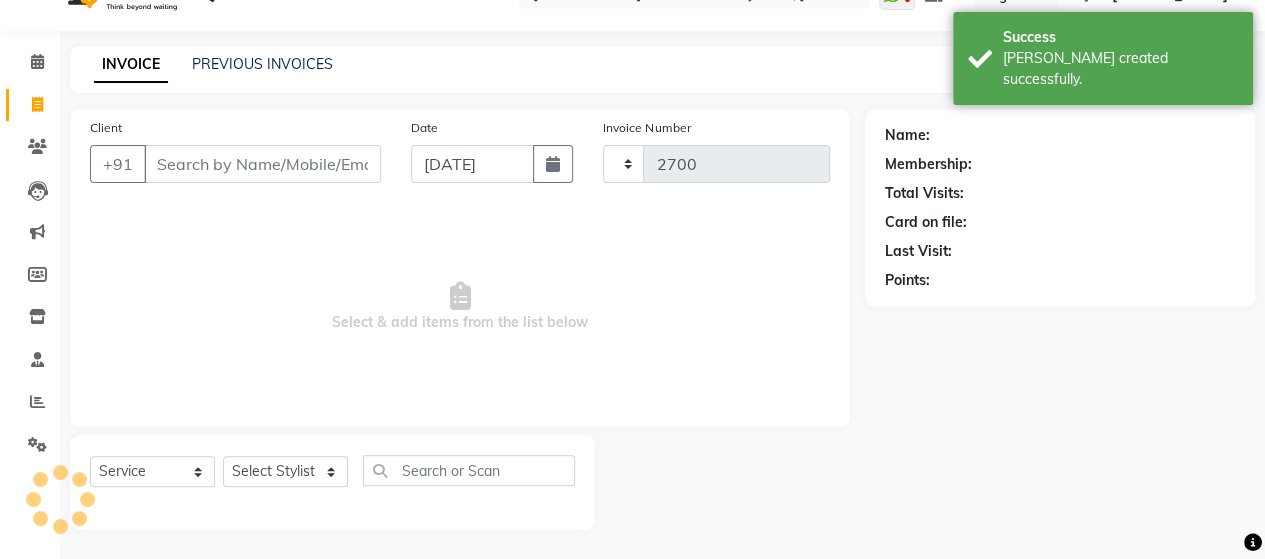 select on "6429" 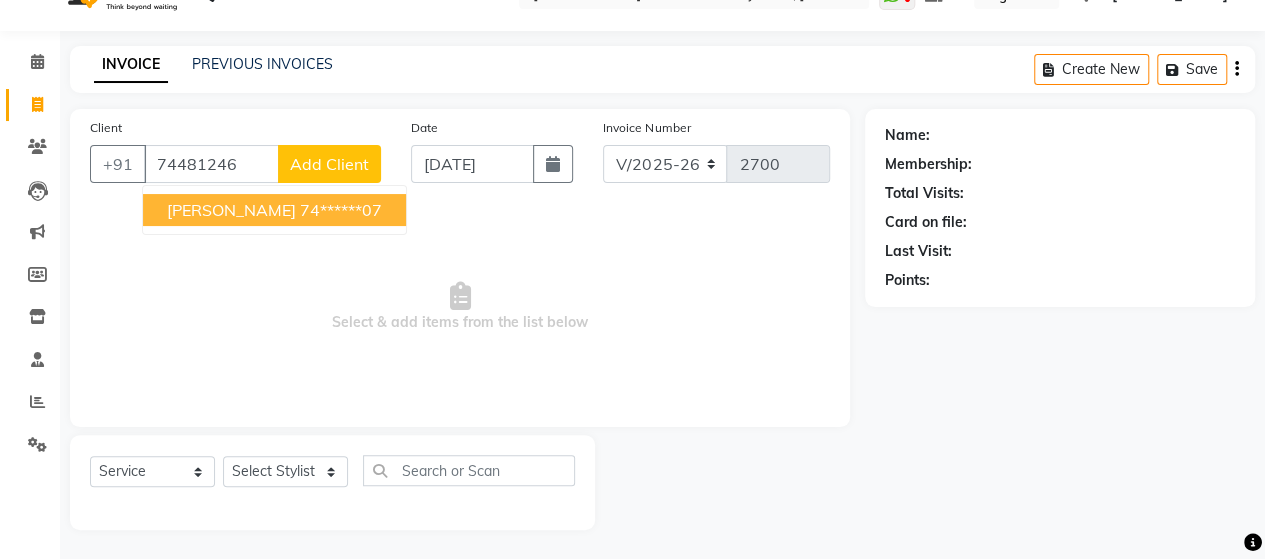 click on "[PERSON_NAME]  74******07" at bounding box center (274, 210) 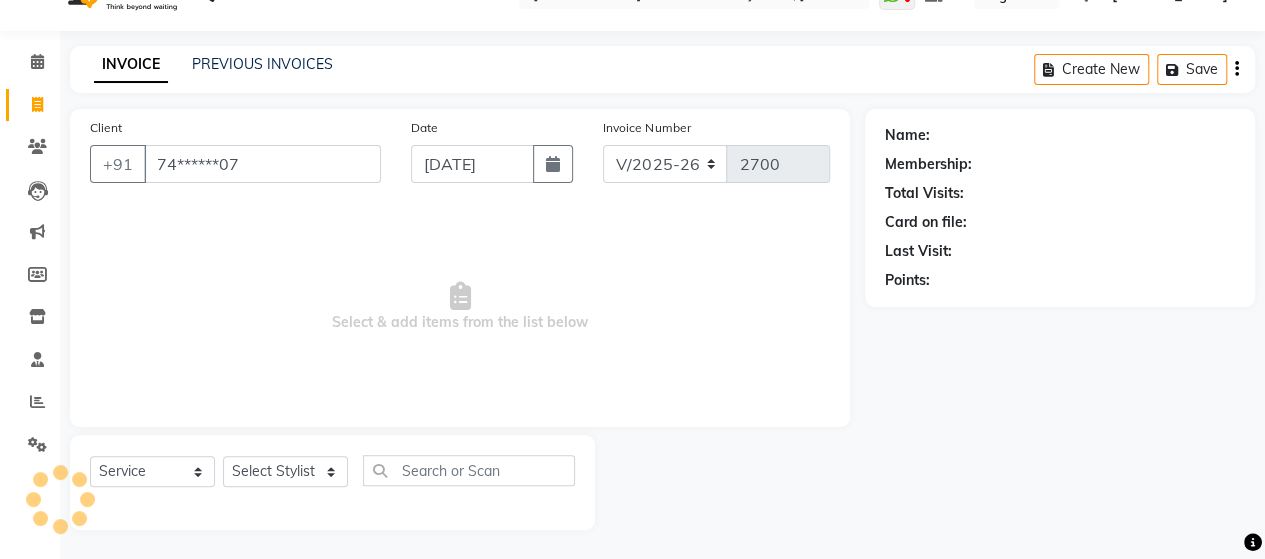 type on "74******07" 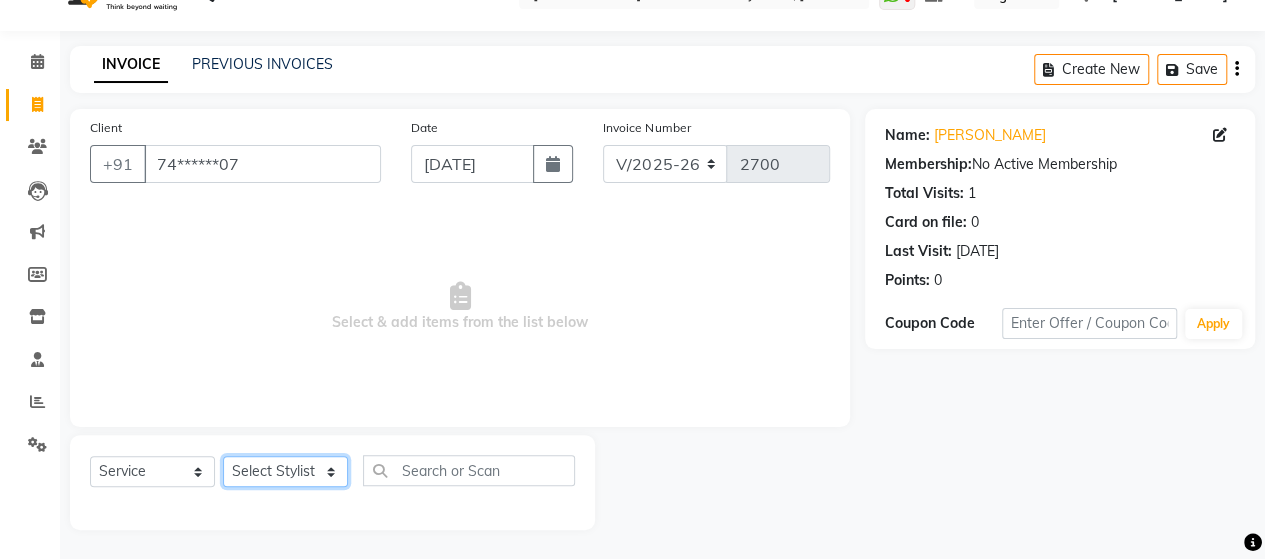 click on "Select Stylist Admin [PERSON_NAME]  [PERSON_NAME]  [PERSON_NAME] Rohit [PERSON_NAME]" 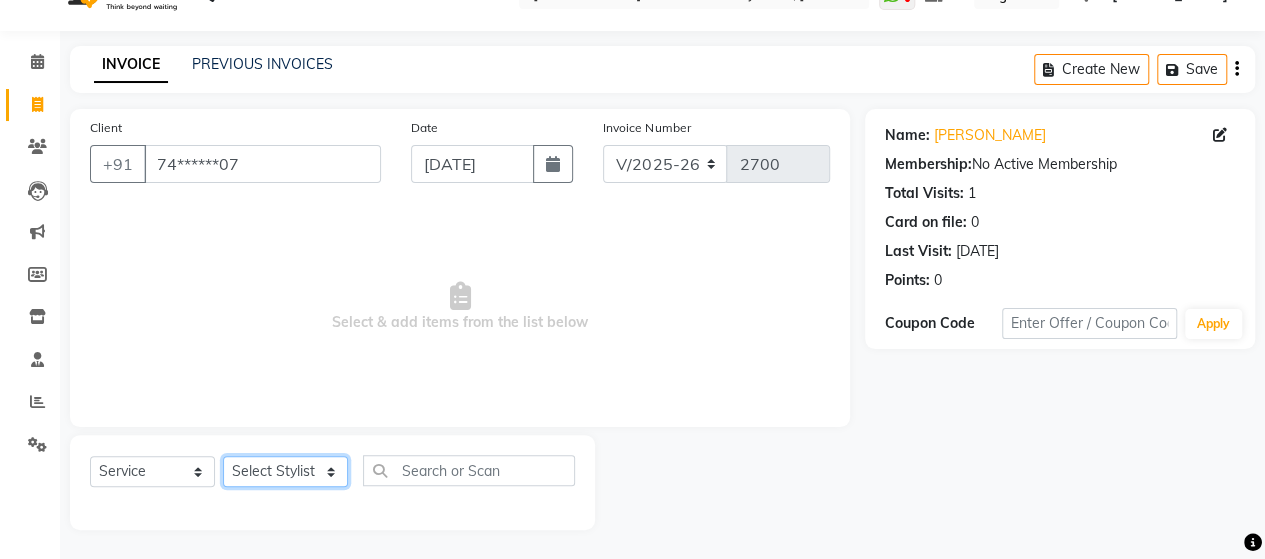 select on "62464" 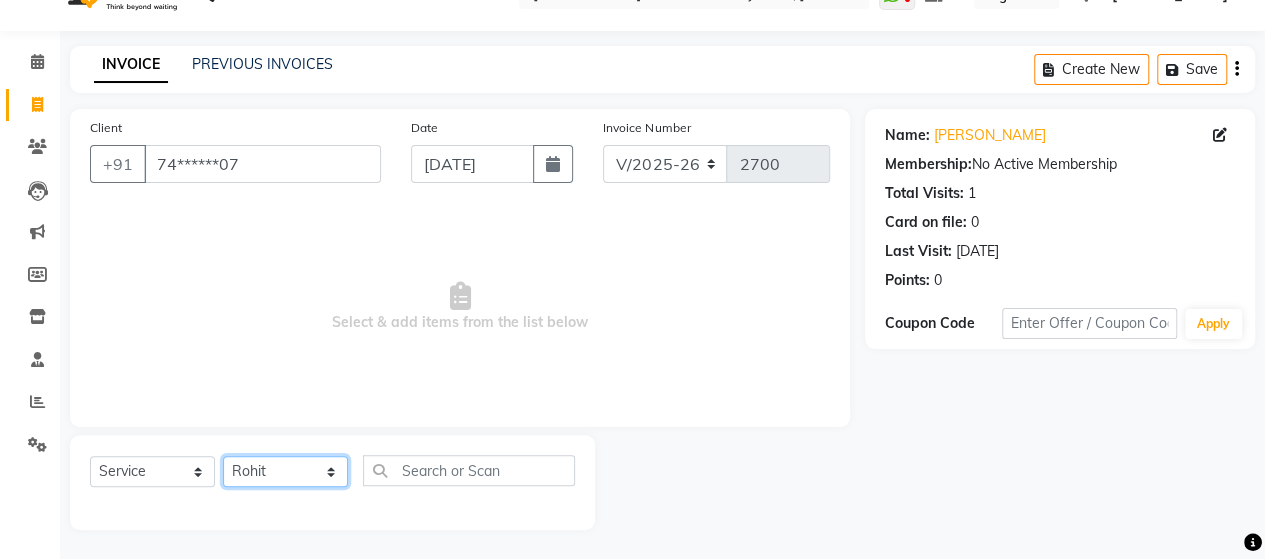 click on "Select Stylist Admin [PERSON_NAME]  [PERSON_NAME]  [PERSON_NAME] Rohit [PERSON_NAME]" 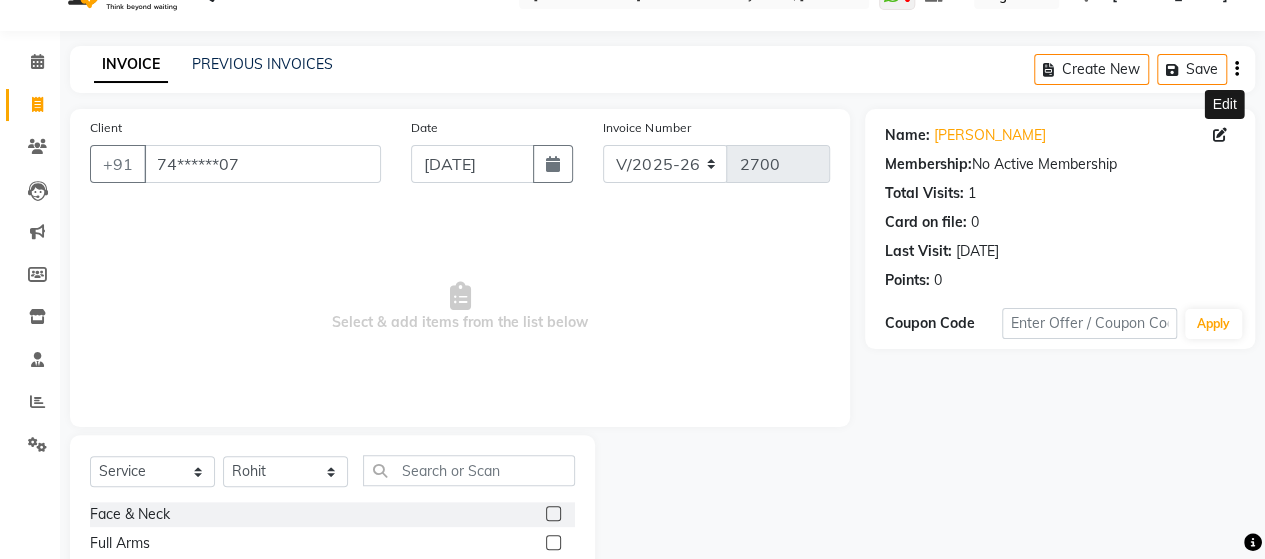 click 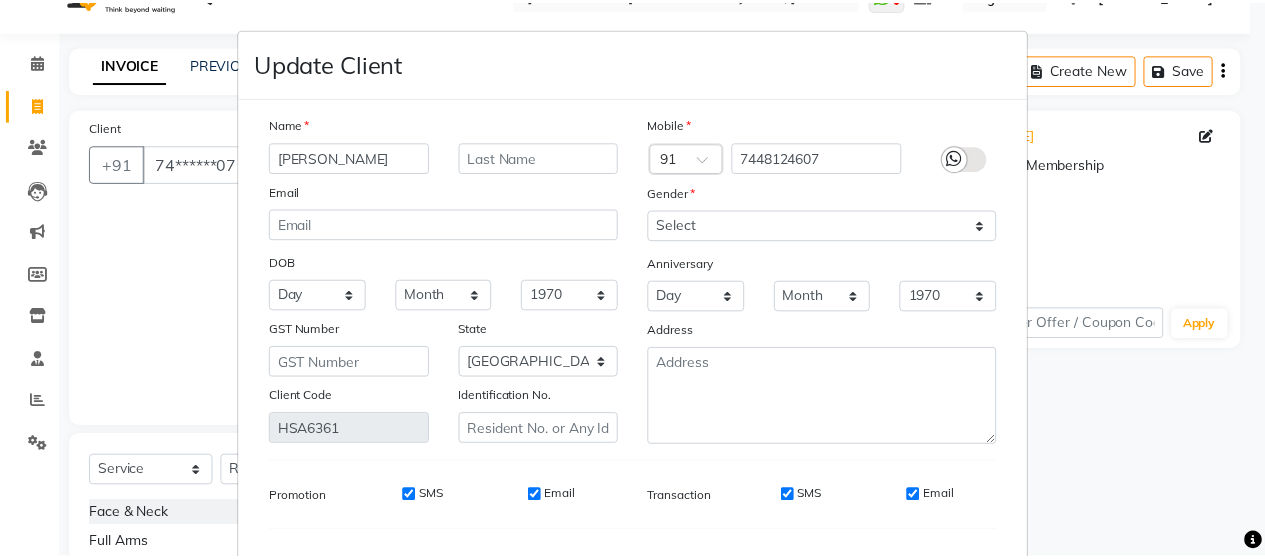 scroll, scrollTop: 250, scrollLeft: 0, axis: vertical 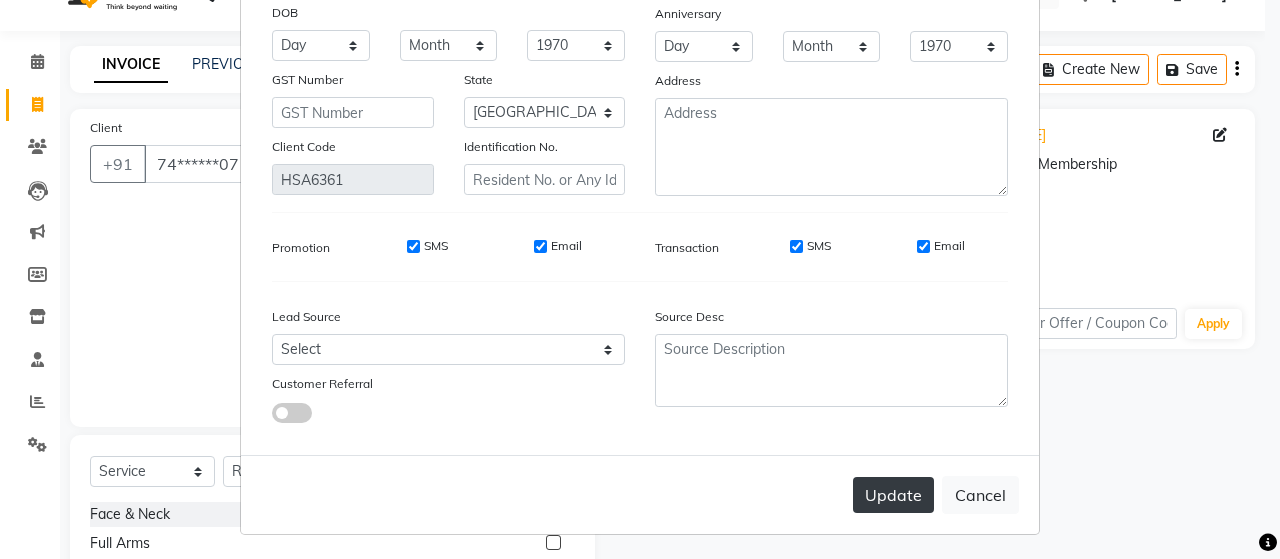 click on "Update" at bounding box center [893, 495] 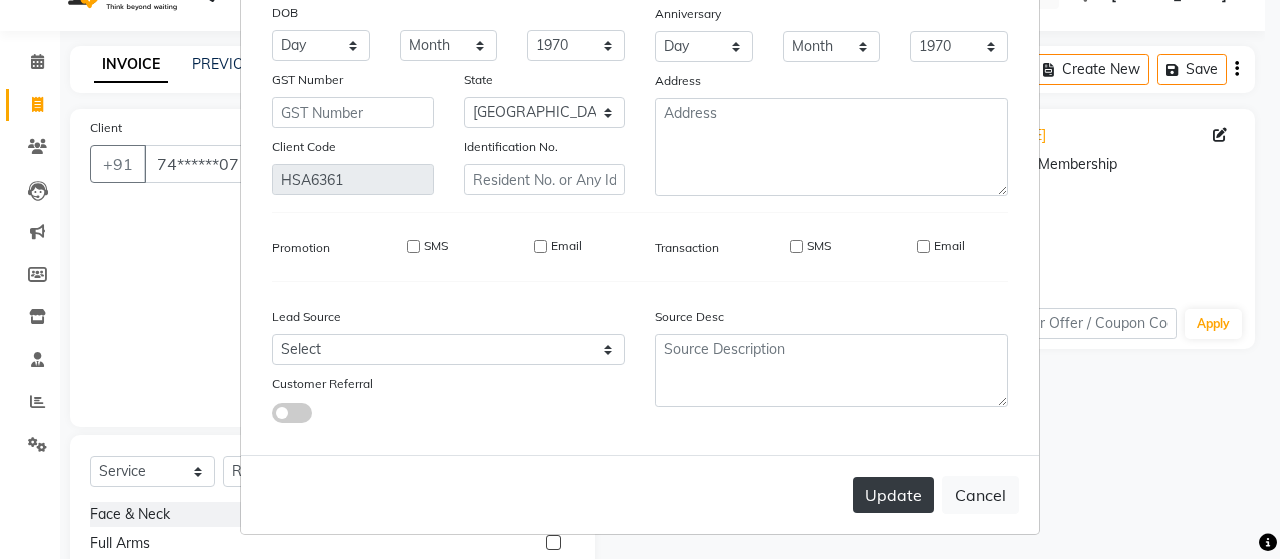 type 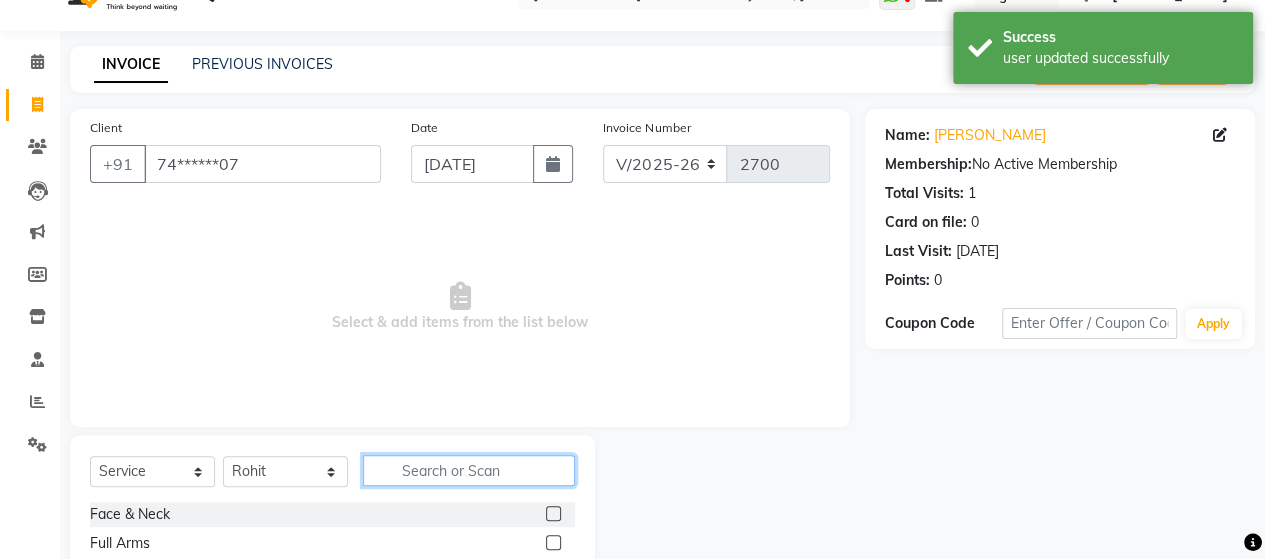 click 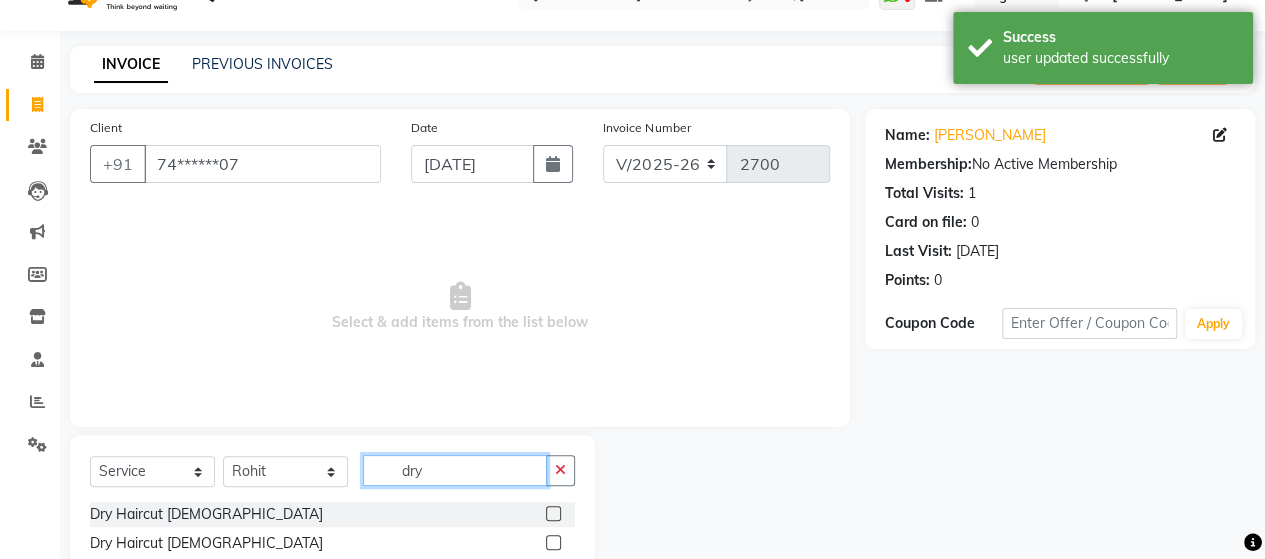 type on "dry" 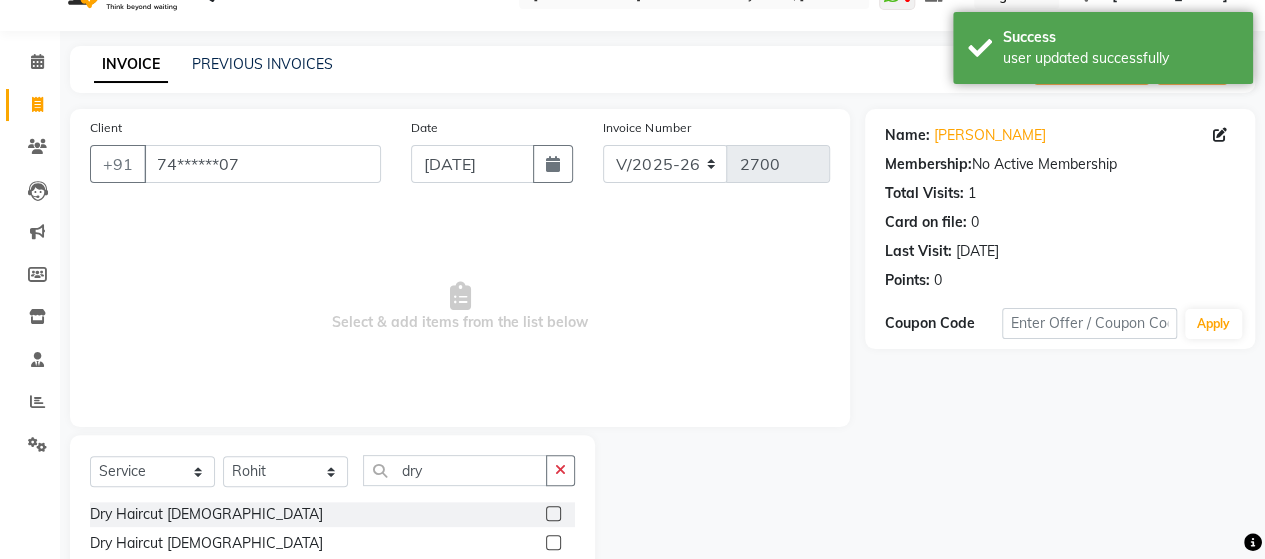 click 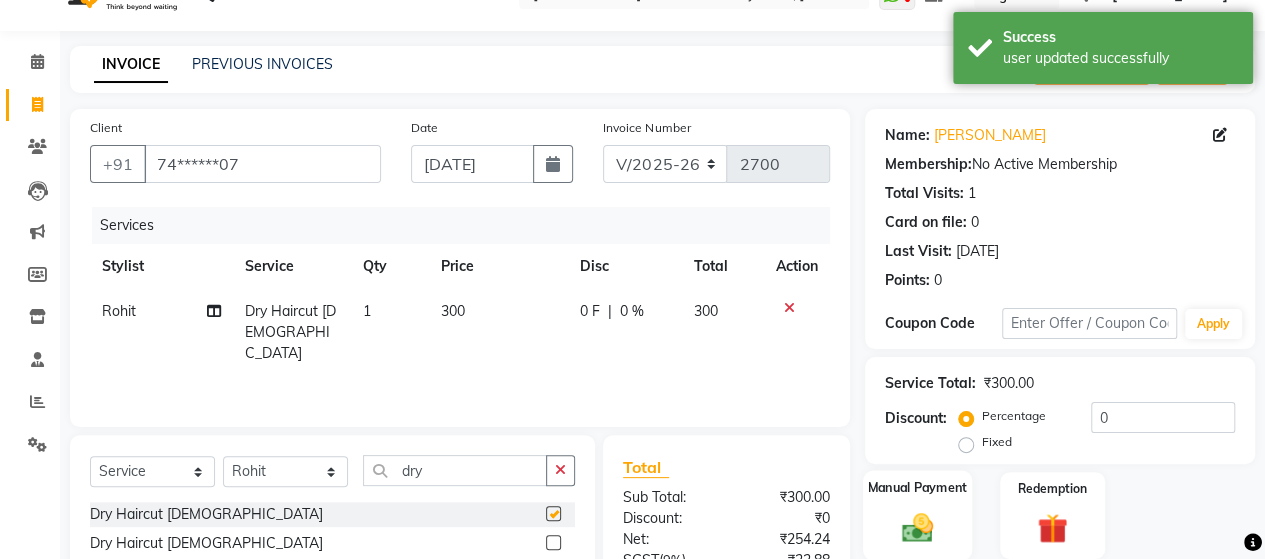 checkbox on "false" 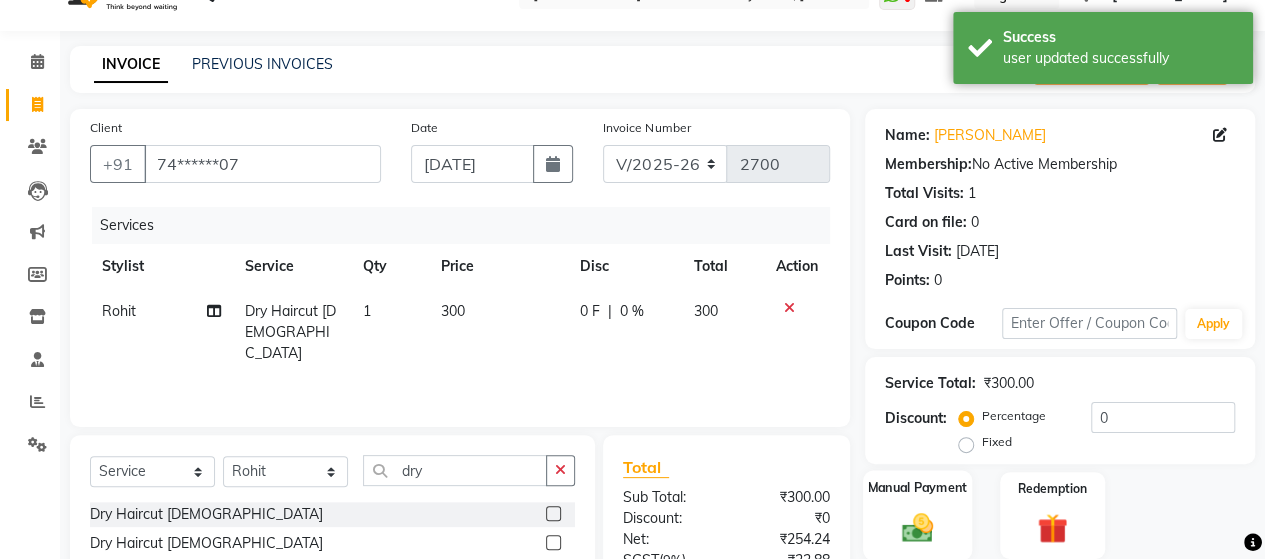 click 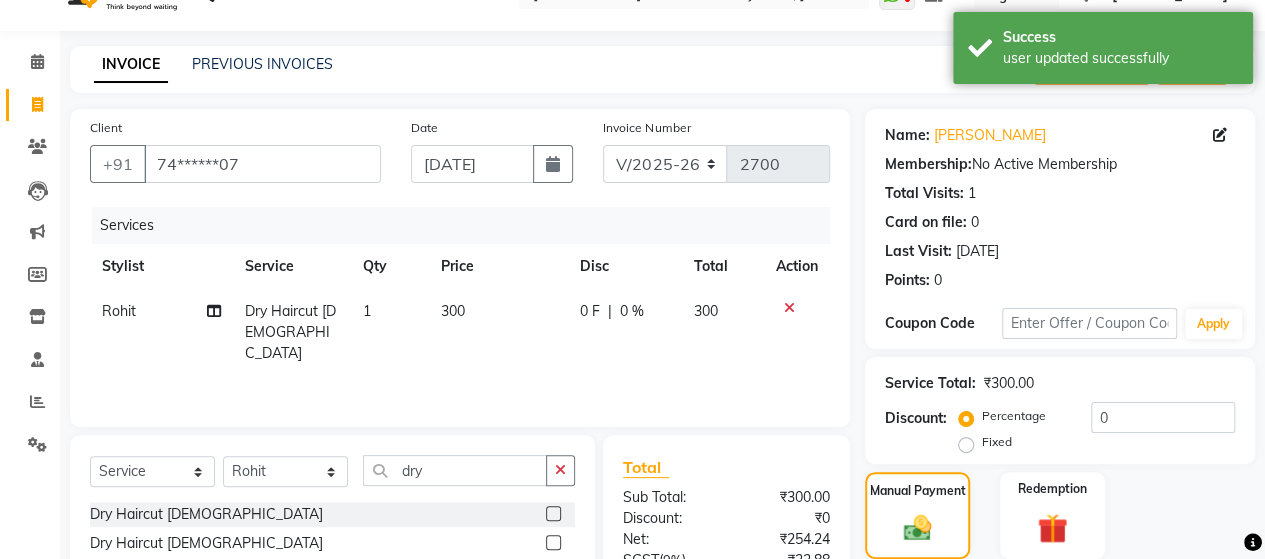 scroll, scrollTop: 239, scrollLeft: 0, axis: vertical 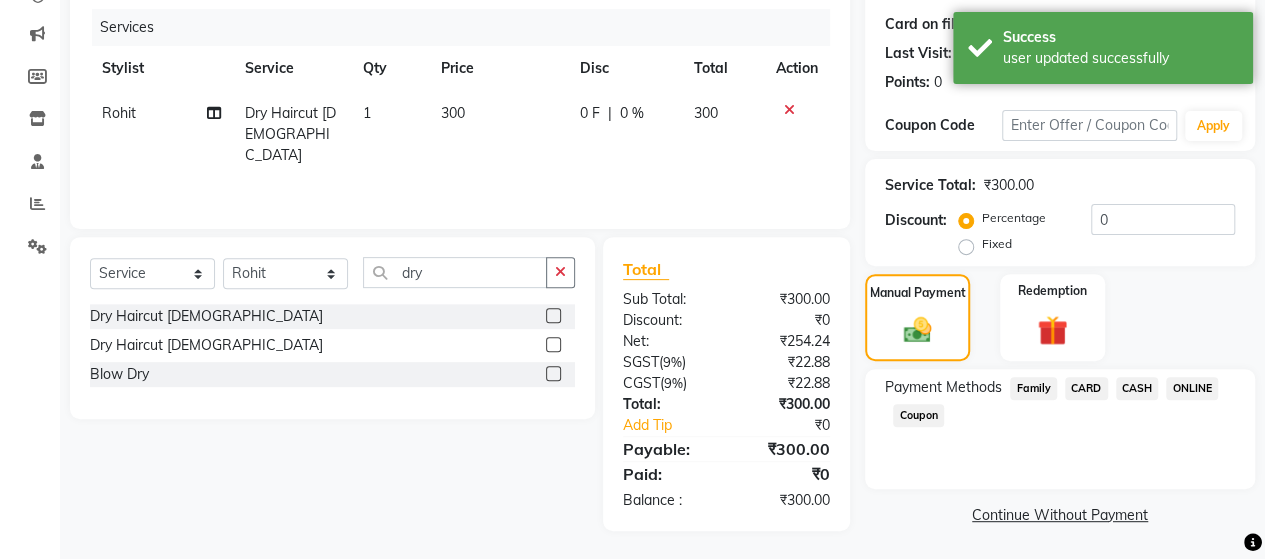 click on "ONLINE" 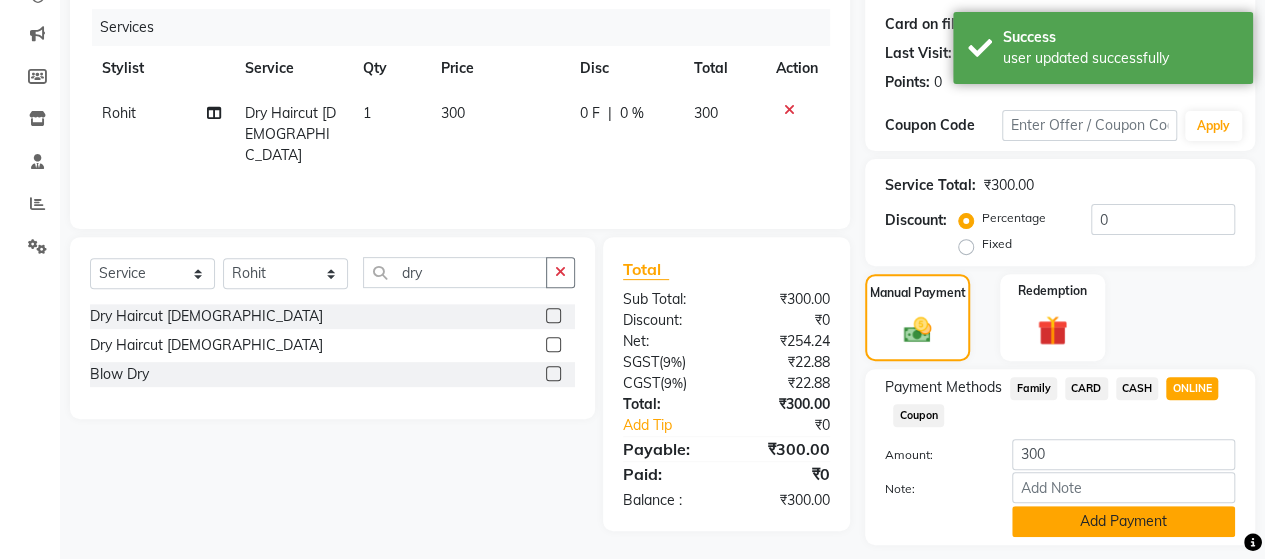 click on "Add Payment" 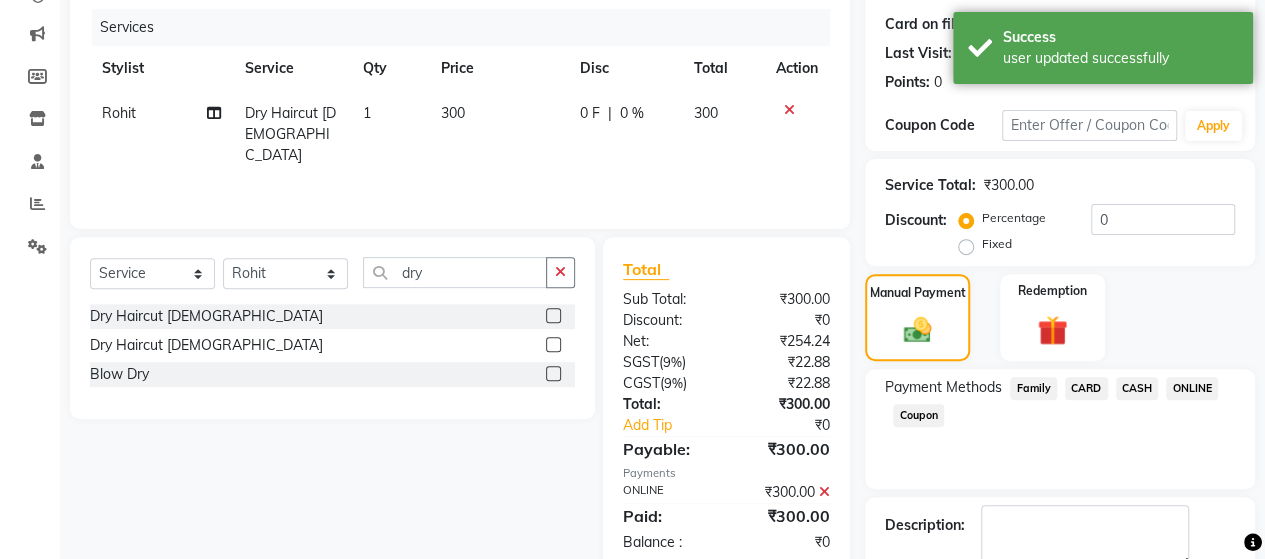scroll, scrollTop: 350, scrollLeft: 0, axis: vertical 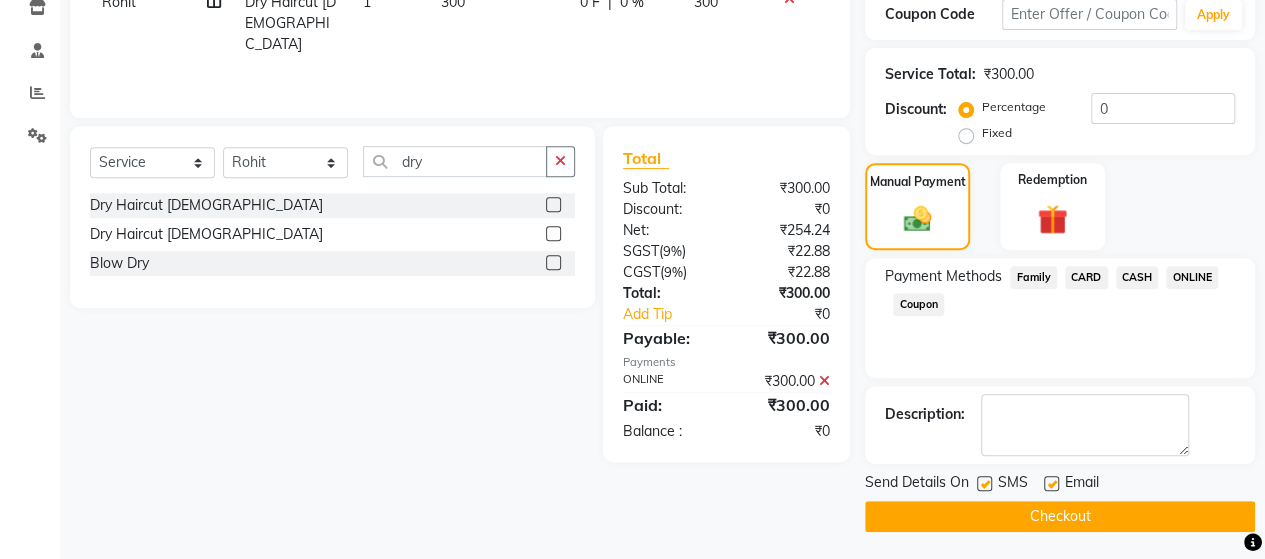 click on "Checkout" 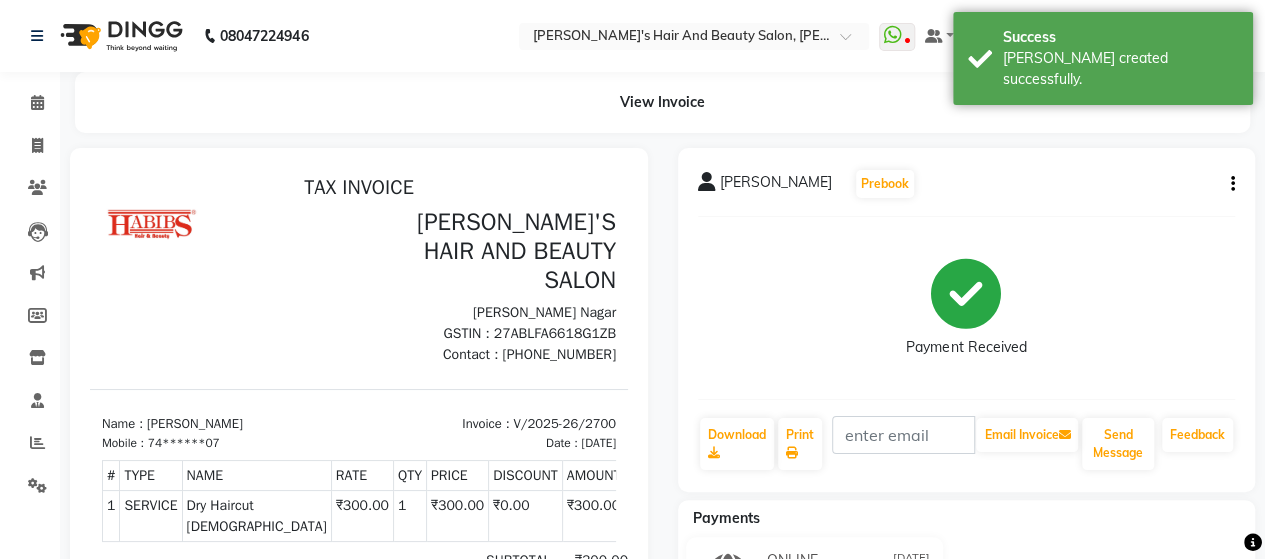 scroll, scrollTop: 0, scrollLeft: 0, axis: both 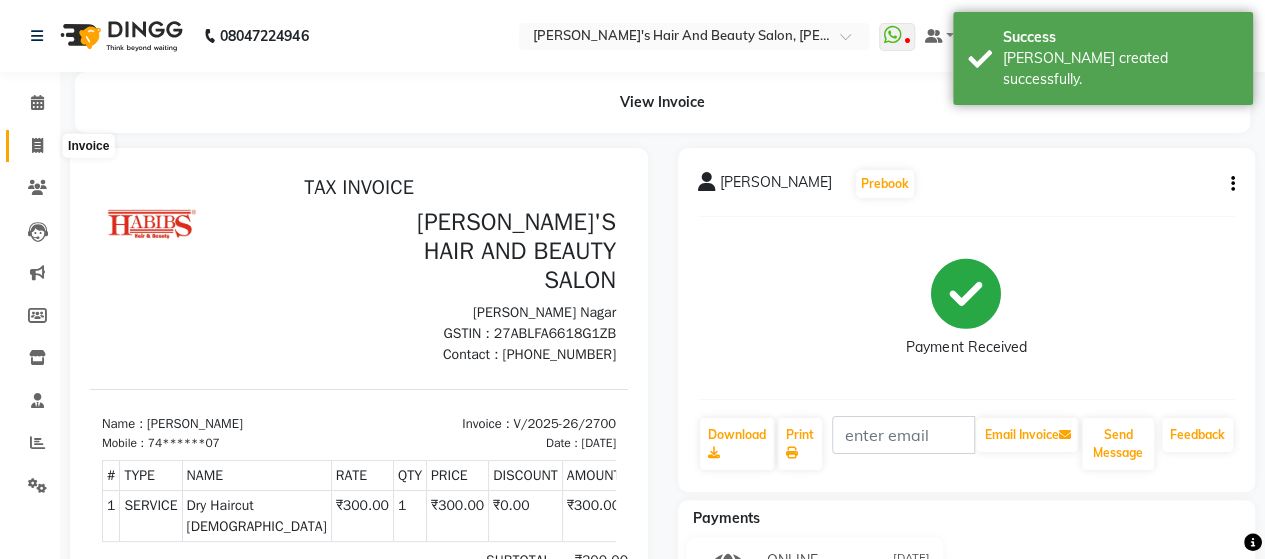 click 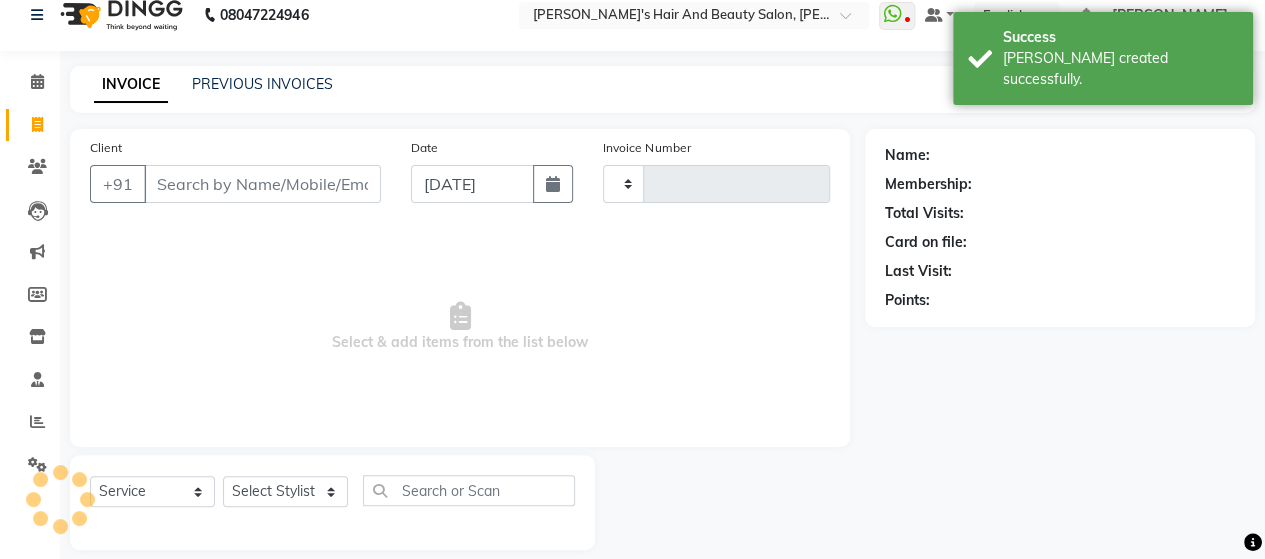 type on "2701" 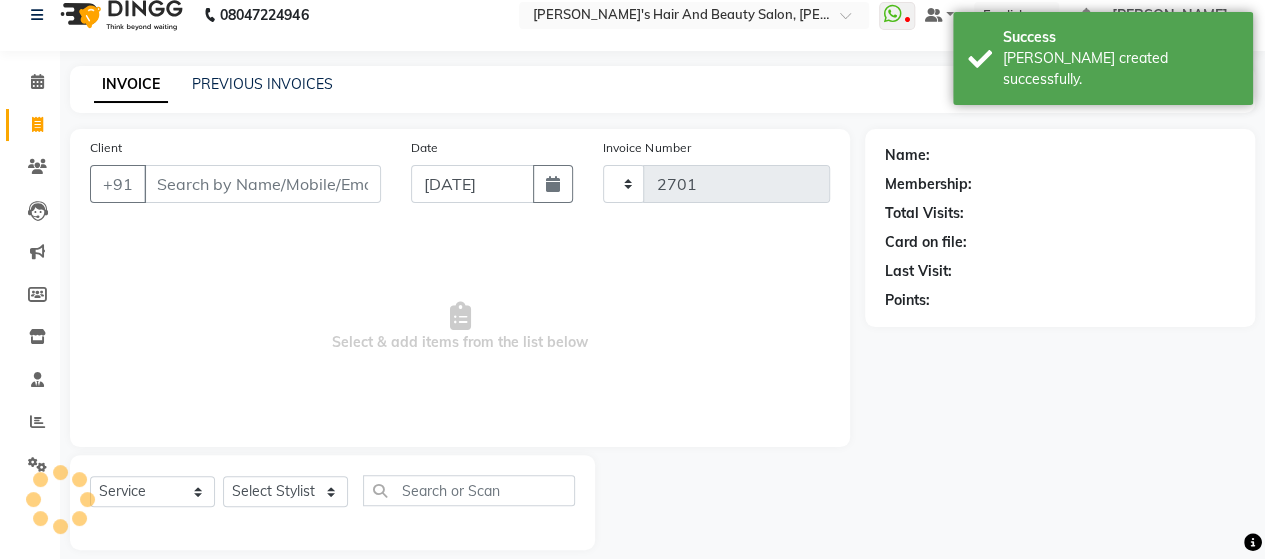 select on "6429" 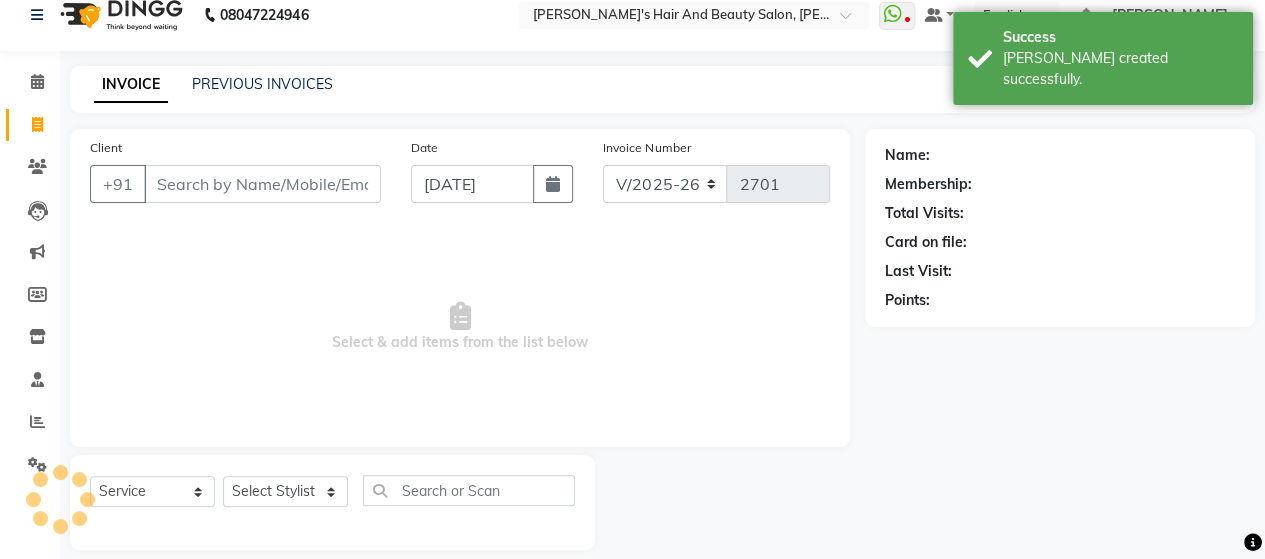 scroll, scrollTop: 41, scrollLeft: 0, axis: vertical 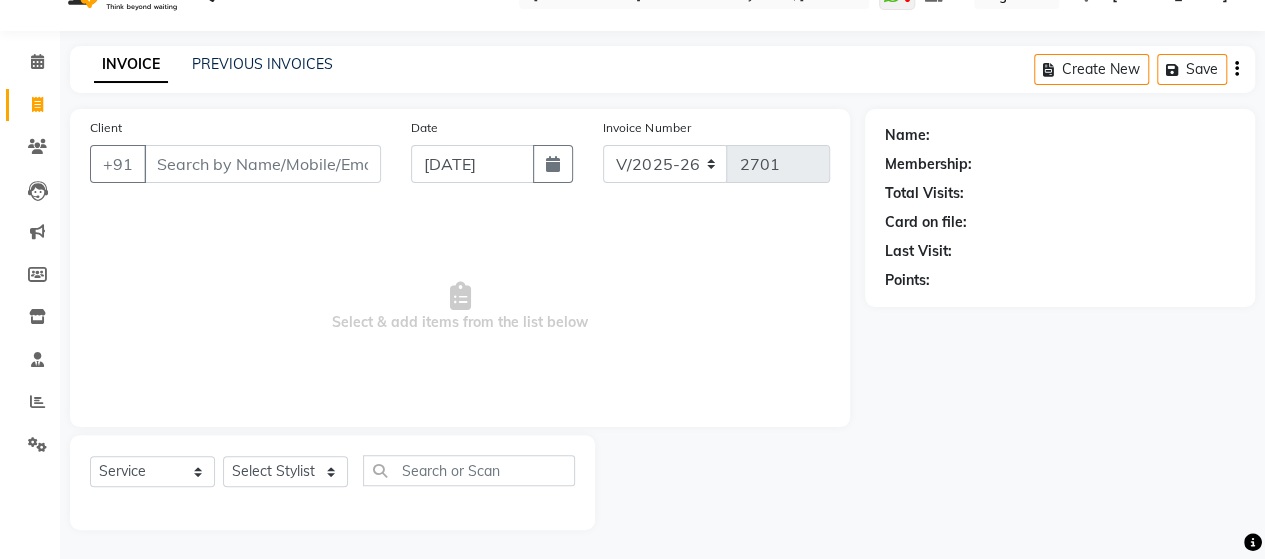 click on "Client" at bounding box center (262, 164) 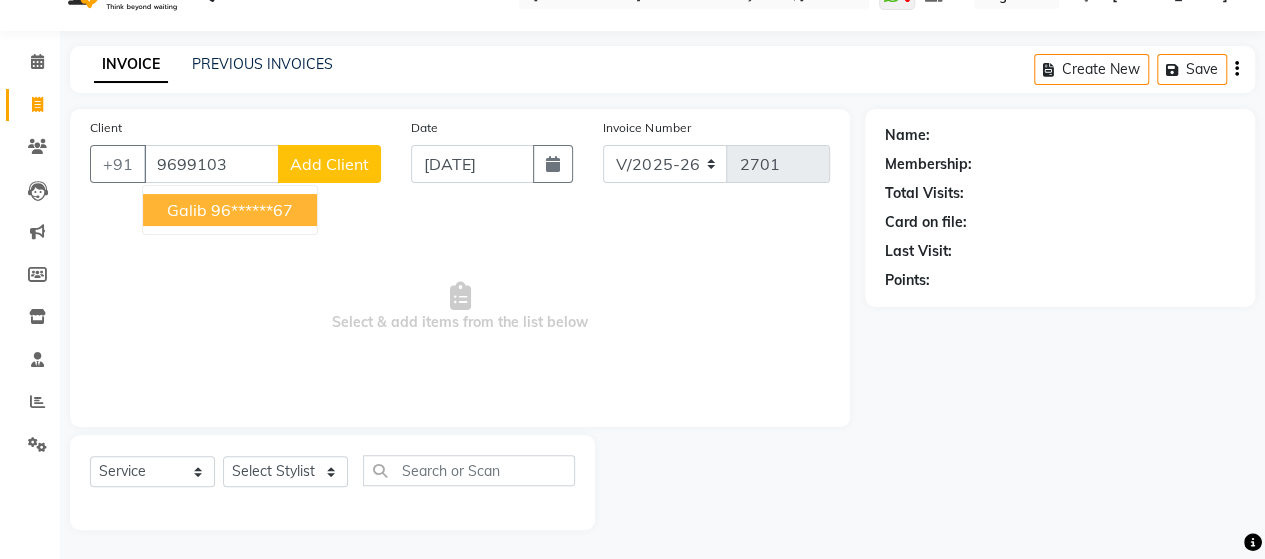 click on "96******67" at bounding box center (252, 210) 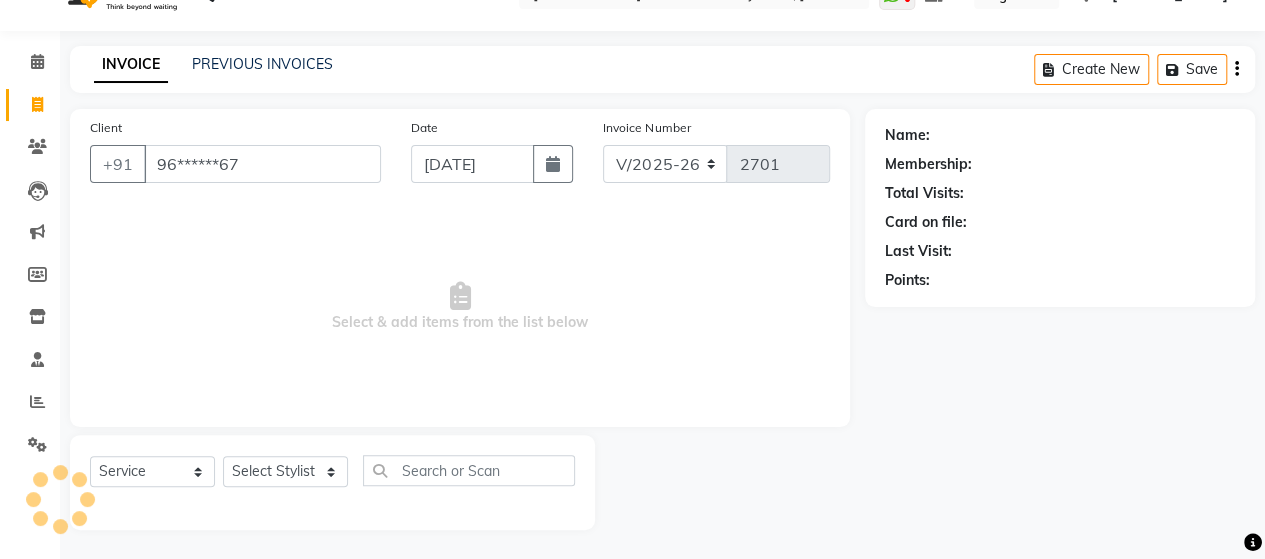 type on "96******67" 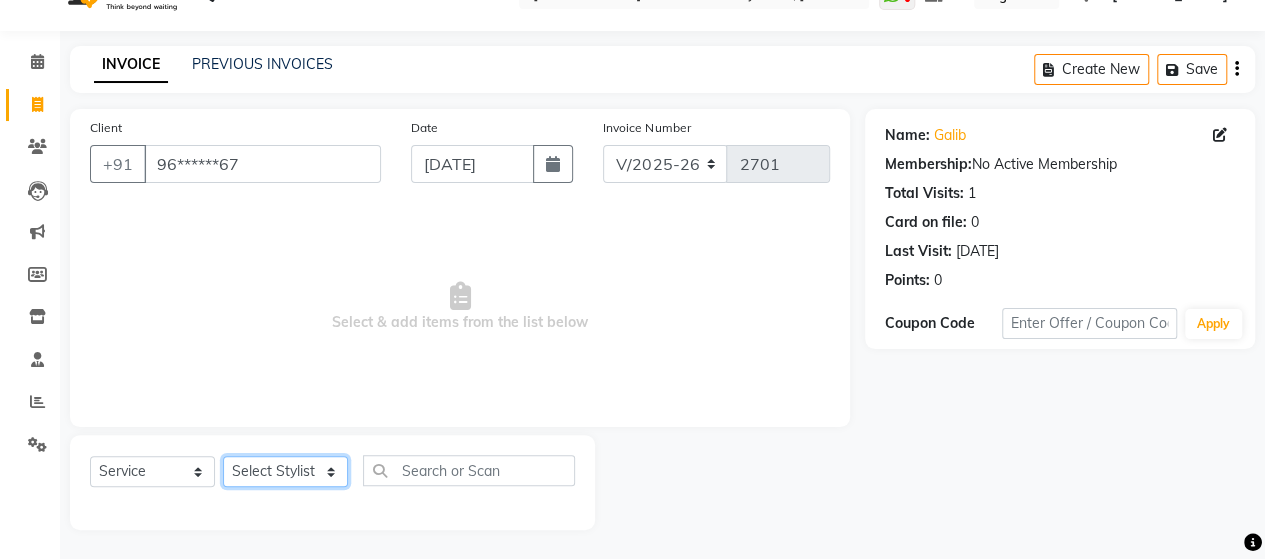 click on "Select Stylist Admin [PERSON_NAME]  [PERSON_NAME]  [PERSON_NAME] Rohit [PERSON_NAME]" 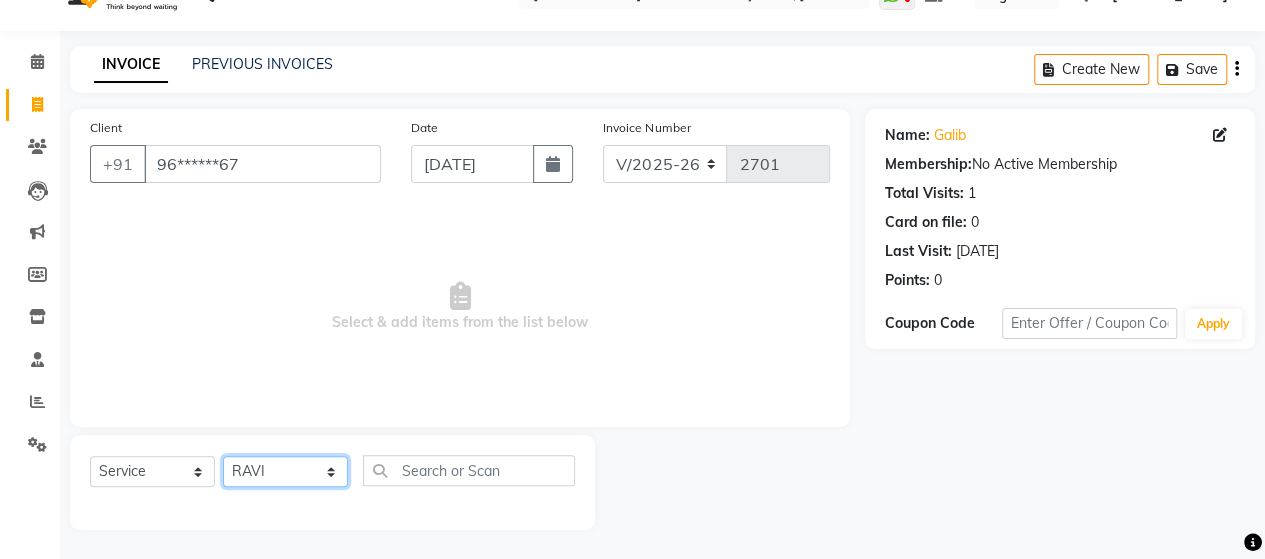 click on "Select Stylist Admin [PERSON_NAME]  [PERSON_NAME]  [PERSON_NAME] Rohit [PERSON_NAME]" 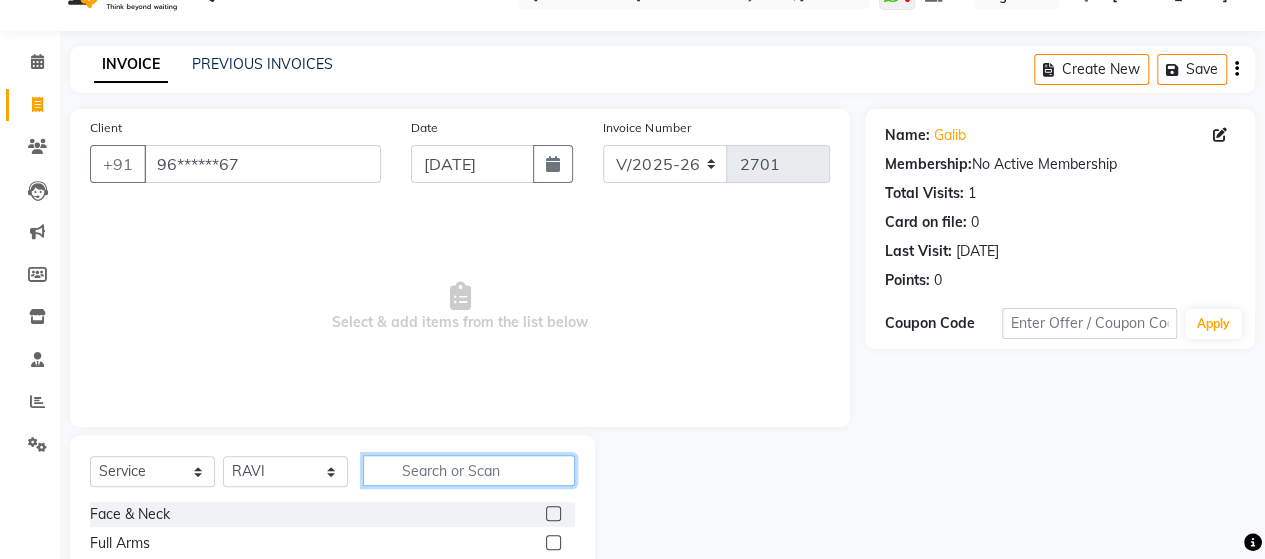 click 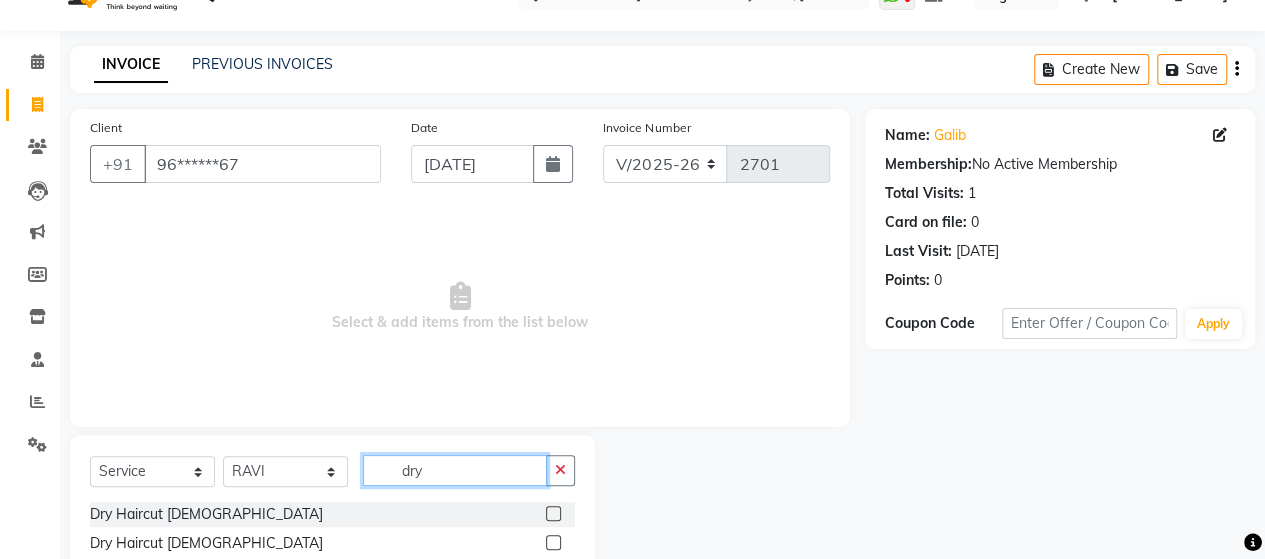 type on "dry" 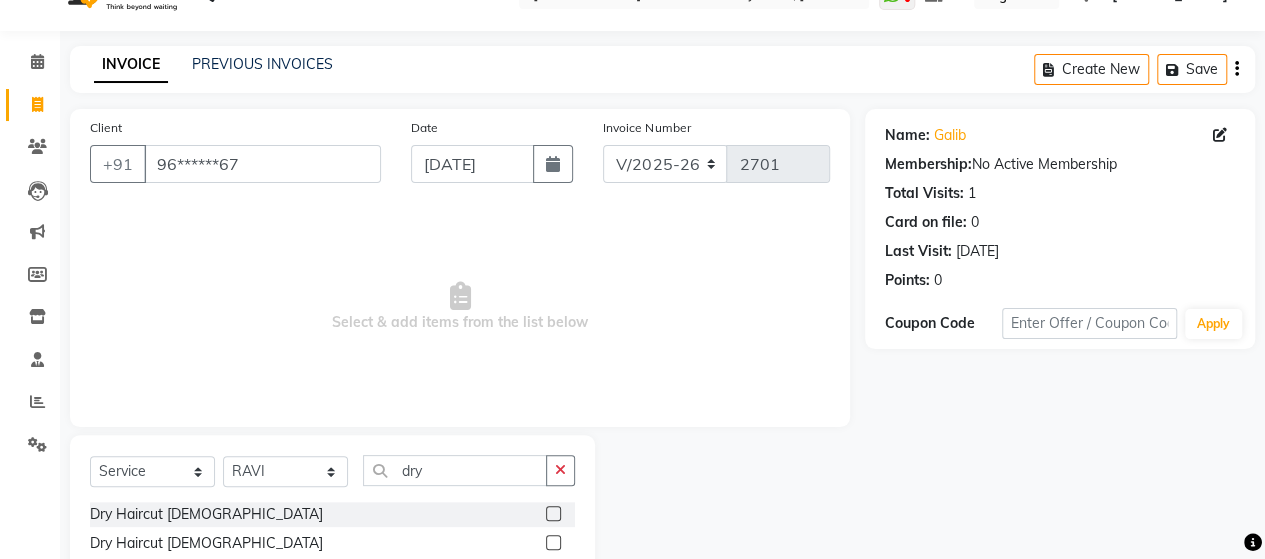 click 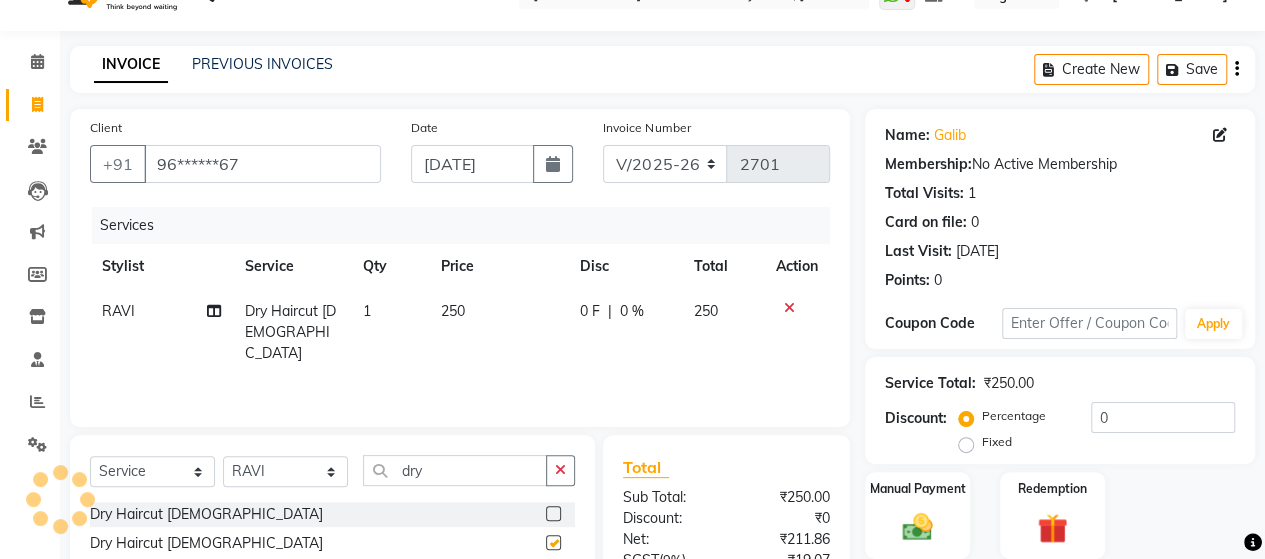 checkbox on "false" 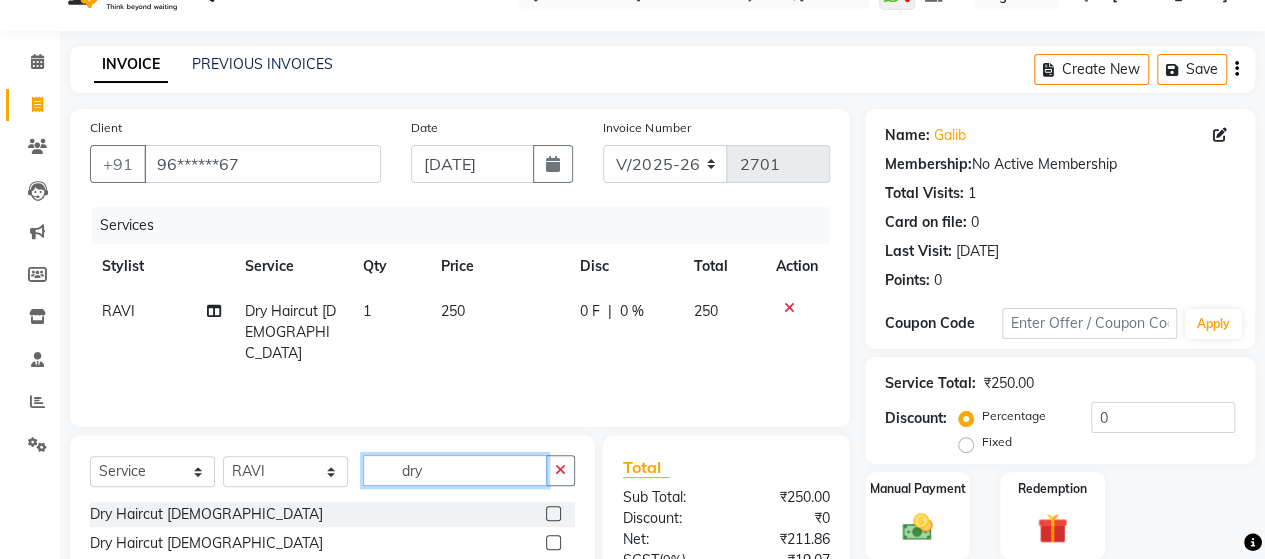 click on "dry" 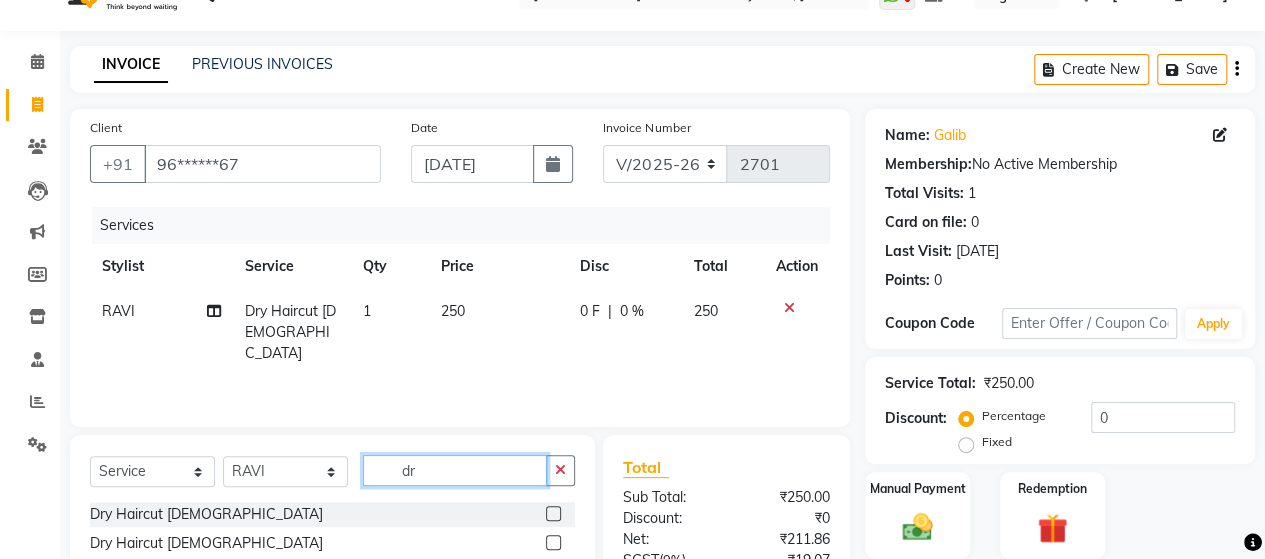 type on "d" 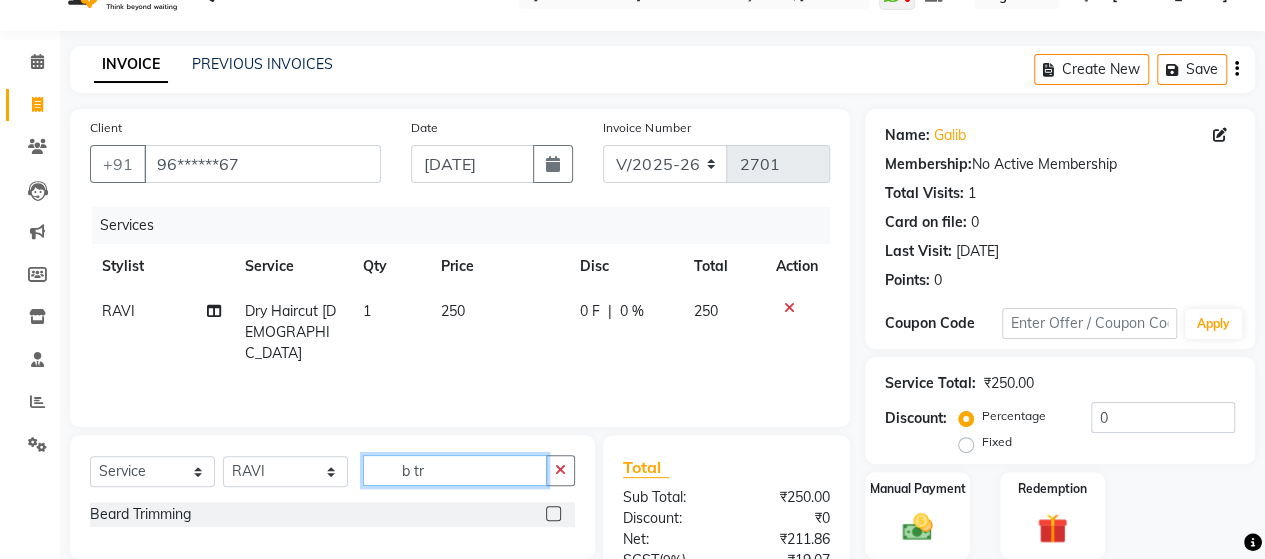 type on "b tr" 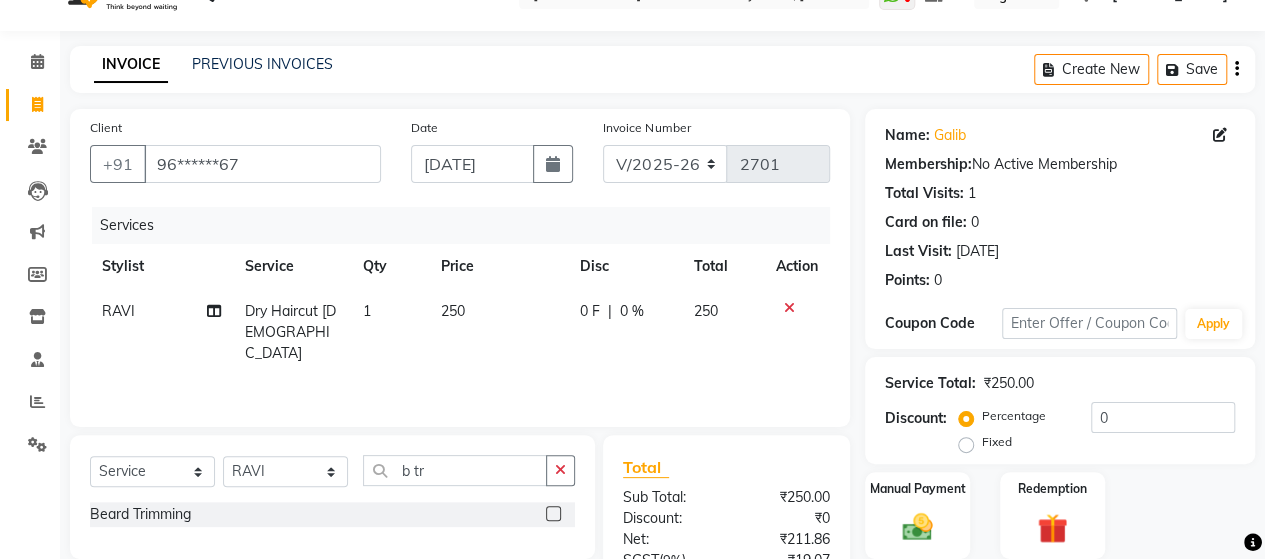 click 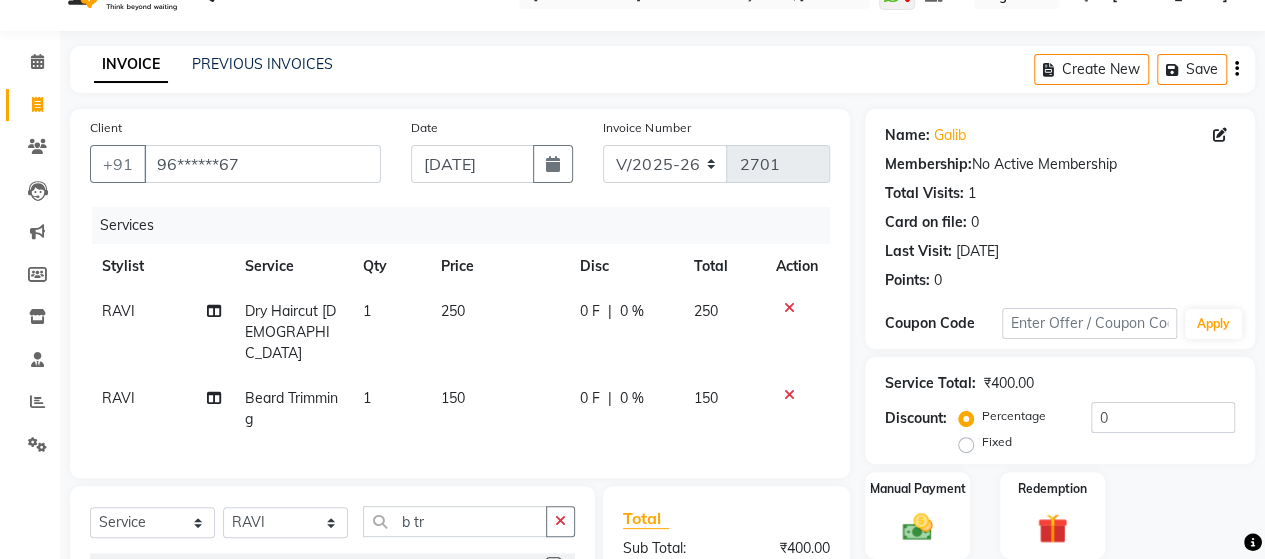 checkbox on "false" 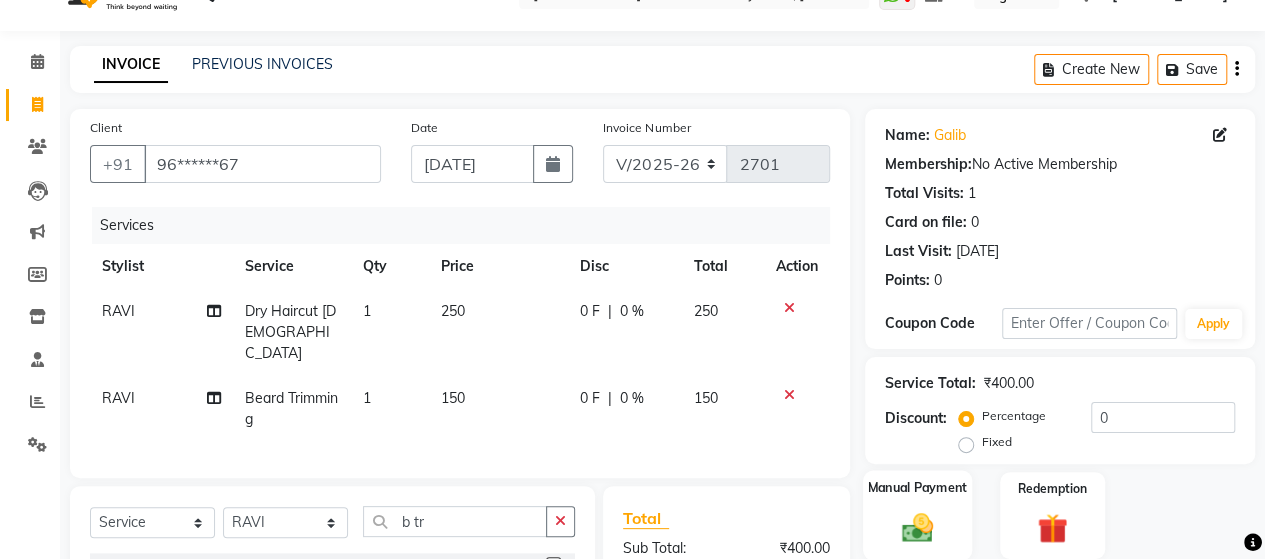 click on "Manual Payment" 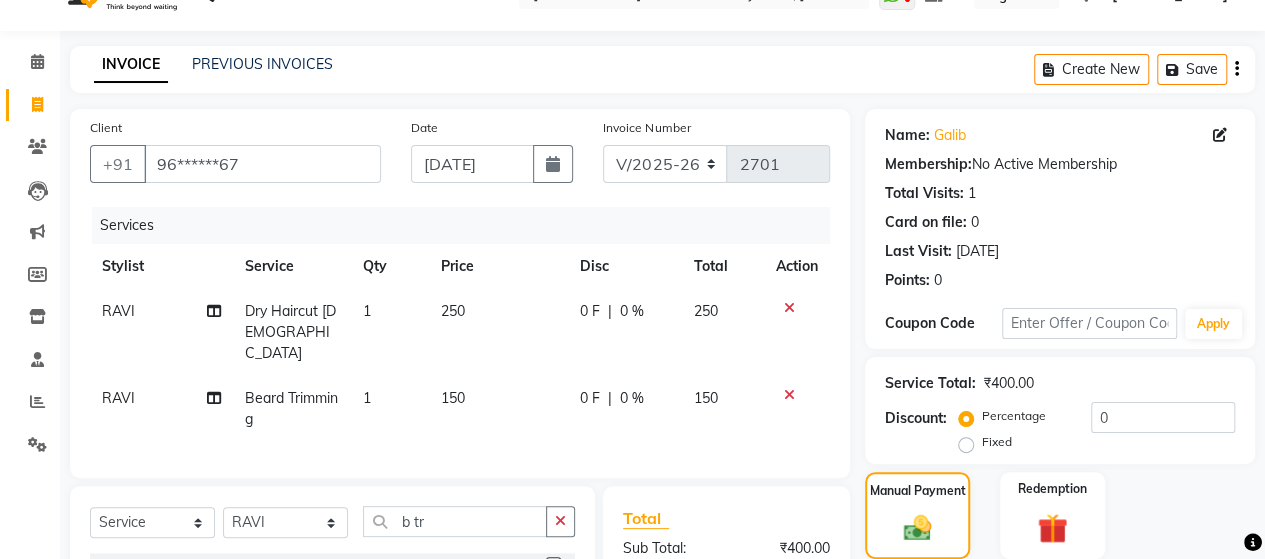 scroll, scrollTop: 284, scrollLeft: 0, axis: vertical 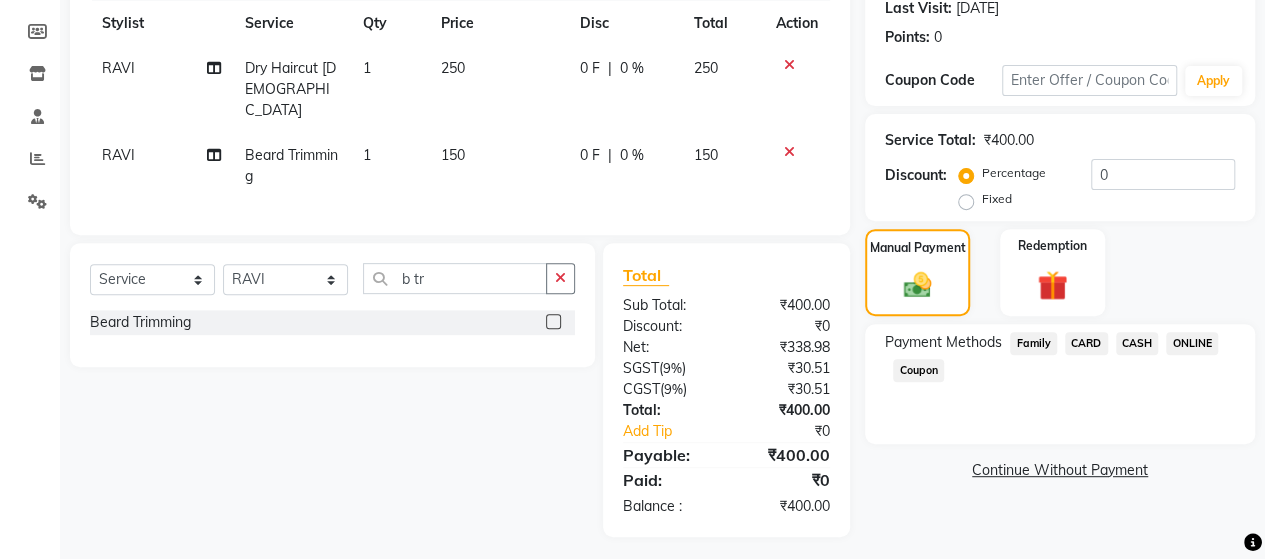 click on "ONLINE" 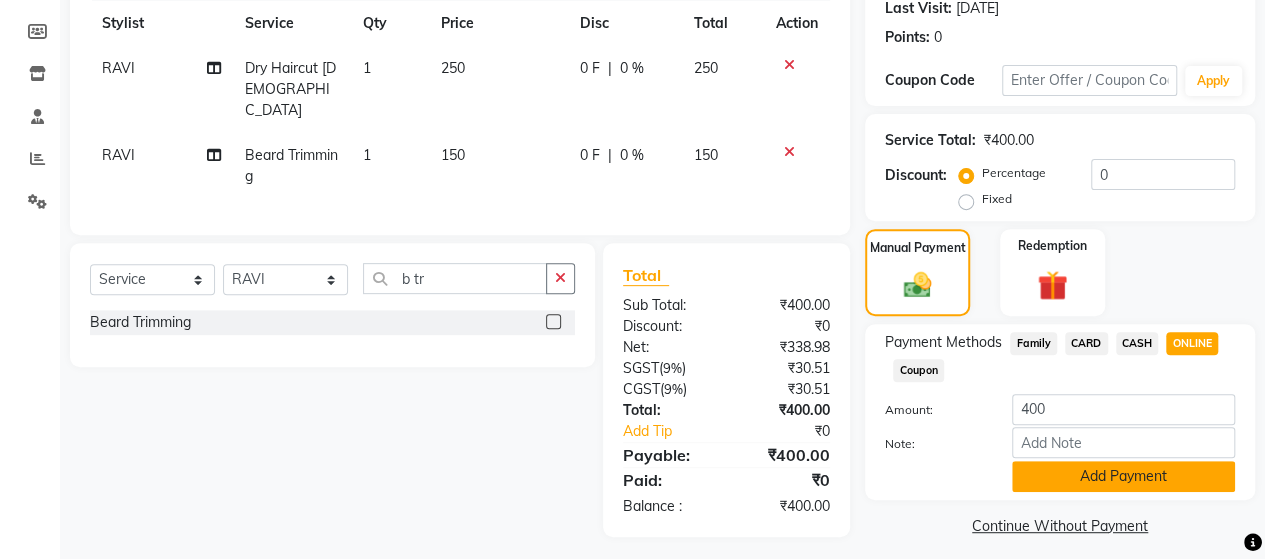 click on "Add Payment" 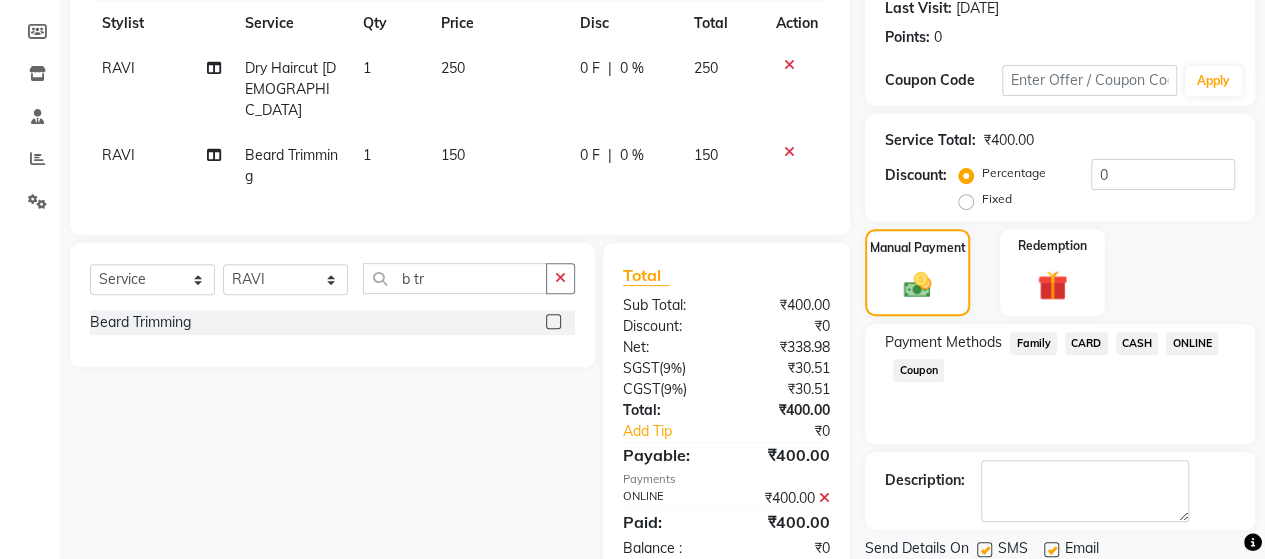 scroll, scrollTop: 350, scrollLeft: 0, axis: vertical 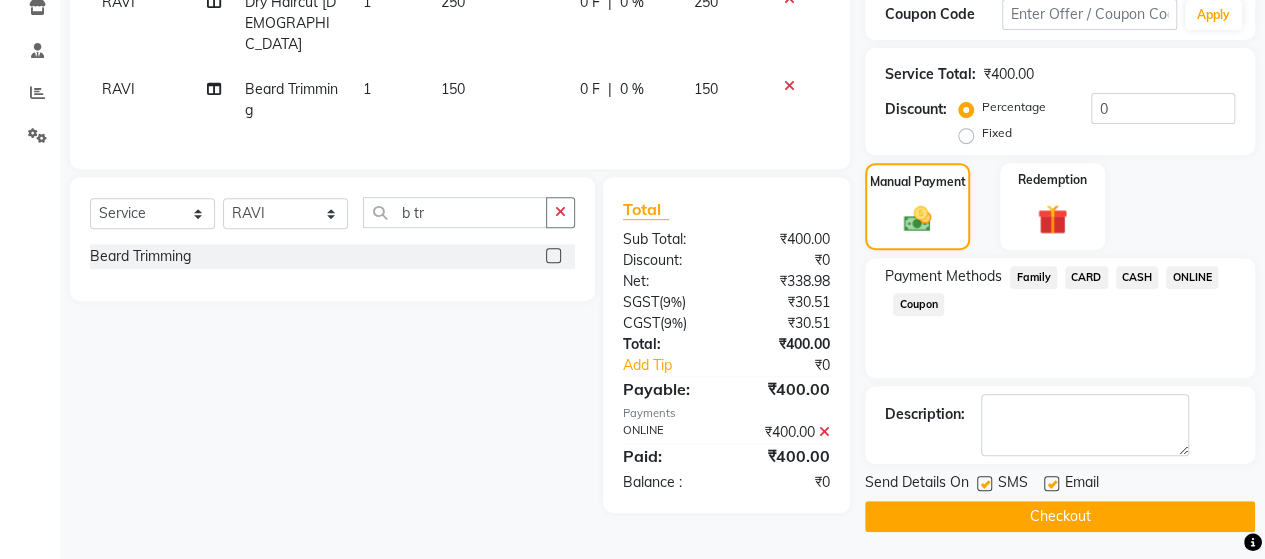 click on "Checkout" 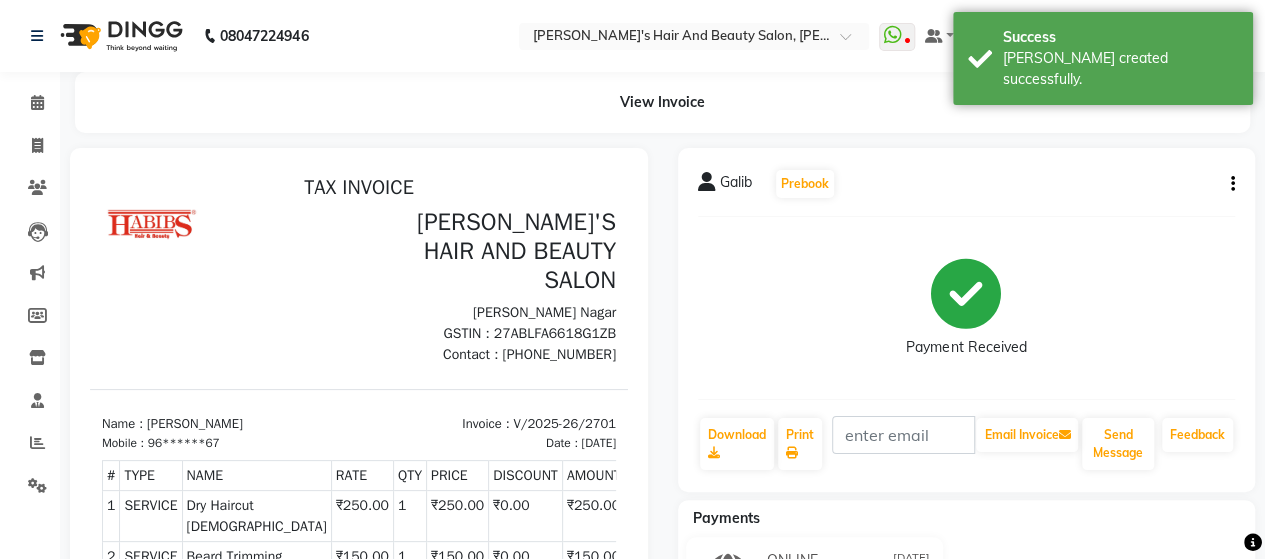 scroll, scrollTop: 0, scrollLeft: 0, axis: both 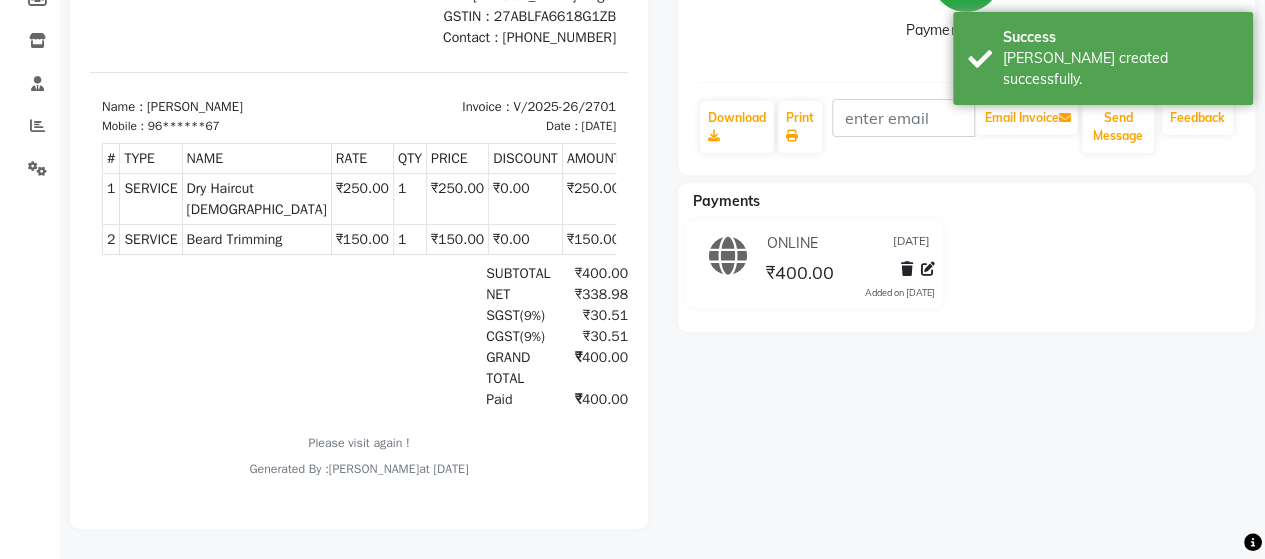 drag, startPoint x: 1132, startPoint y: 327, endPoint x: 1279, endPoint y: 249, distance: 166.41214 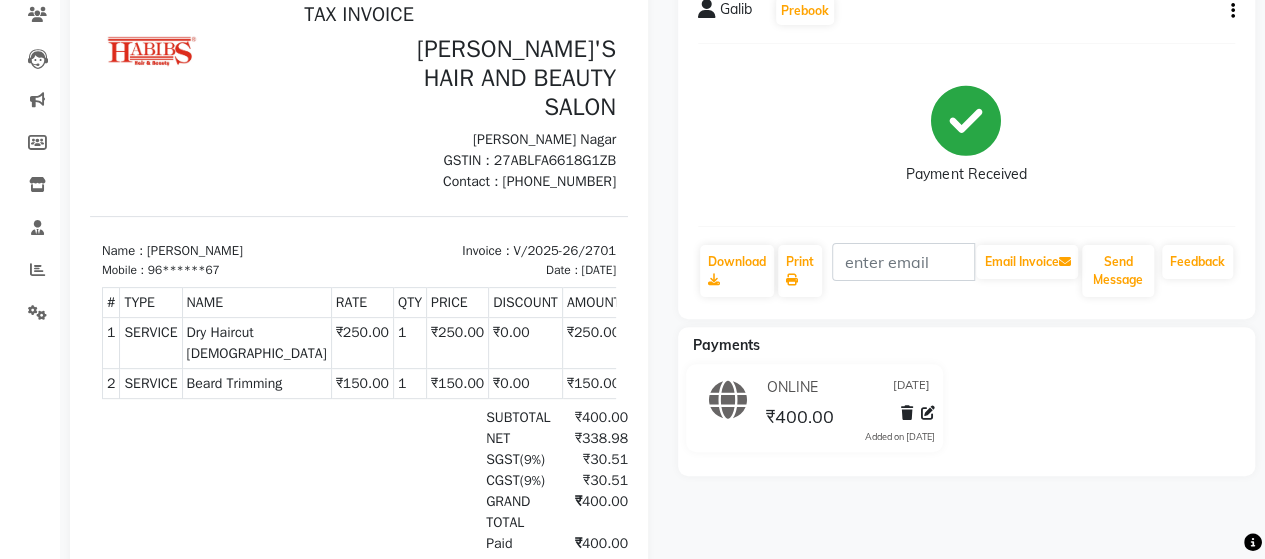 scroll, scrollTop: 0, scrollLeft: 0, axis: both 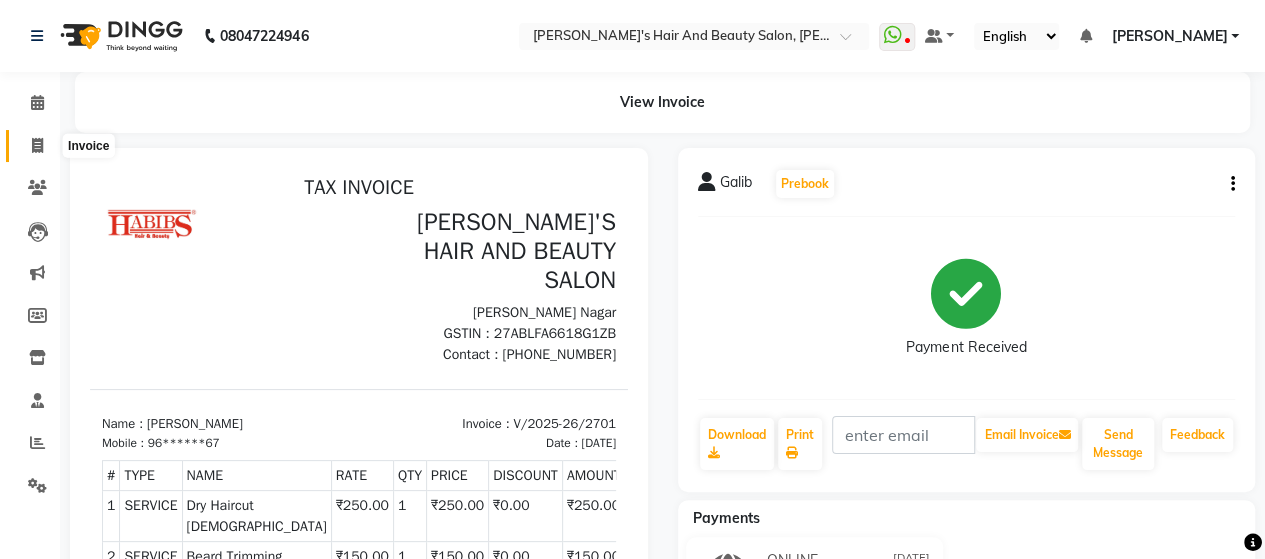 click 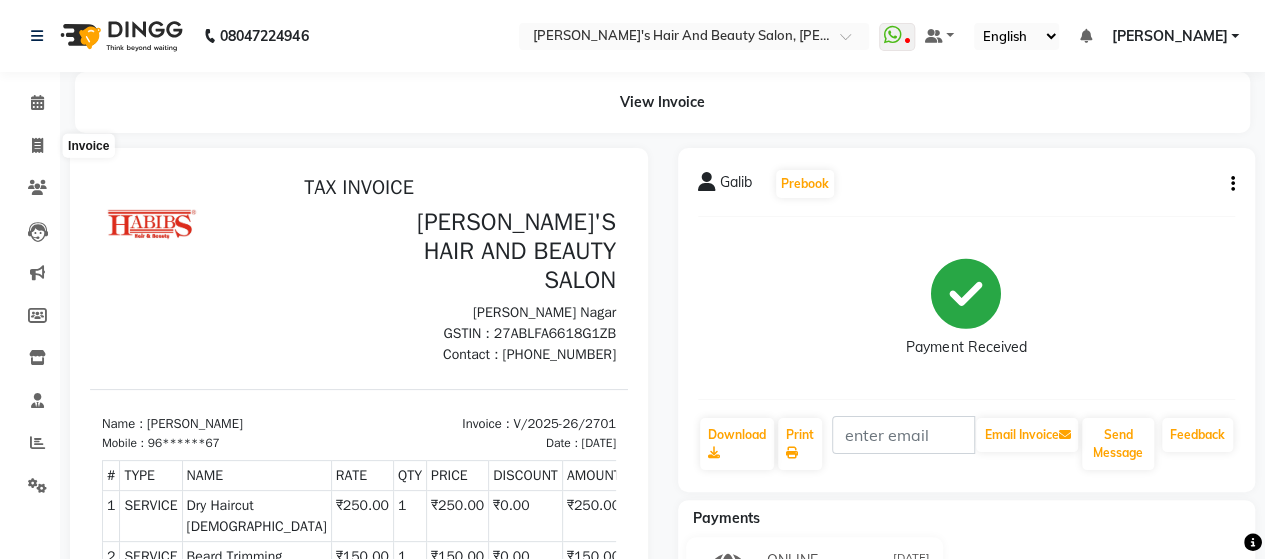select on "6429" 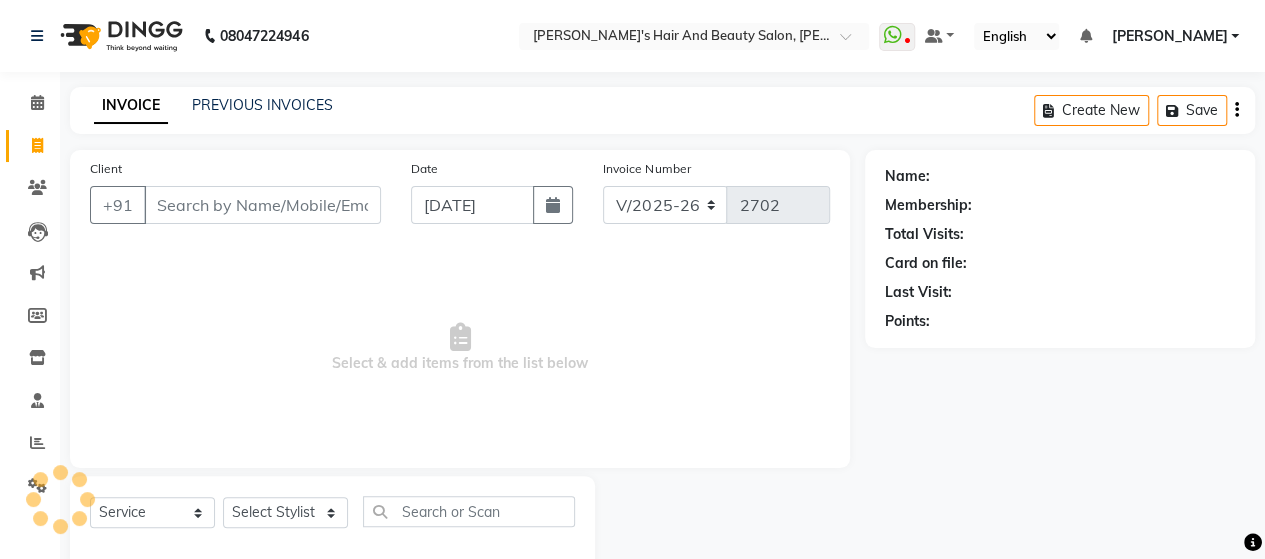 scroll, scrollTop: 41, scrollLeft: 0, axis: vertical 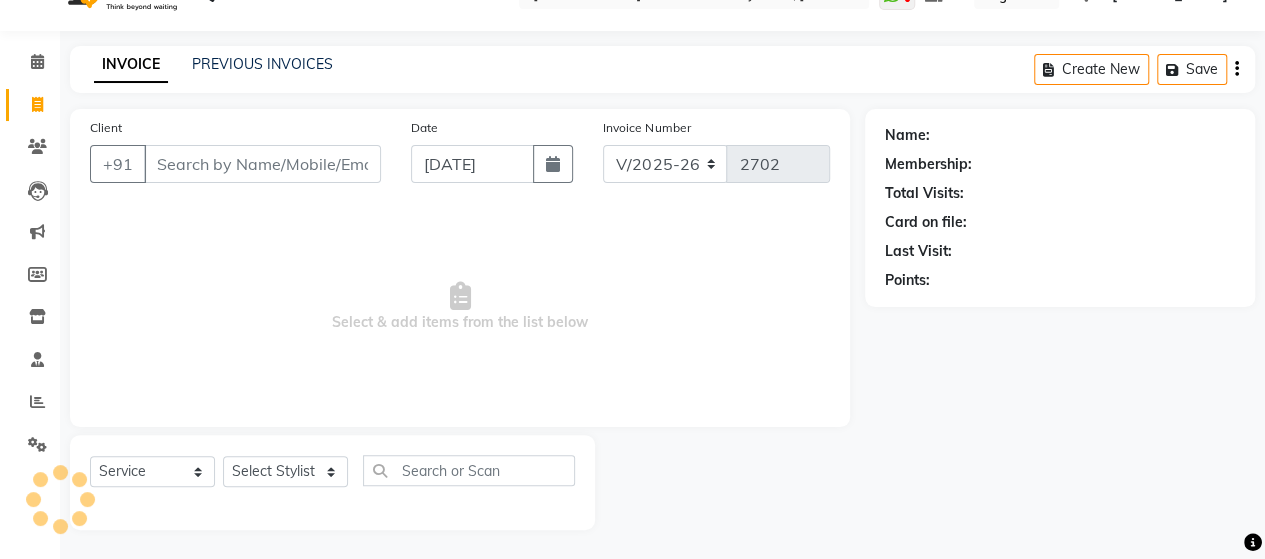 click on "Client" at bounding box center [262, 164] 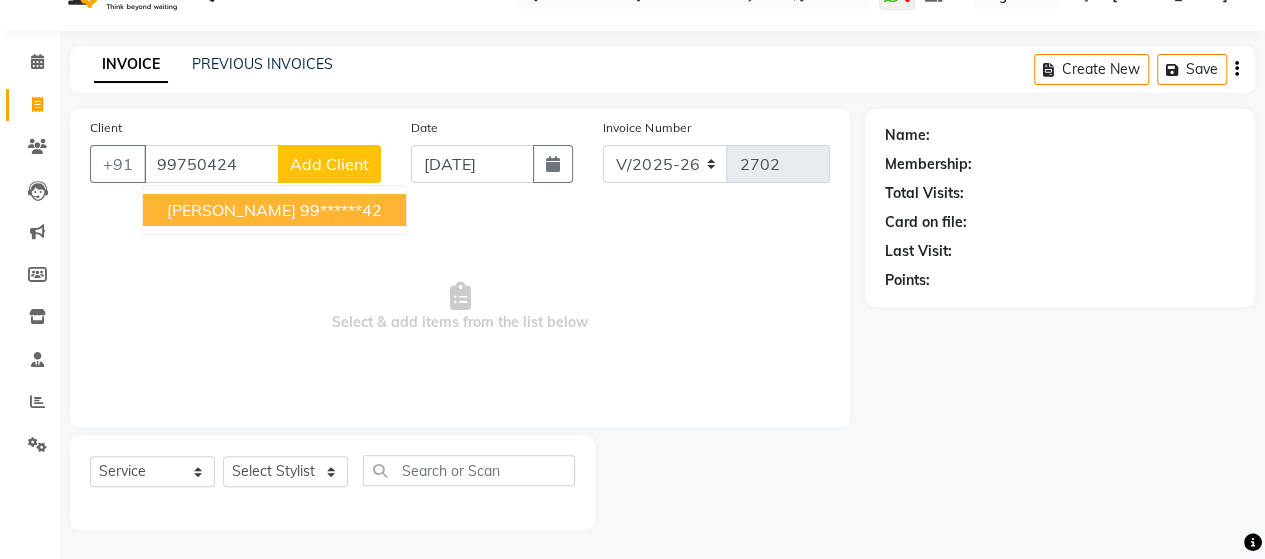 click on "[PERSON_NAME]  99******42" at bounding box center [274, 210] 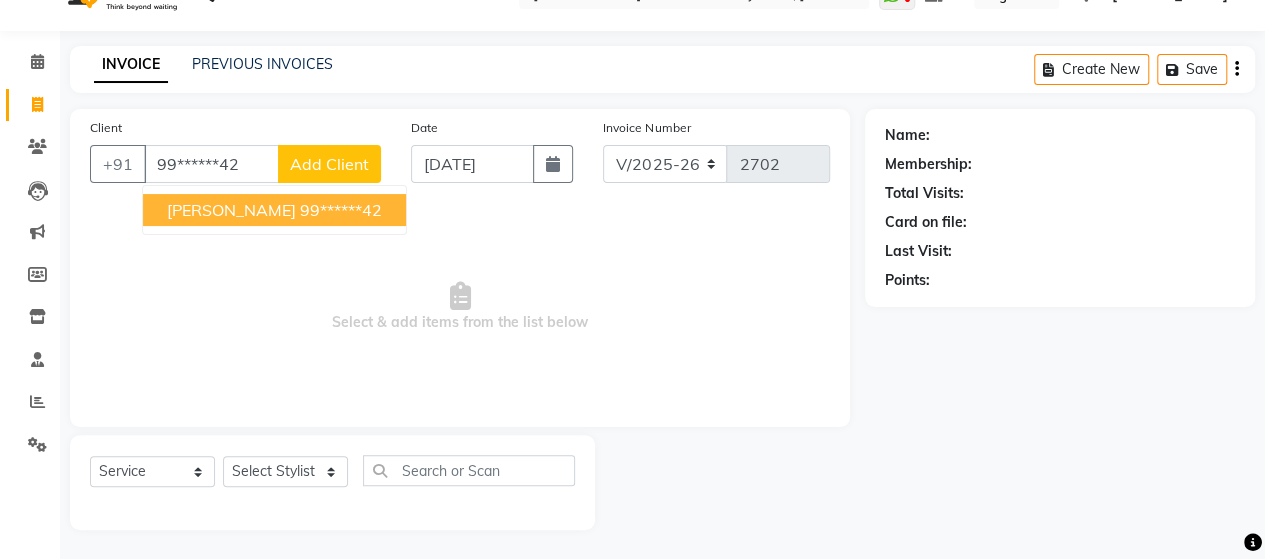 type on "99******42" 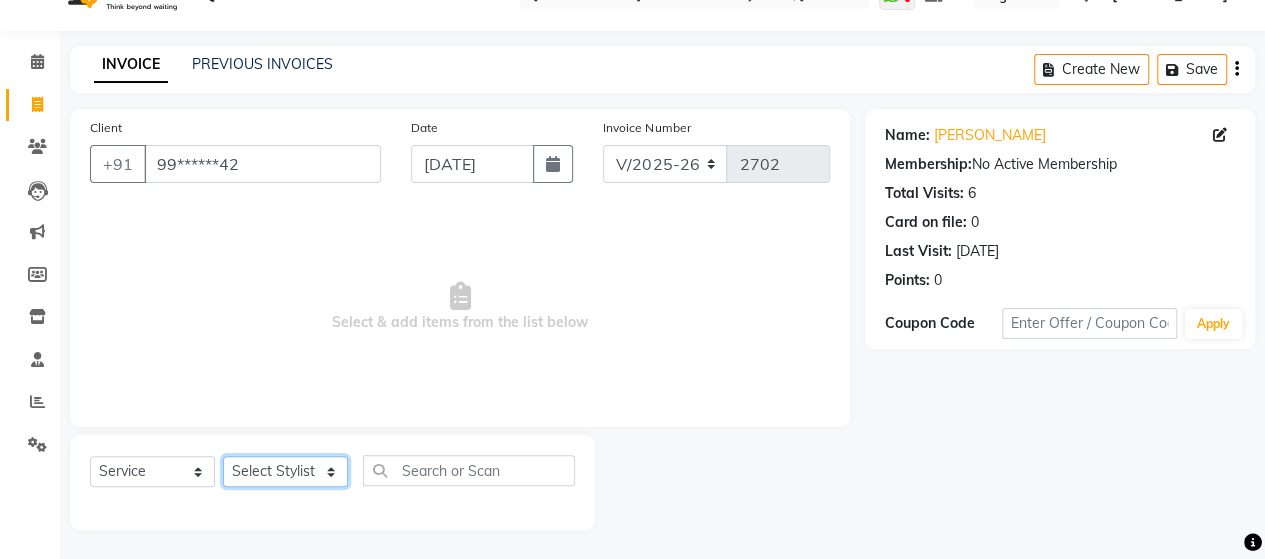 click on "Select Stylist Admin [PERSON_NAME]  [PERSON_NAME]  [PERSON_NAME] Rohit [PERSON_NAME]" 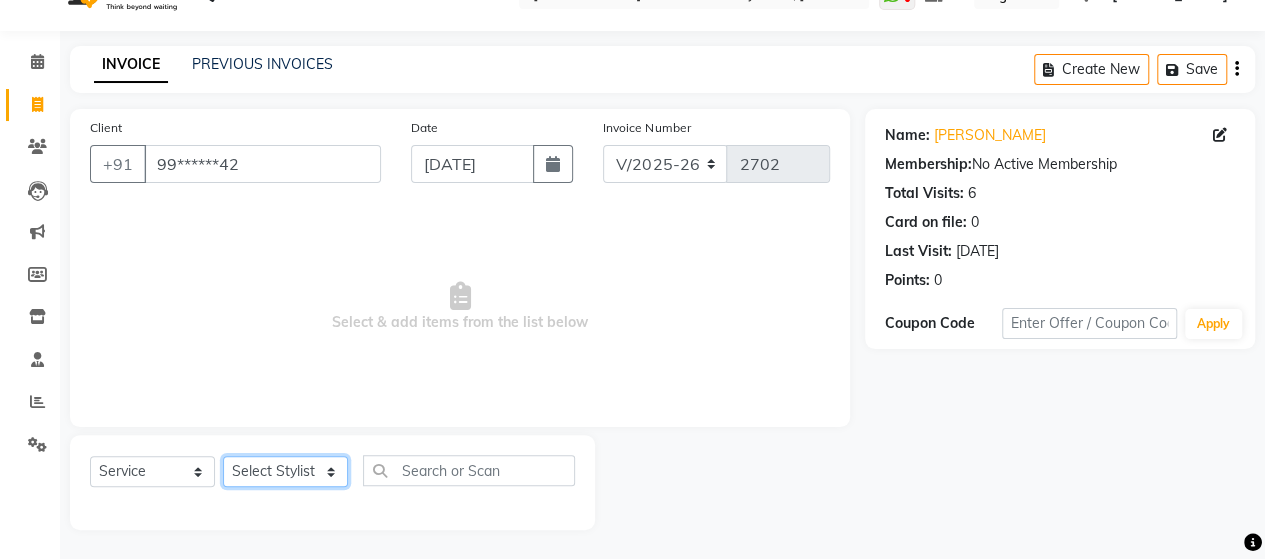 select on "62464" 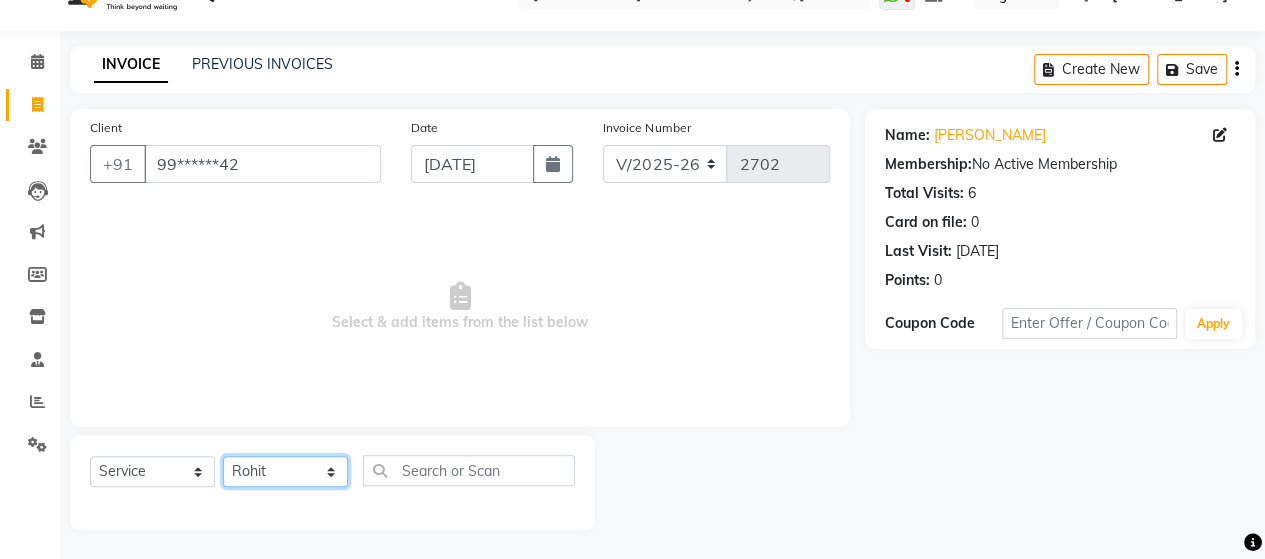 click on "Select Stylist Admin [PERSON_NAME]  [PERSON_NAME]  [PERSON_NAME] Rohit [PERSON_NAME]" 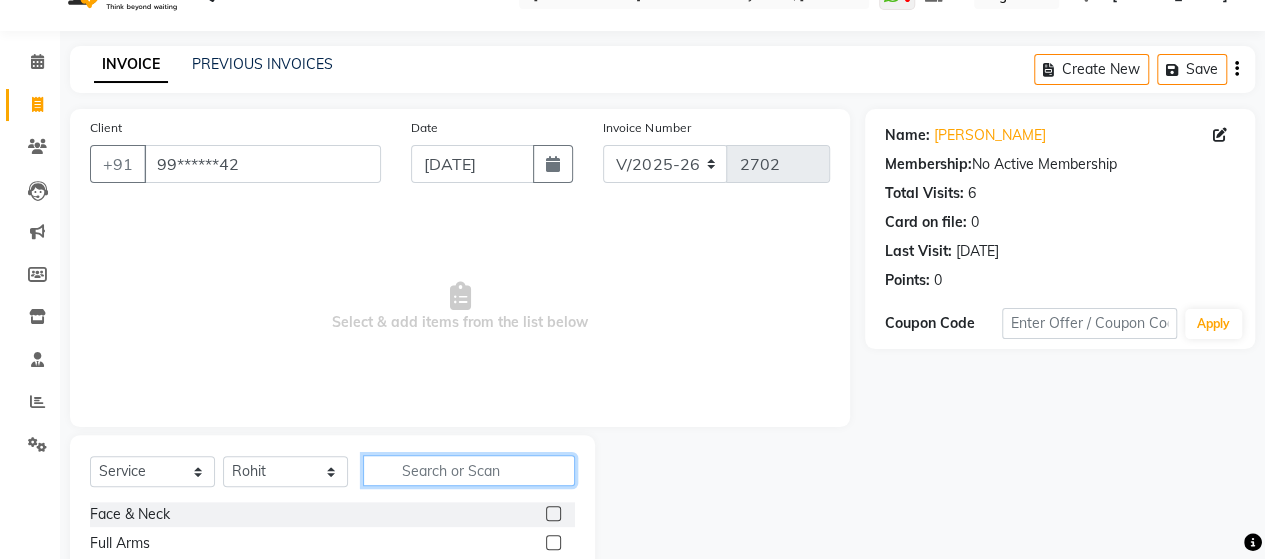 click 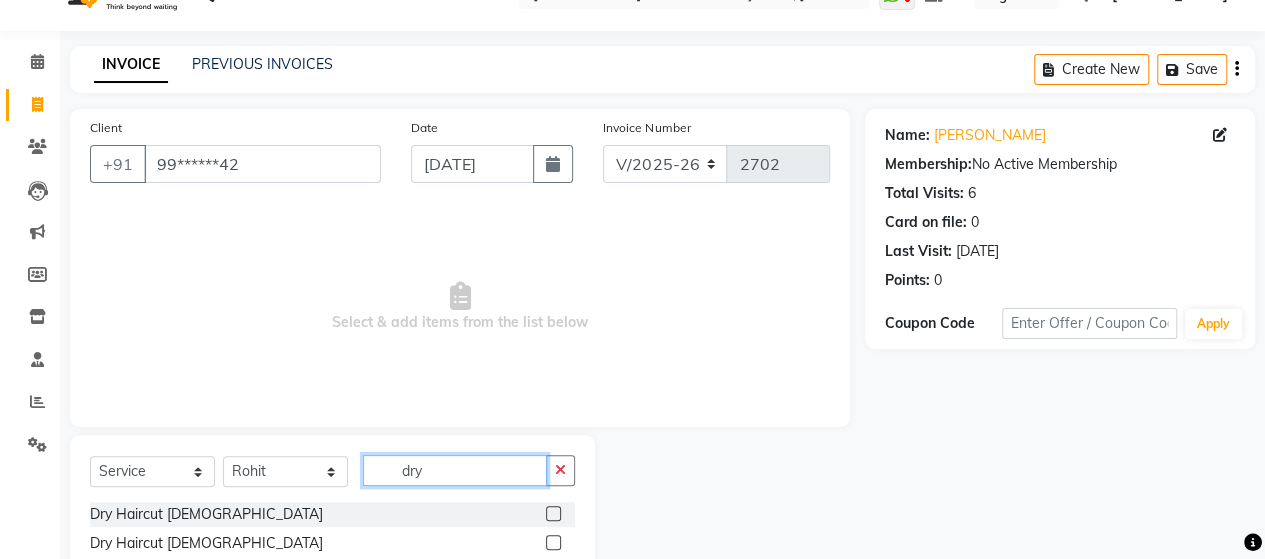 type on "dry" 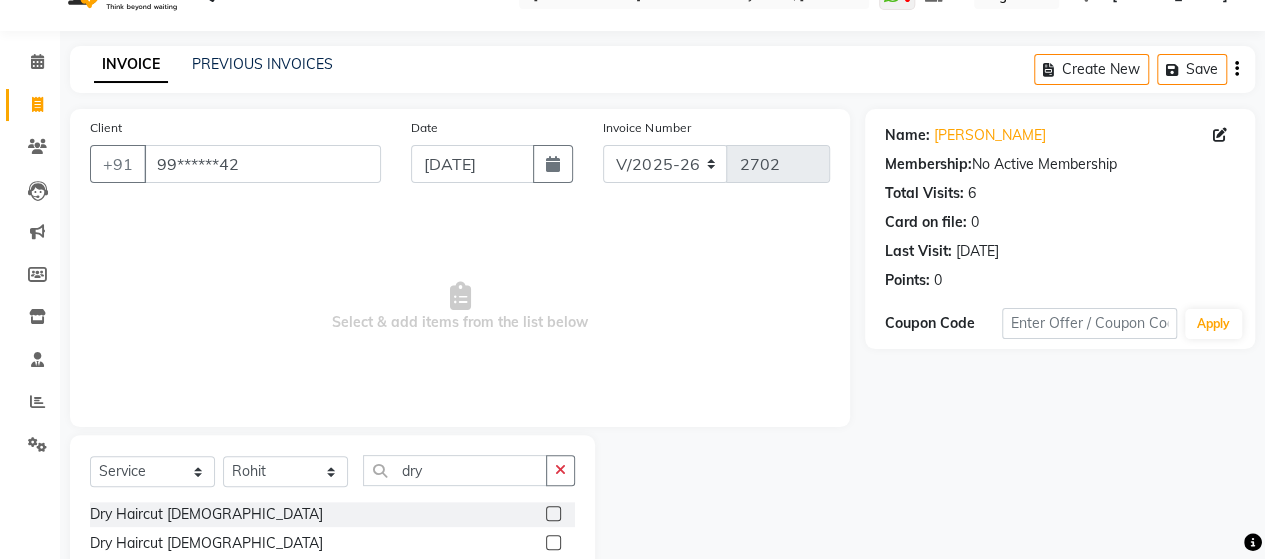 click 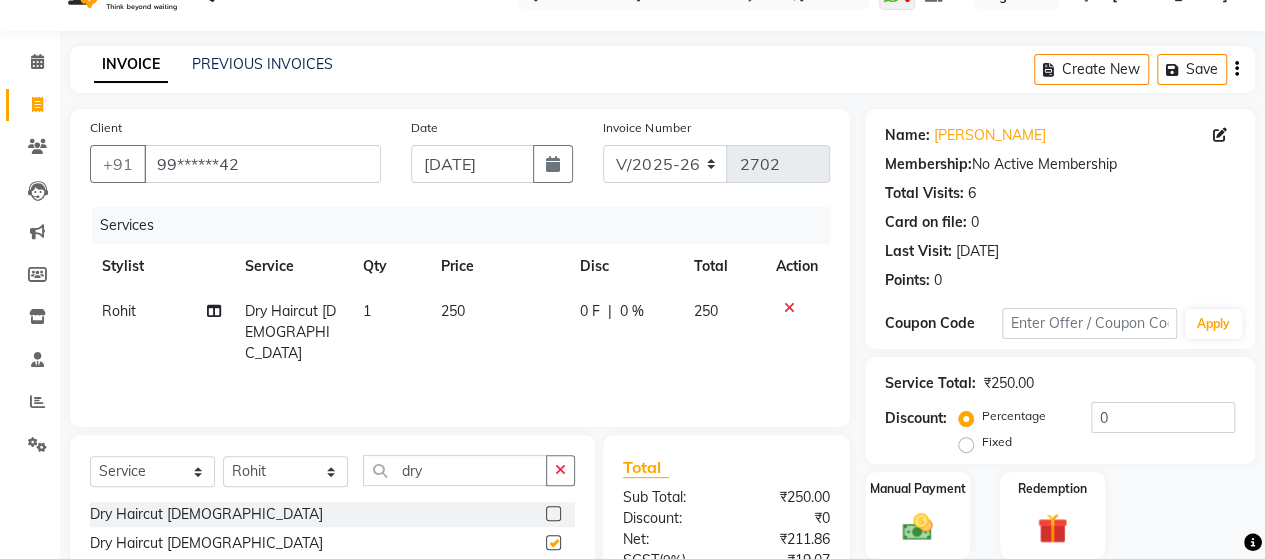 checkbox on "false" 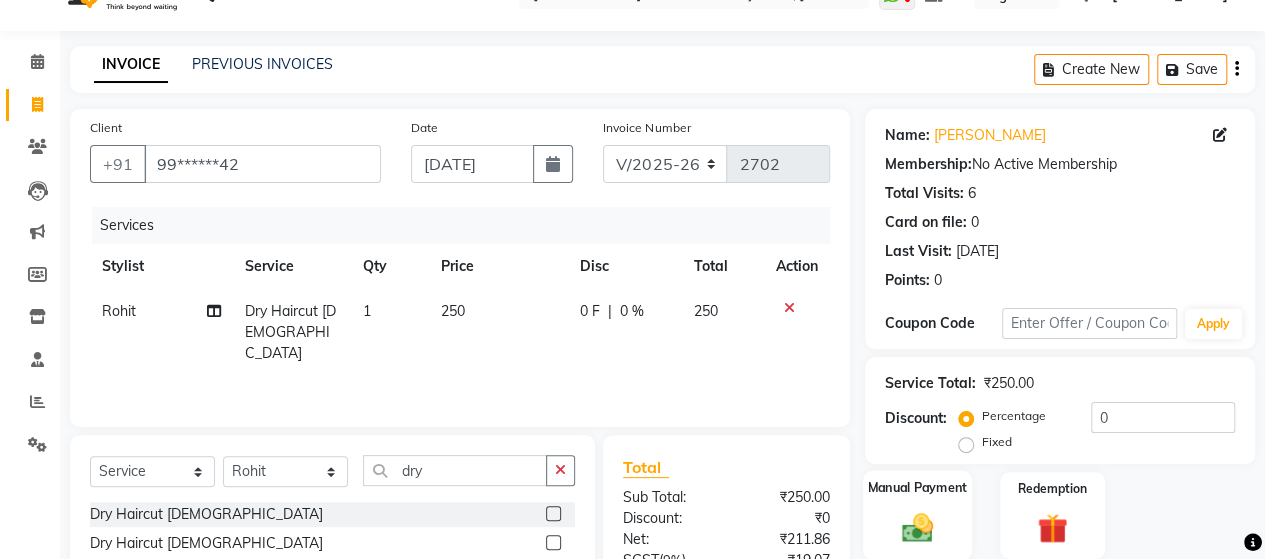 click on "Manual Payment" 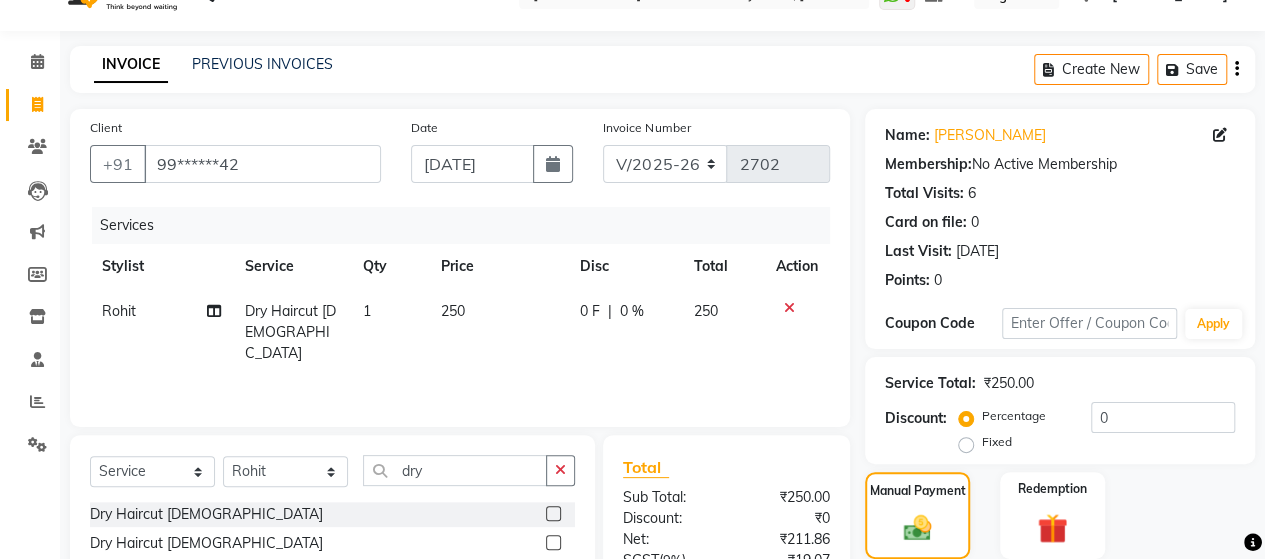 scroll, scrollTop: 239, scrollLeft: 0, axis: vertical 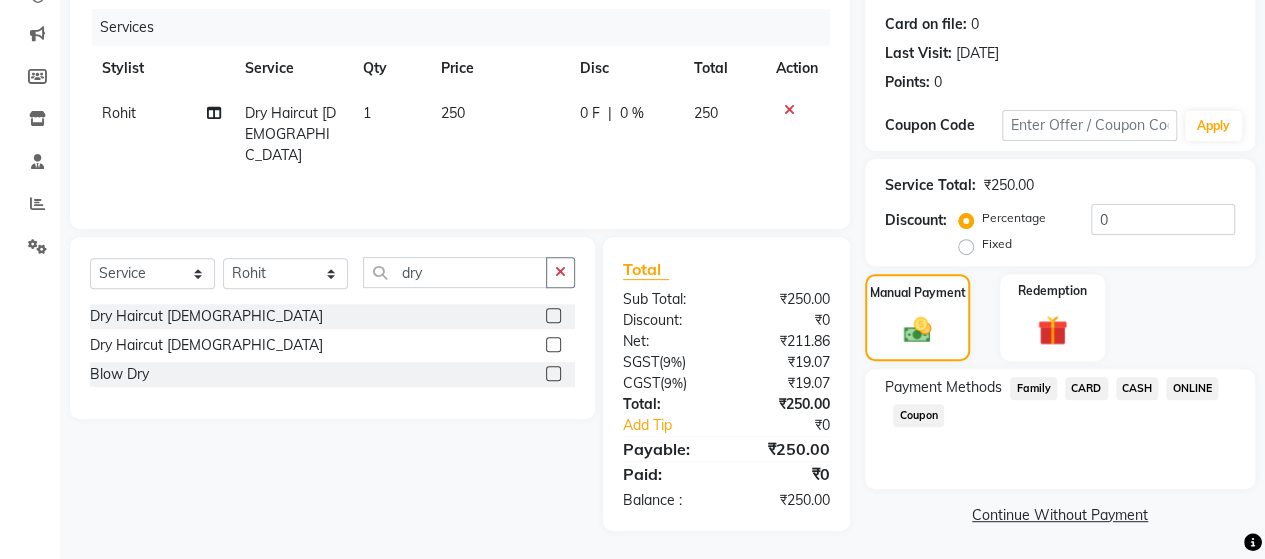 click on "ONLINE" 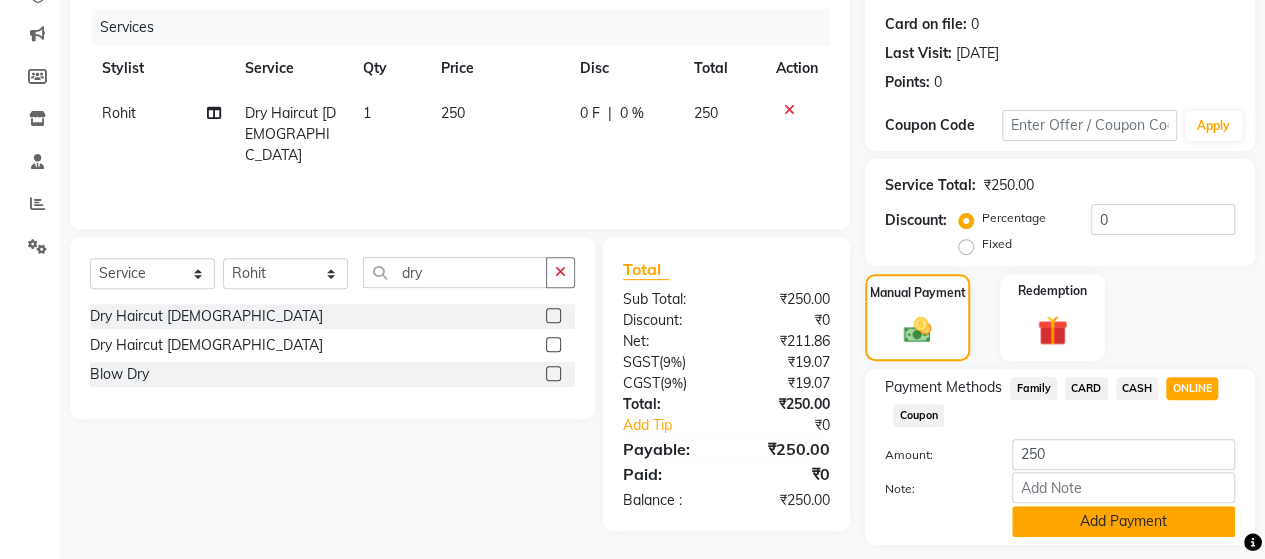 click on "Add Payment" 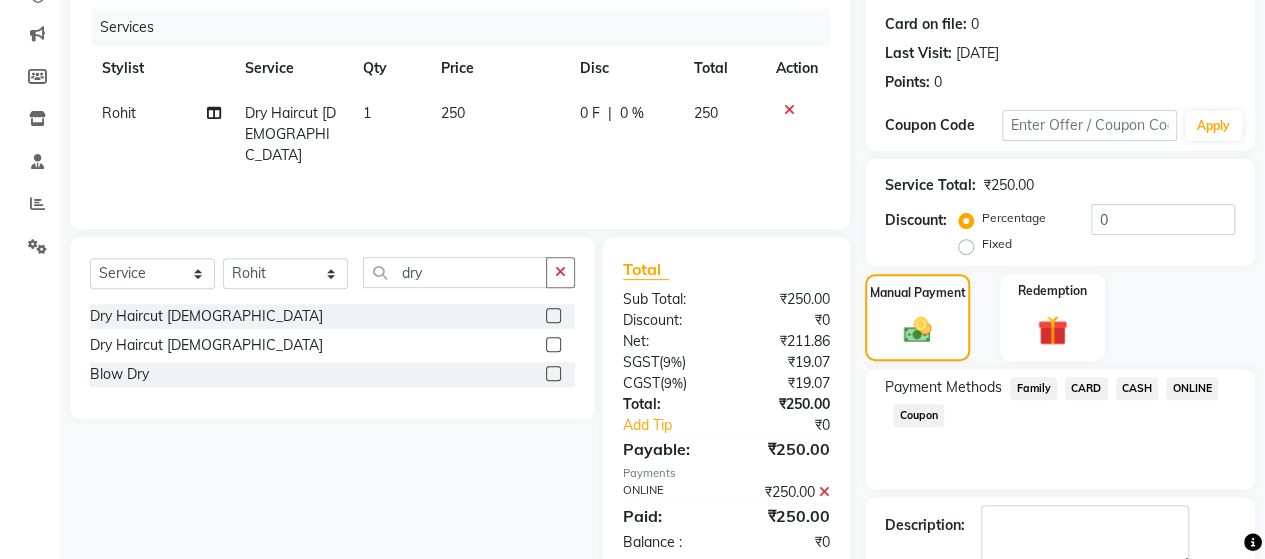 scroll, scrollTop: 350, scrollLeft: 0, axis: vertical 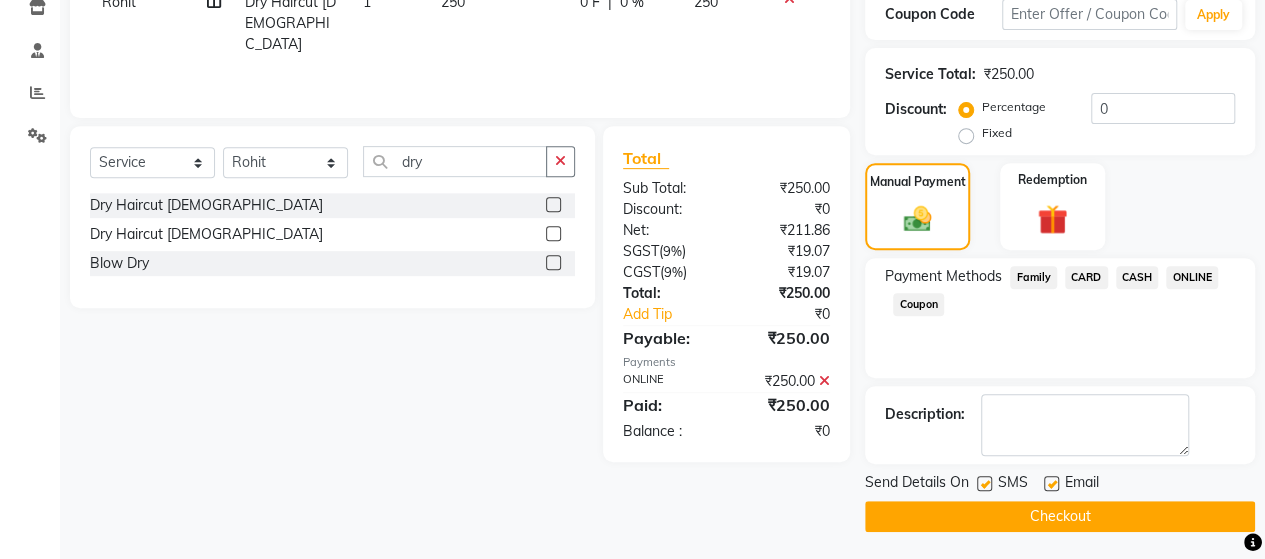 click on "Checkout" 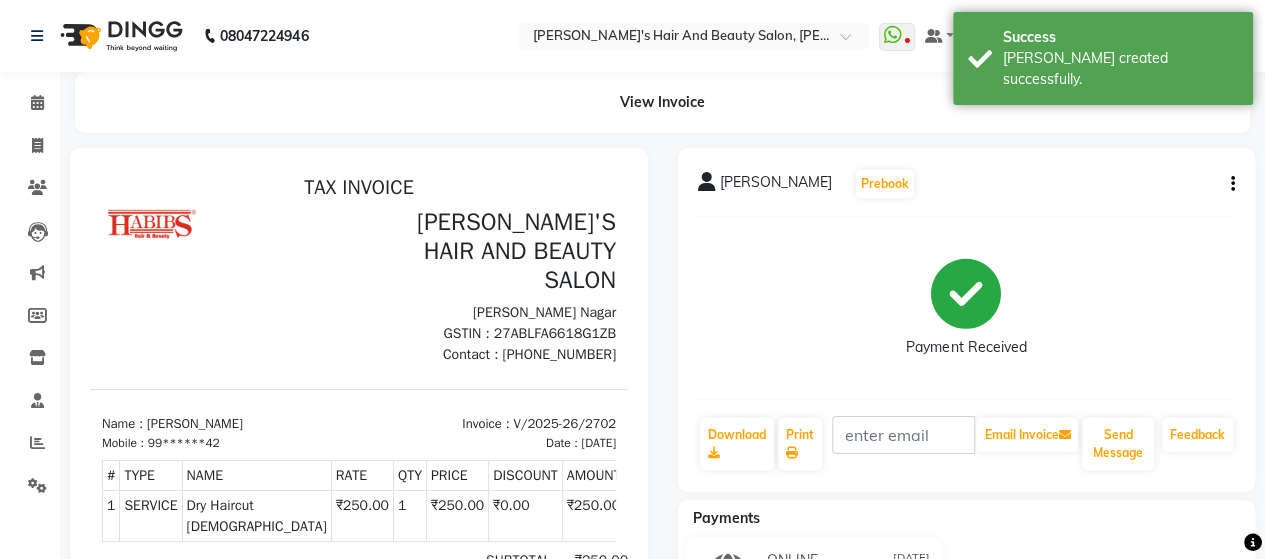 scroll, scrollTop: 0, scrollLeft: 0, axis: both 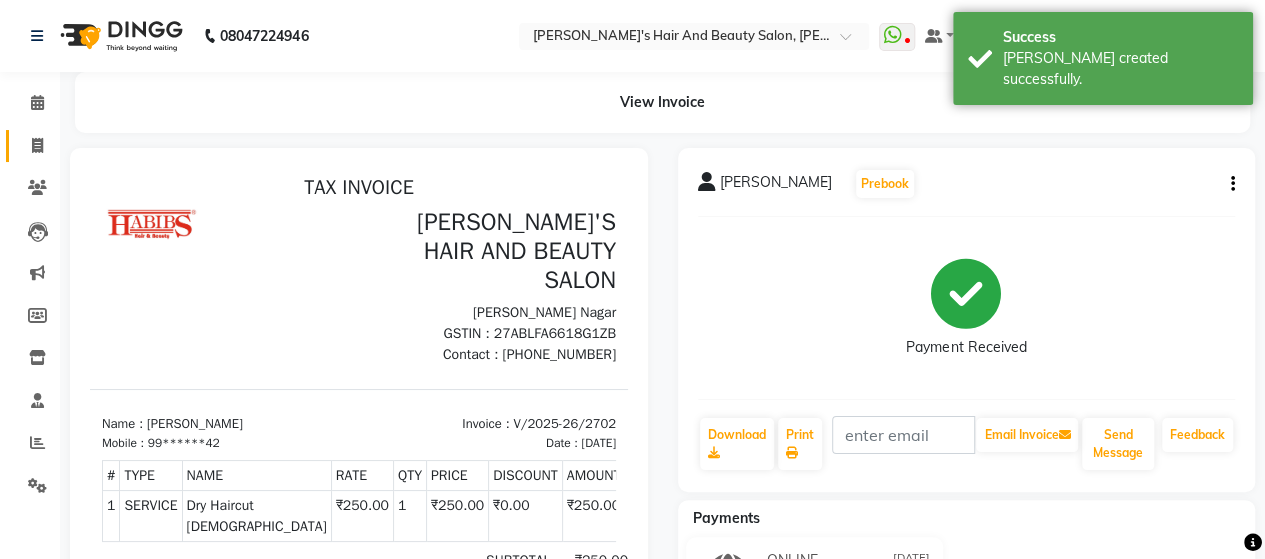 click on "Invoice" 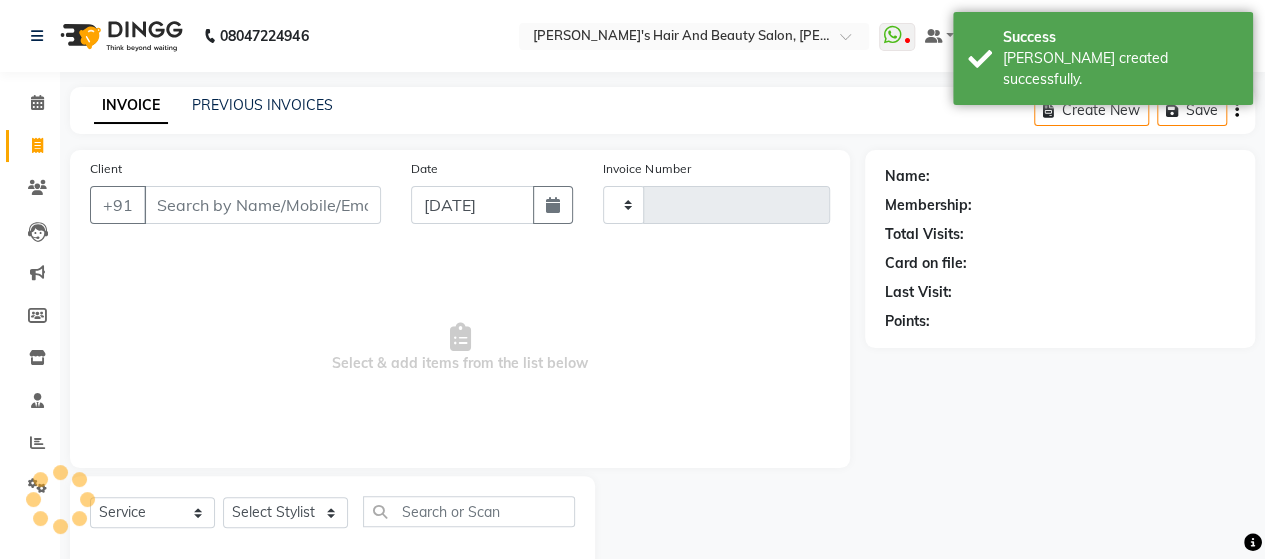 type on "2703" 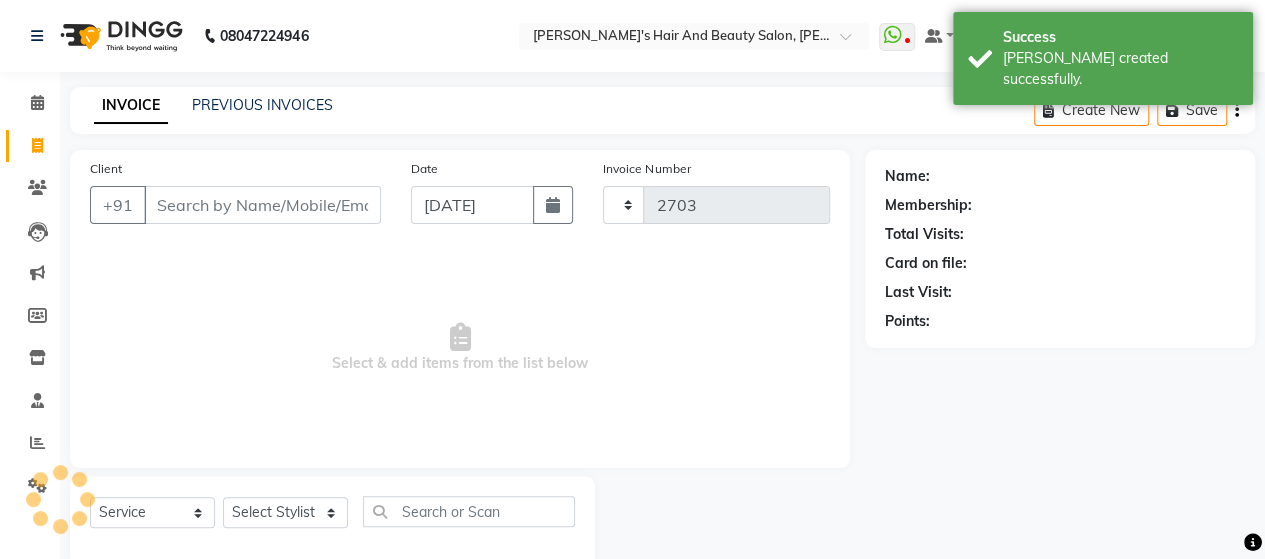 scroll, scrollTop: 41, scrollLeft: 0, axis: vertical 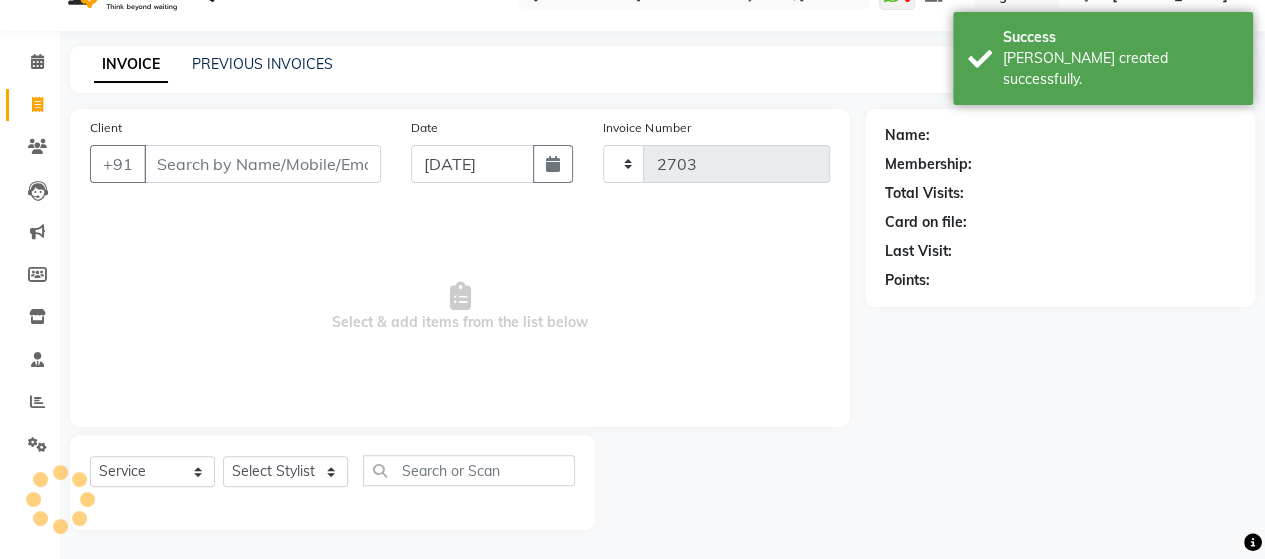 select on "6429" 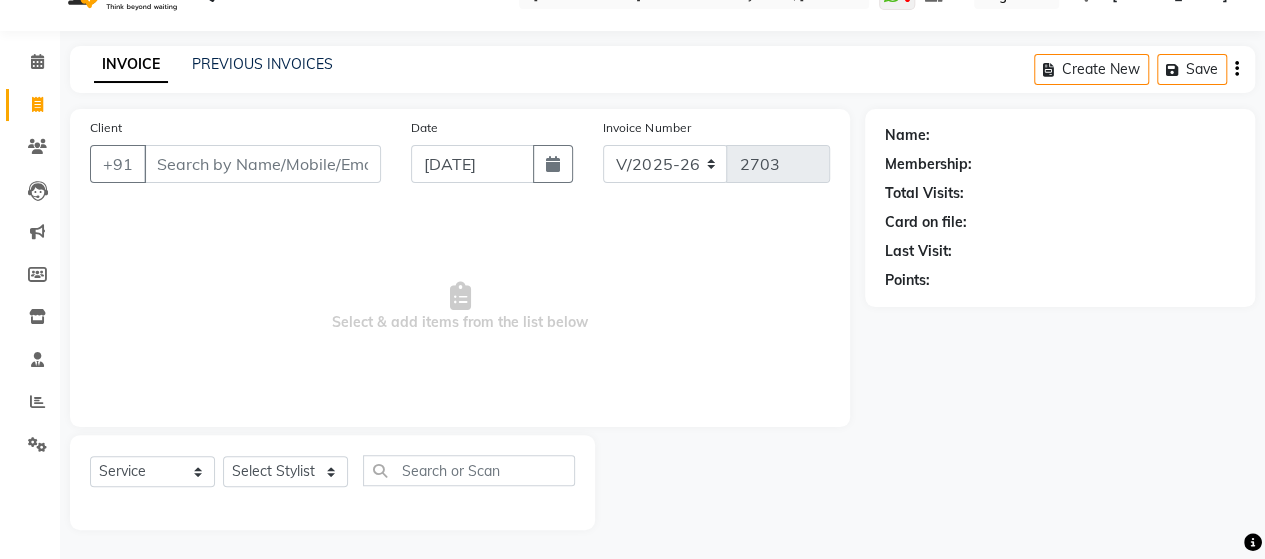 click on "Client" at bounding box center [262, 164] 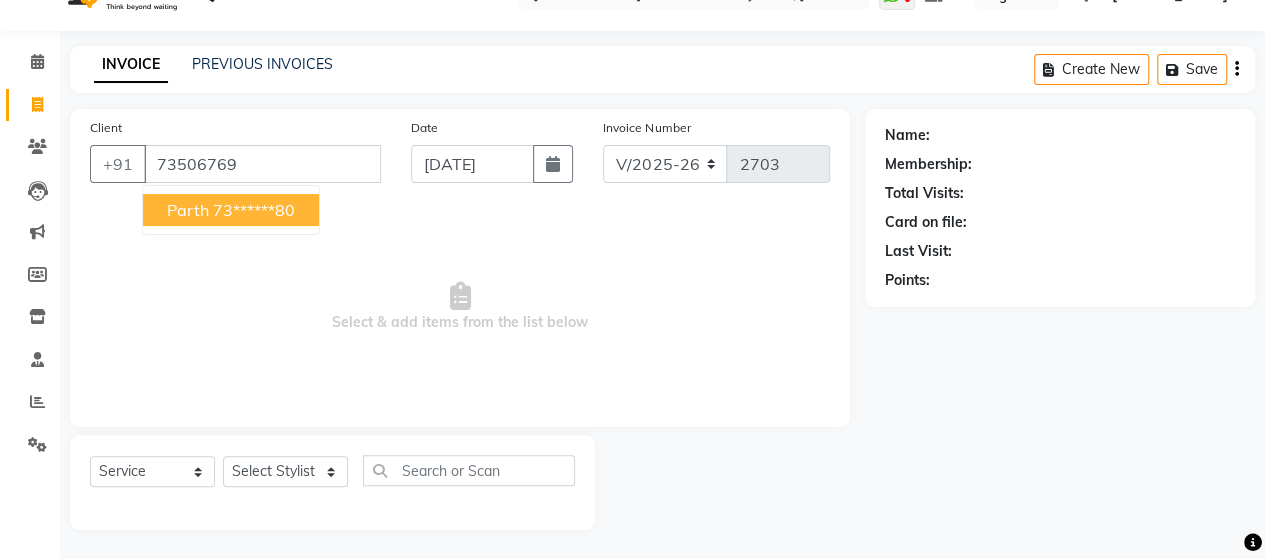 click on "73******80" at bounding box center (254, 210) 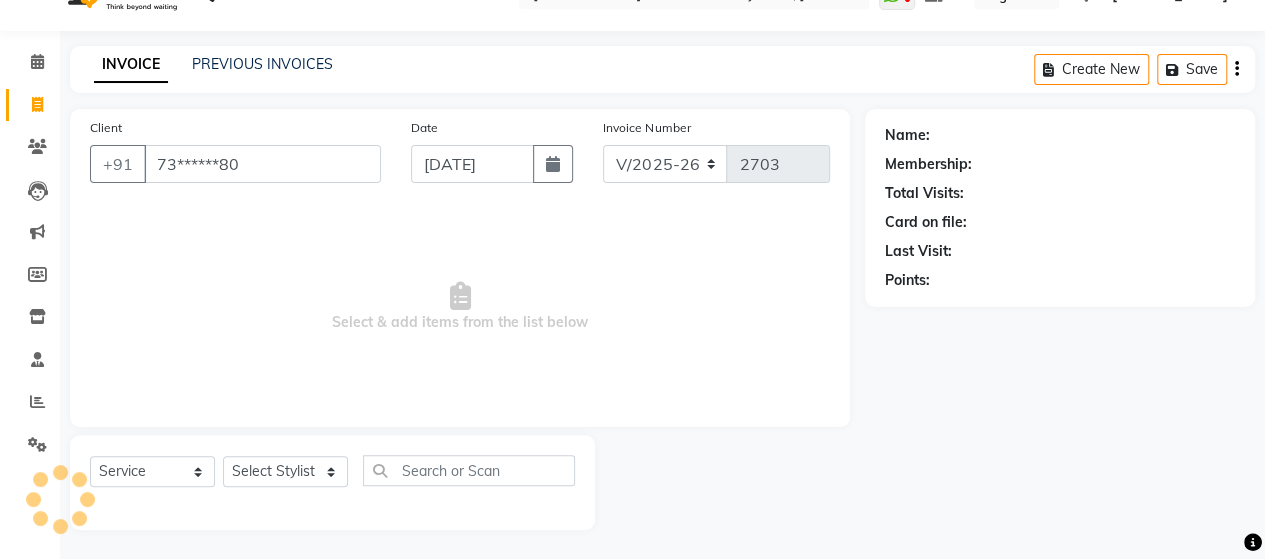 type on "73******80" 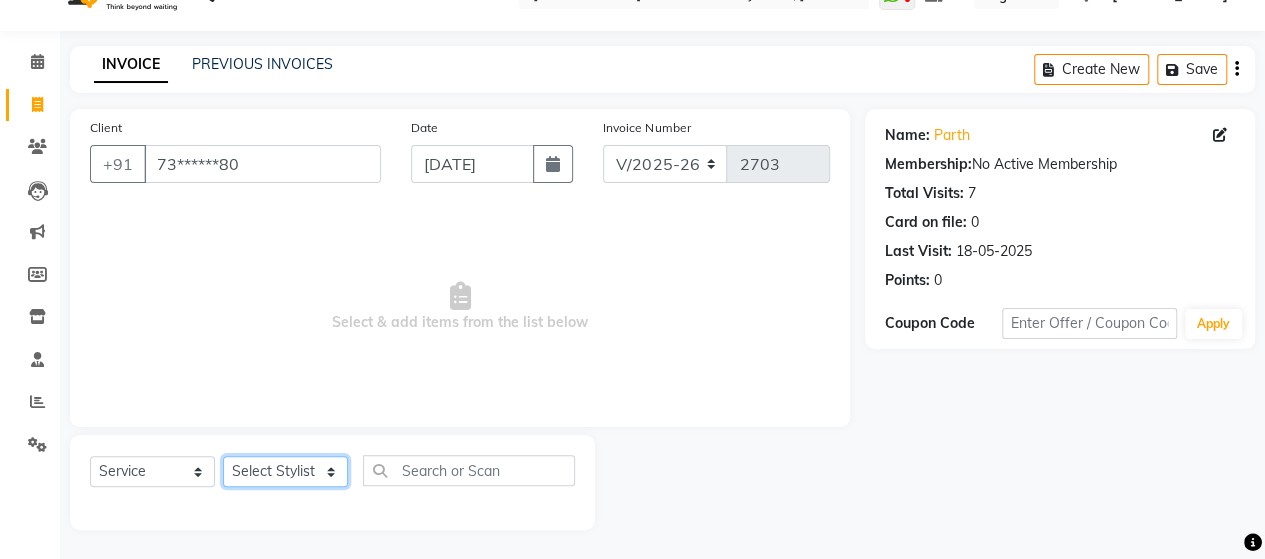 click on "Select Stylist Admin [PERSON_NAME]  [PERSON_NAME]  [PERSON_NAME] Rohit [PERSON_NAME]" 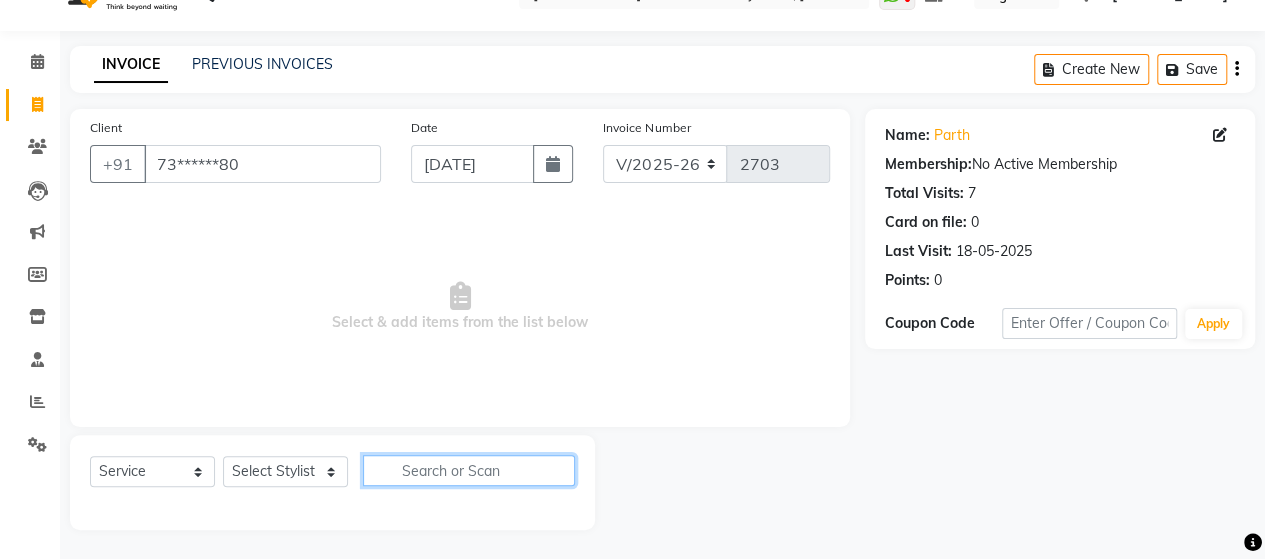 click 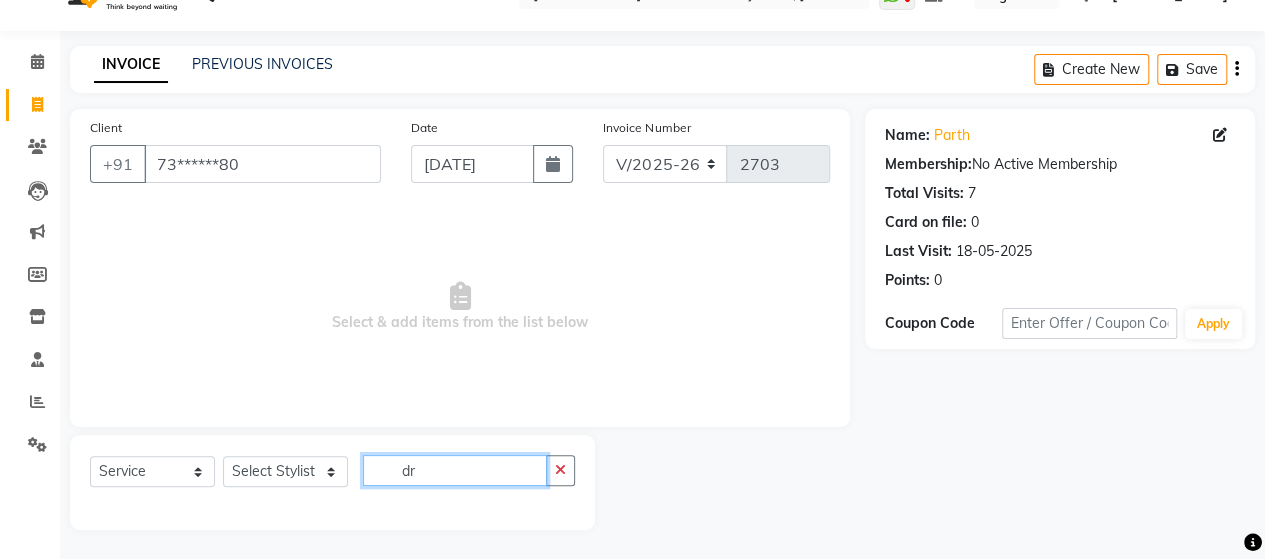 type on "d" 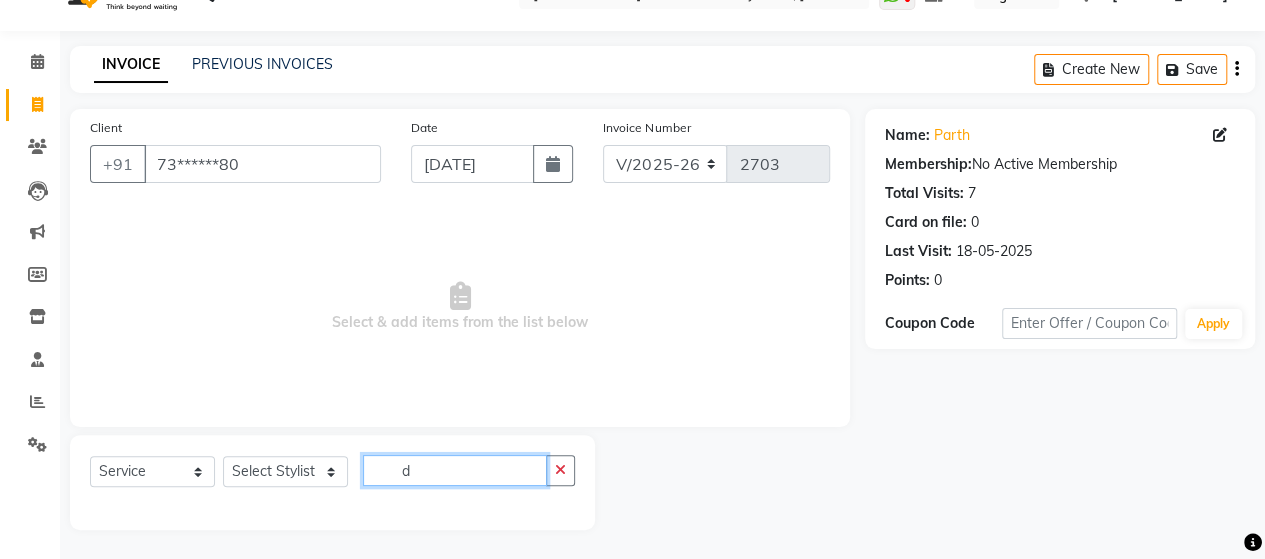 type 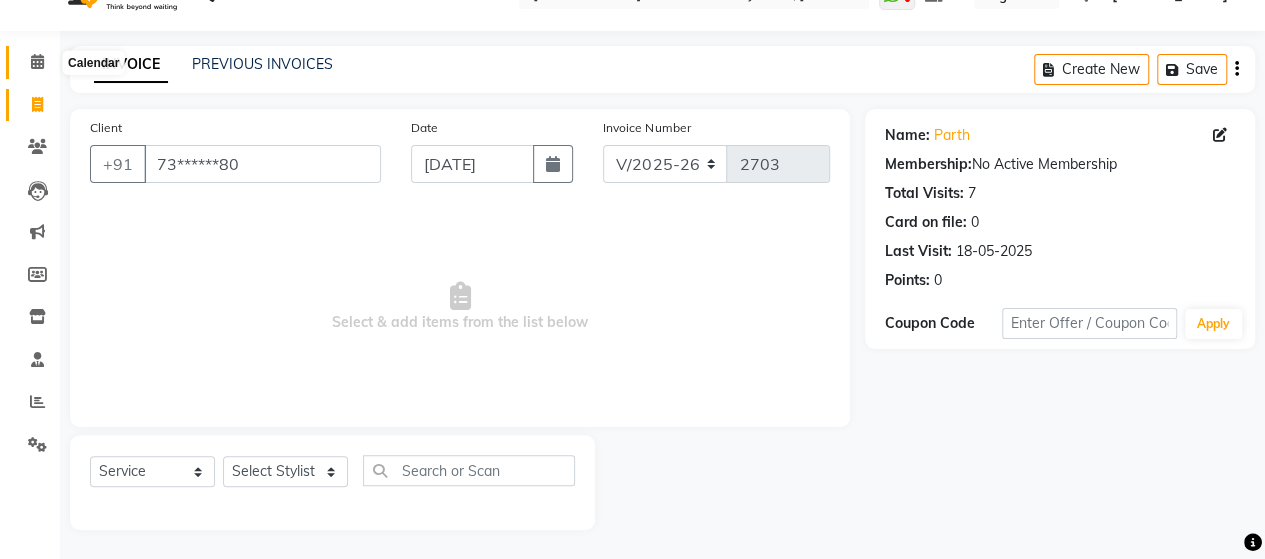 click 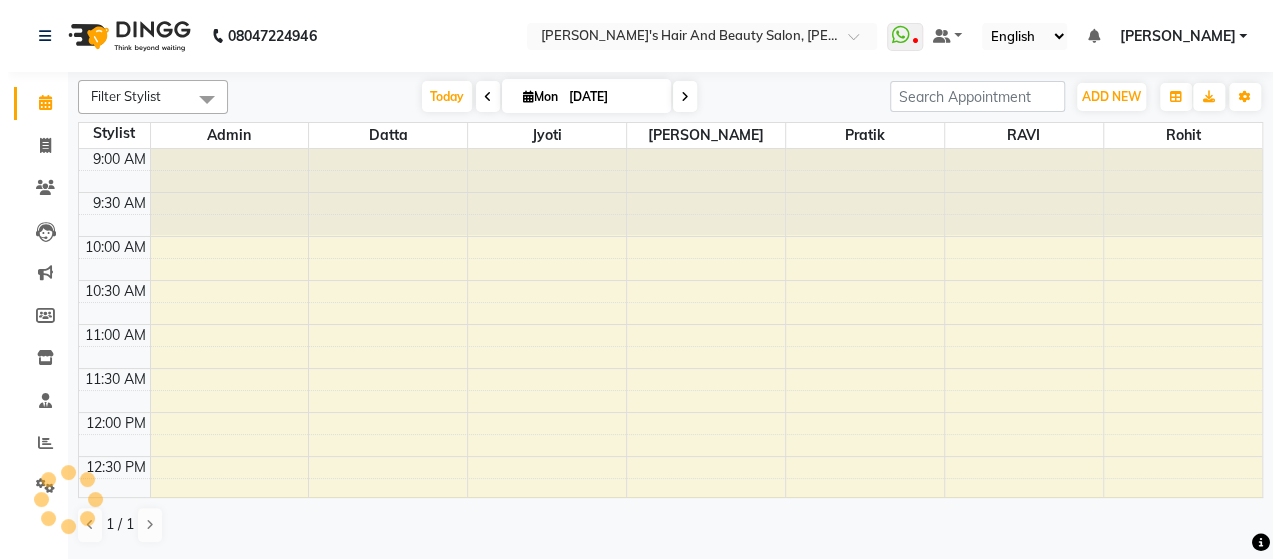 scroll, scrollTop: 0, scrollLeft: 0, axis: both 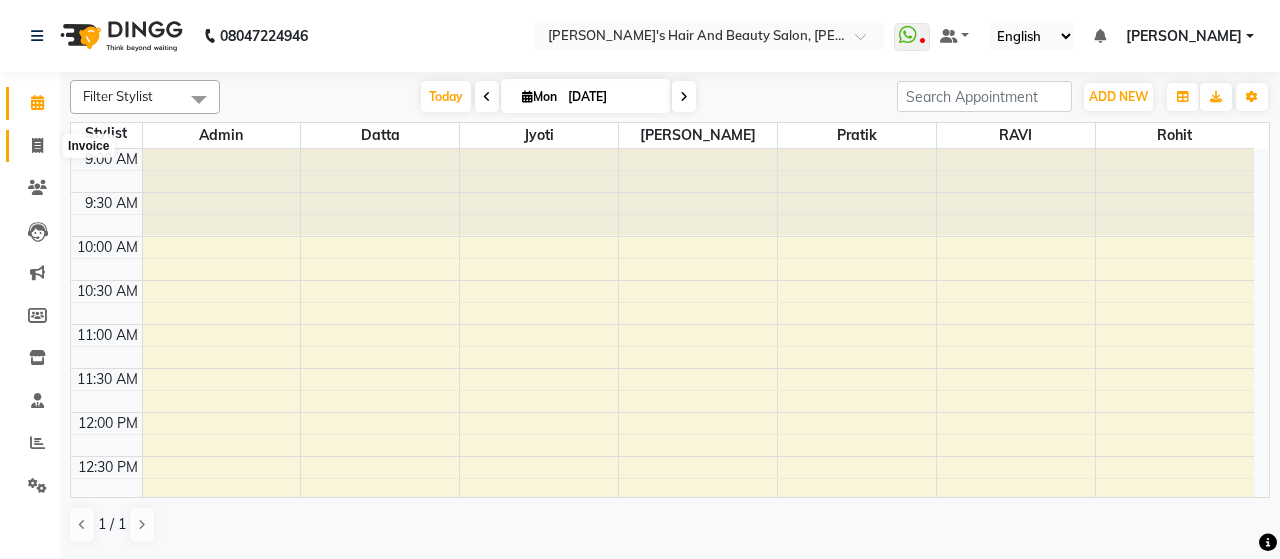 click 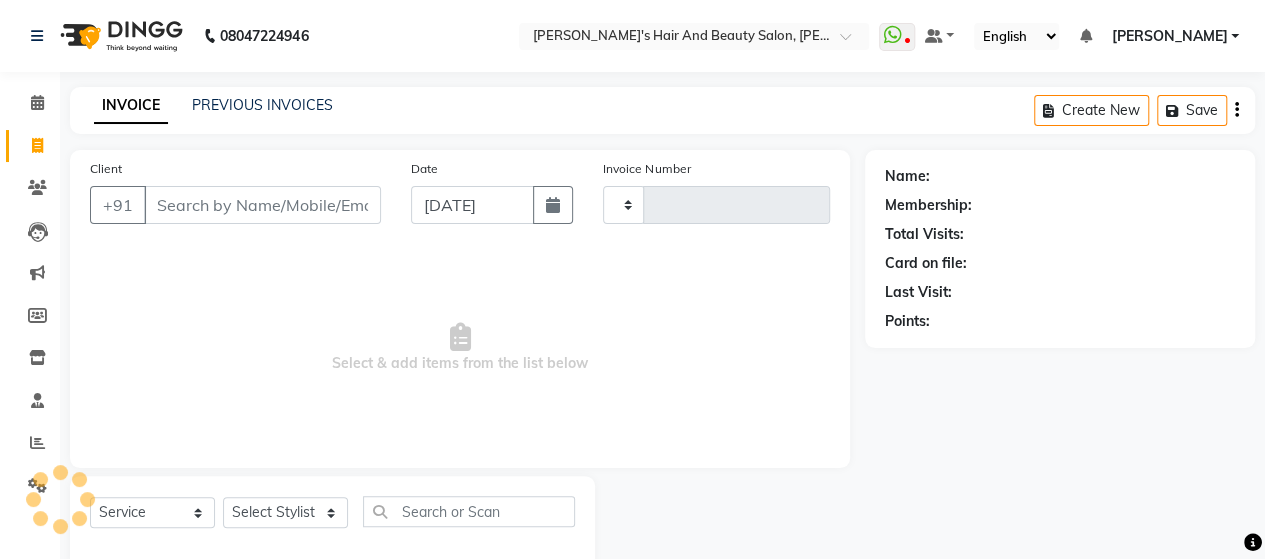 type on "2703" 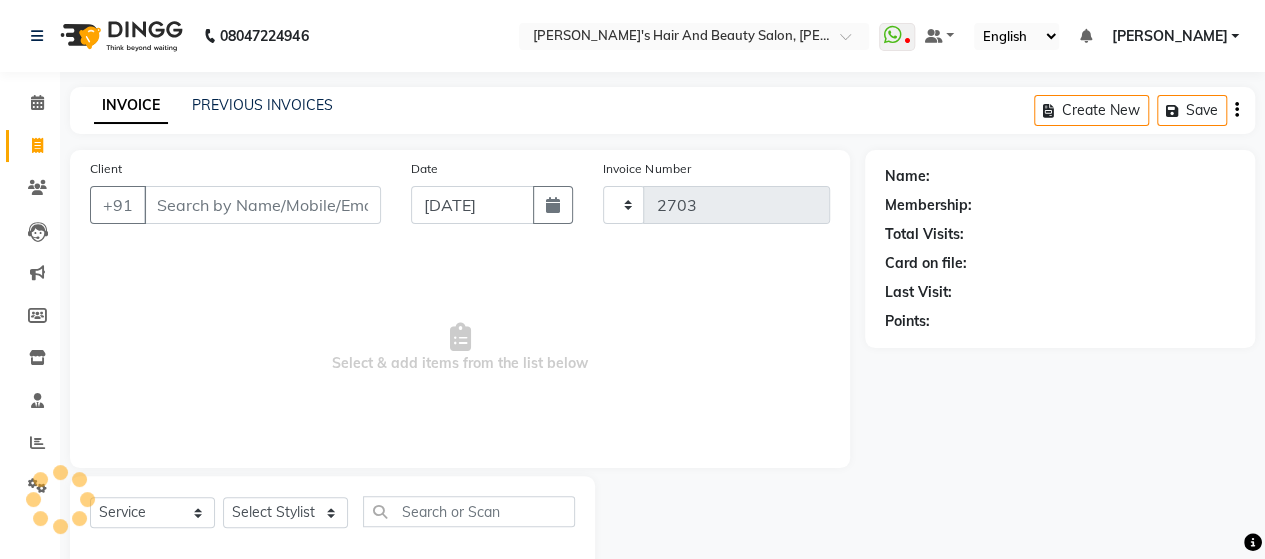 select on "6429" 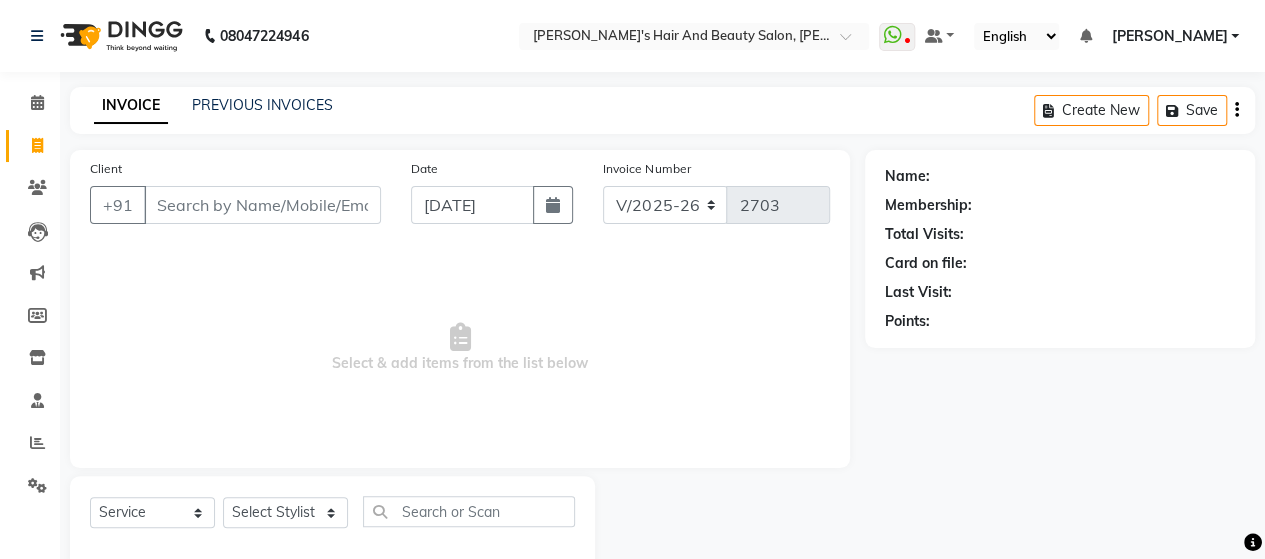 click on "Client" at bounding box center [262, 205] 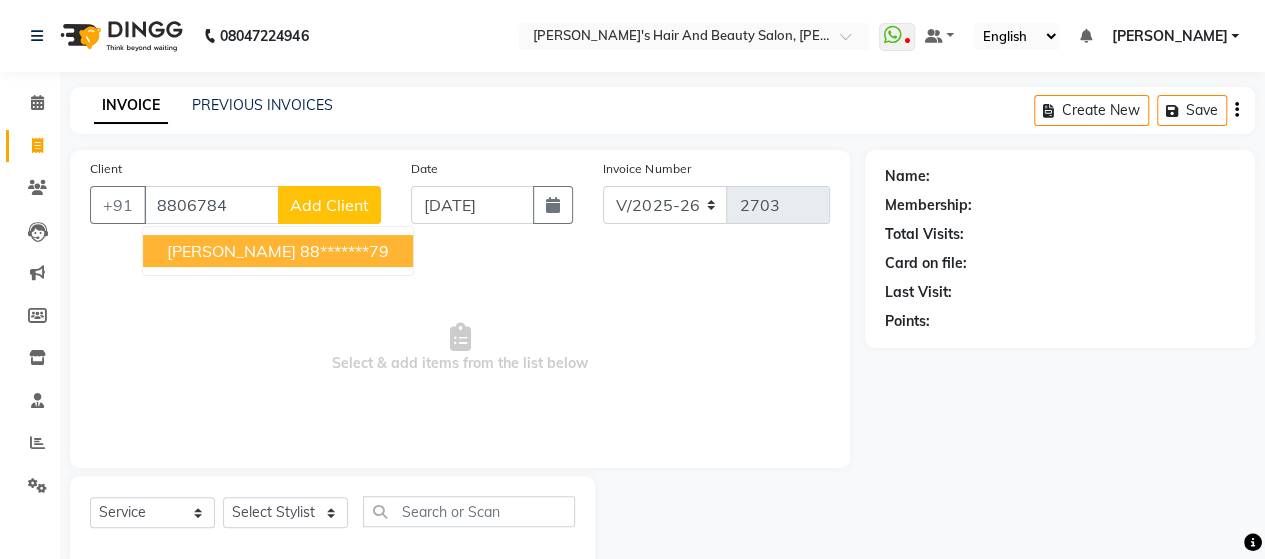 click on "88*******79" at bounding box center (344, 251) 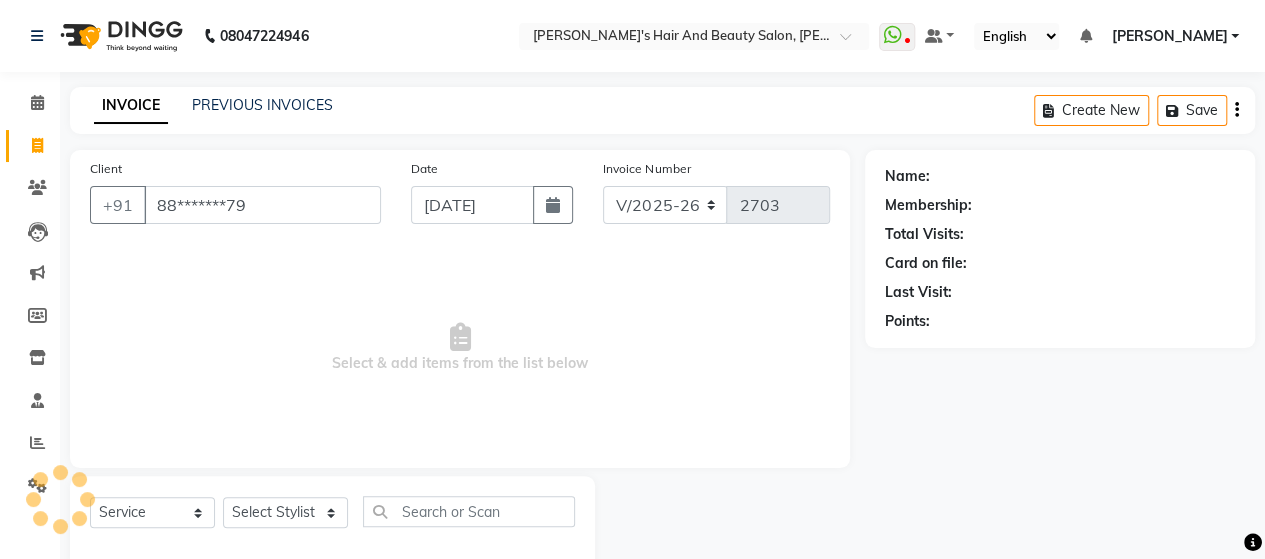 type on "88*******79" 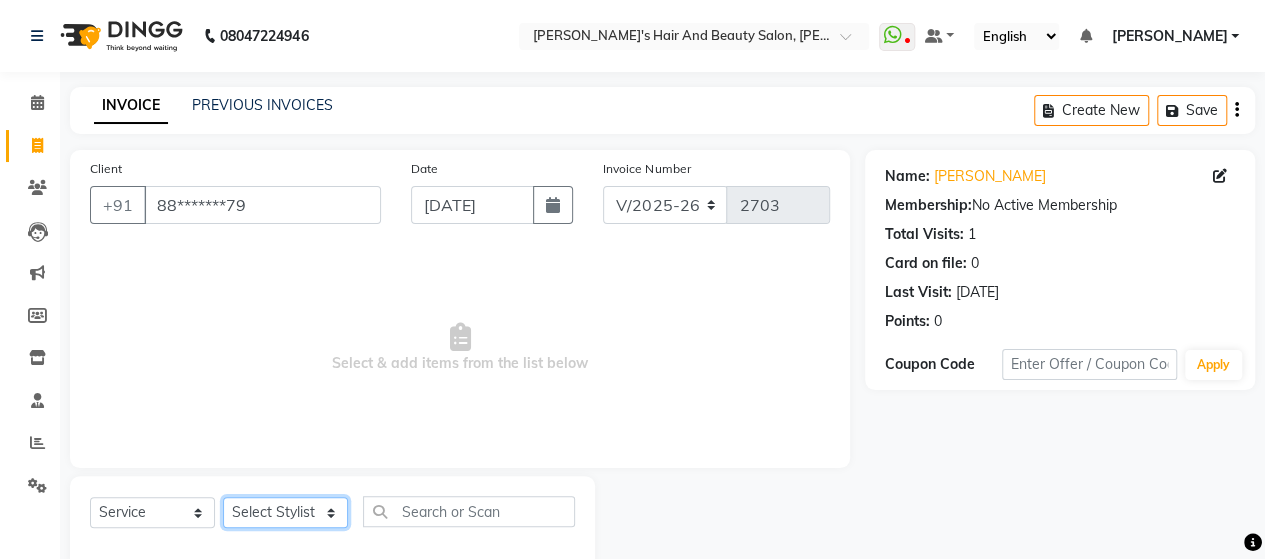 click on "Select Stylist Admin [PERSON_NAME]  [PERSON_NAME]  [PERSON_NAME] Rohit [PERSON_NAME]" 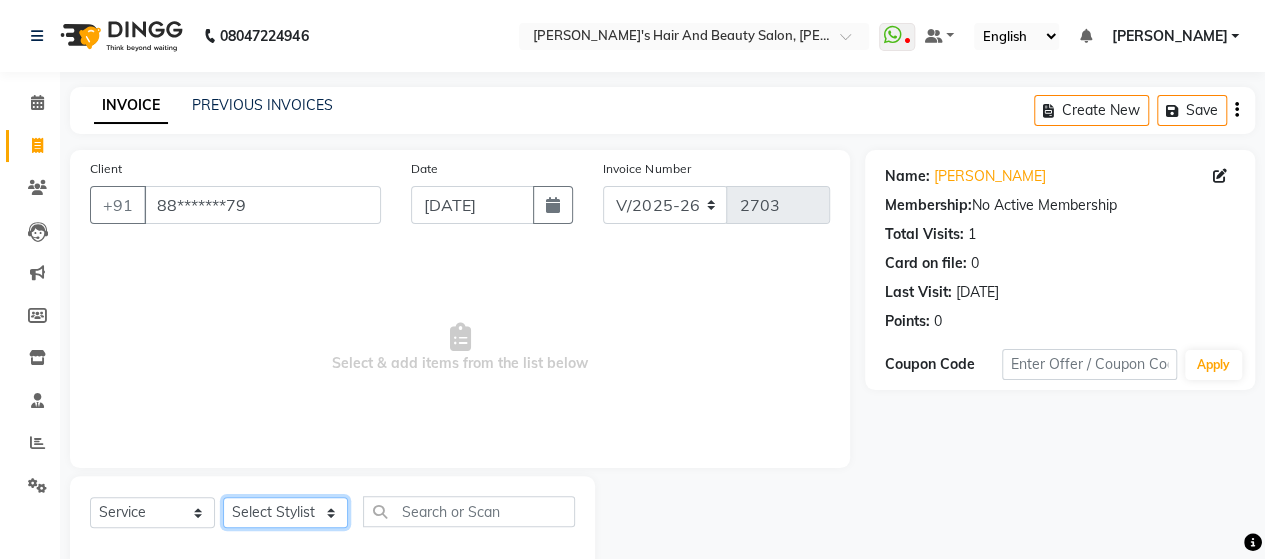 select on "62464" 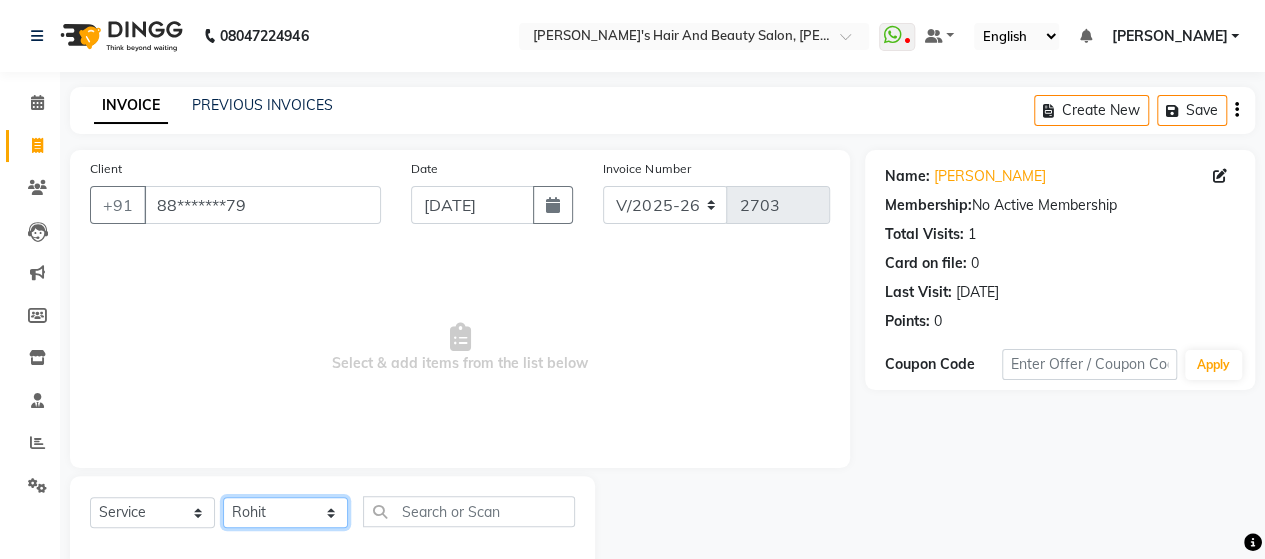 click on "Select Stylist Admin [PERSON_NAME]  [PERSON_NAME]  [PERSON_NAME] Rohit [PERSON_NAME]" 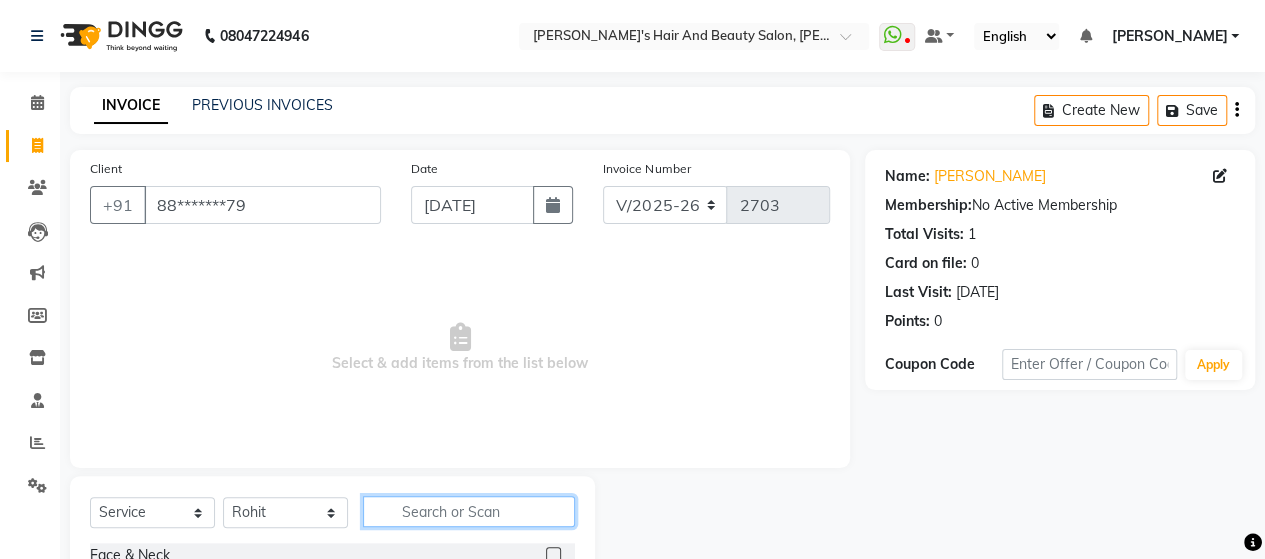 click 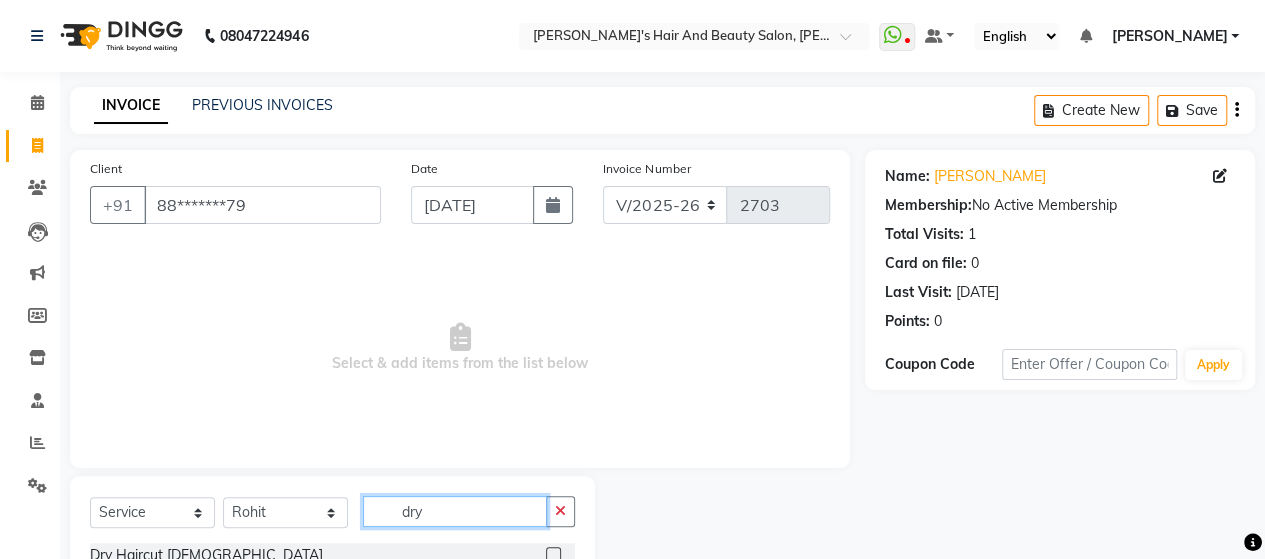 scroll, scrollTop: 128, scrollLeft: 0, axis: vertical 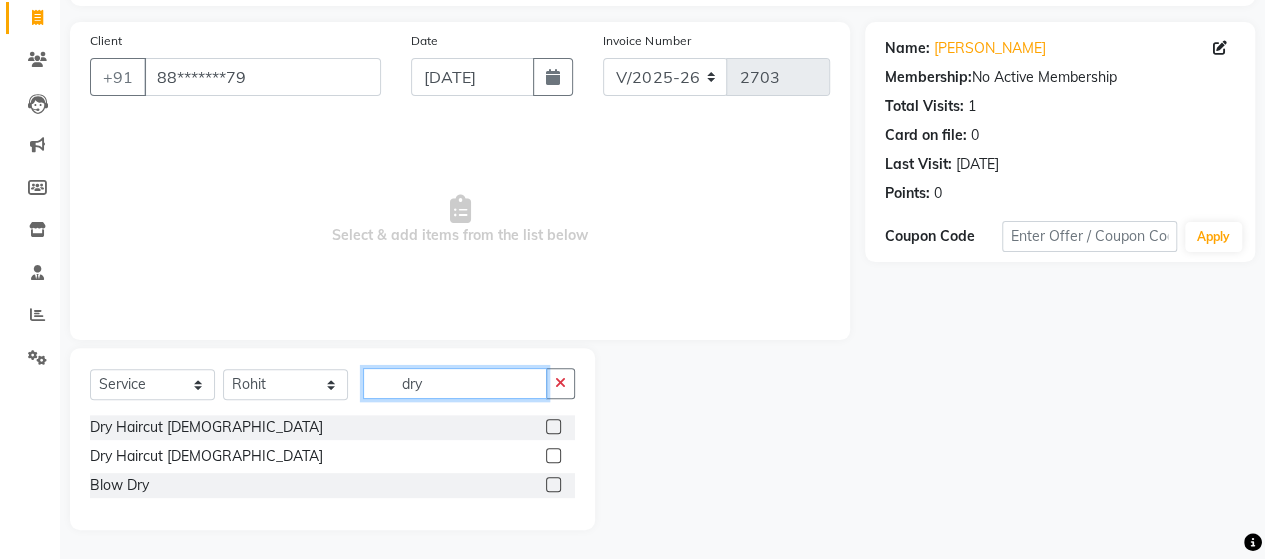 type on "dry" 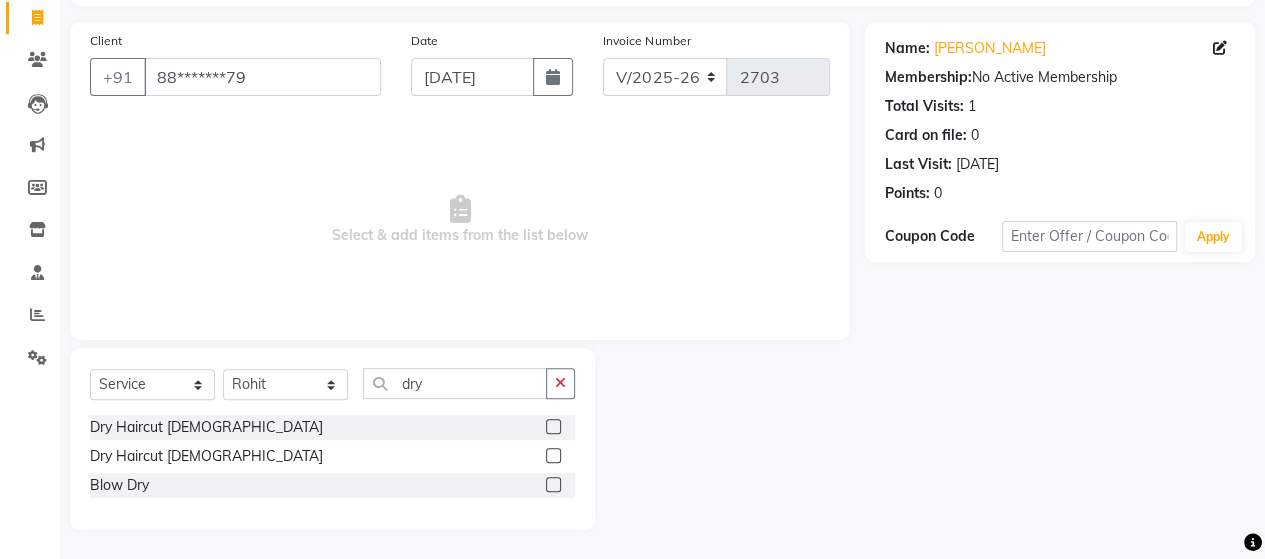 click 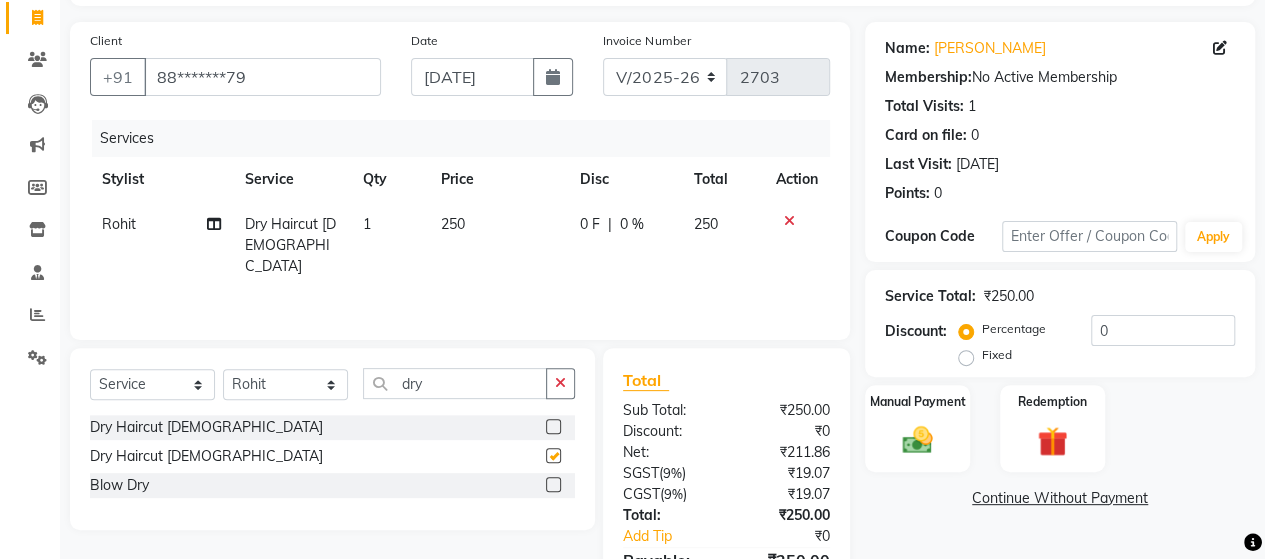 checkbox on "false" 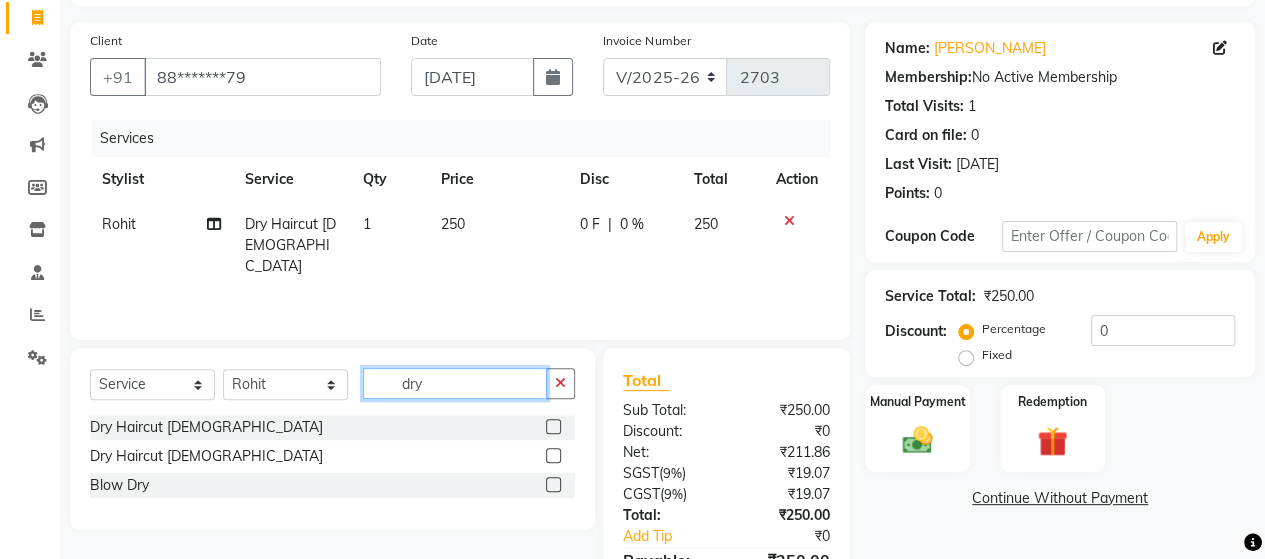 click on "dry" 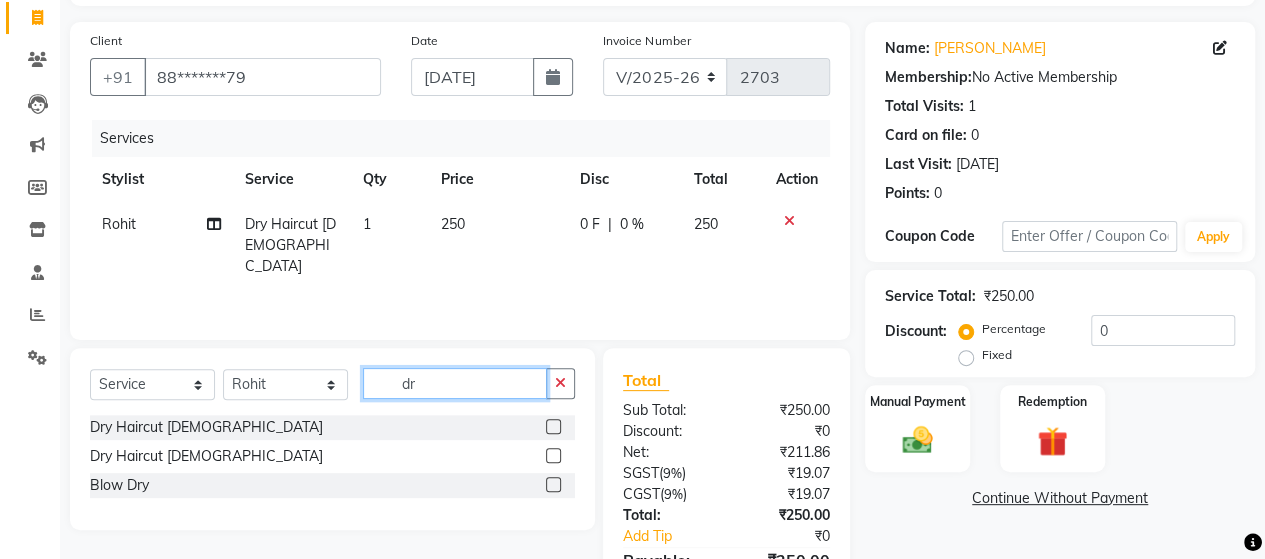 type on "d" 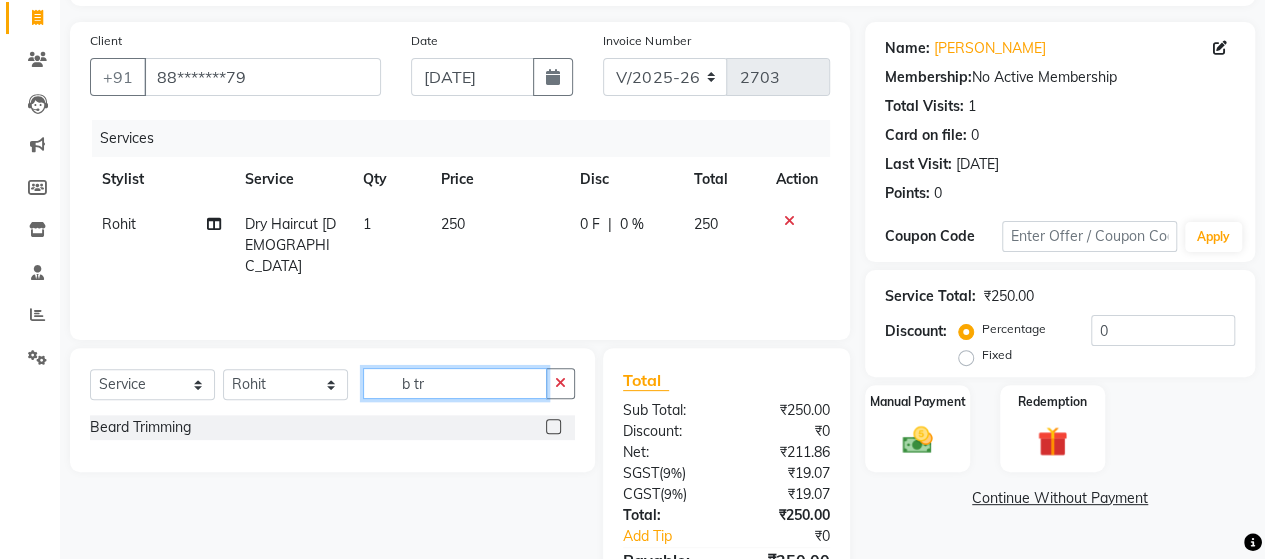 type on "b tr" 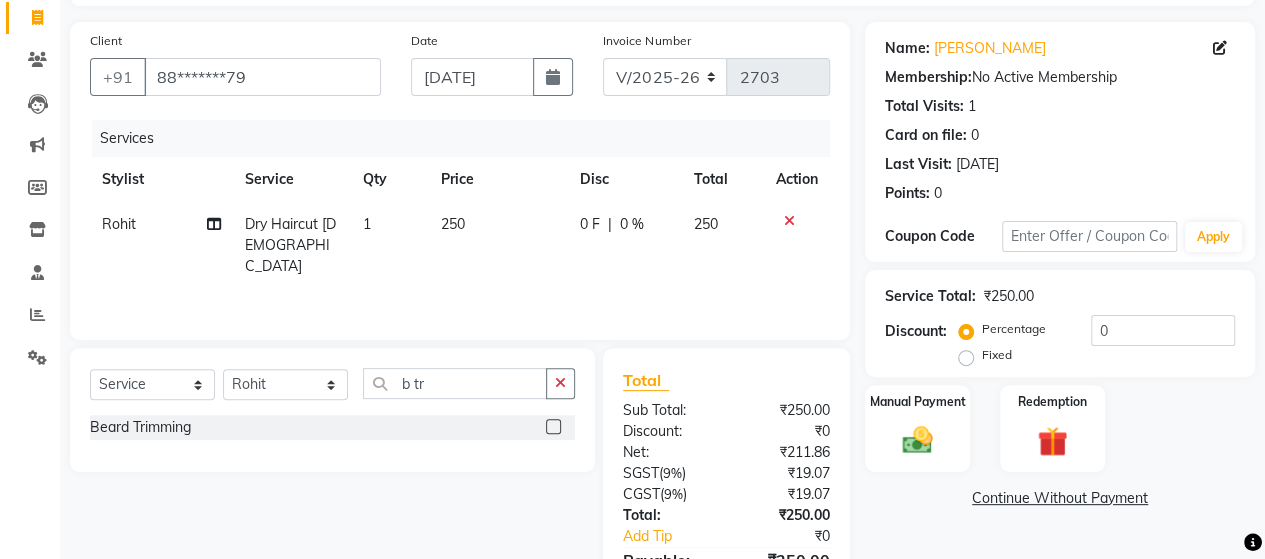 click 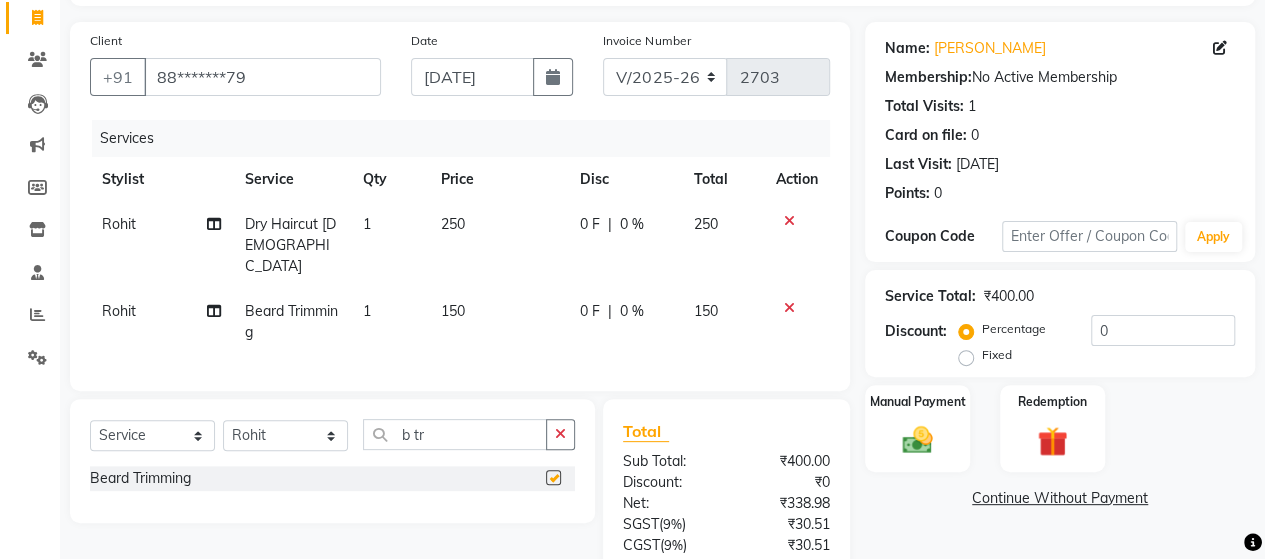 checkbox on "false" 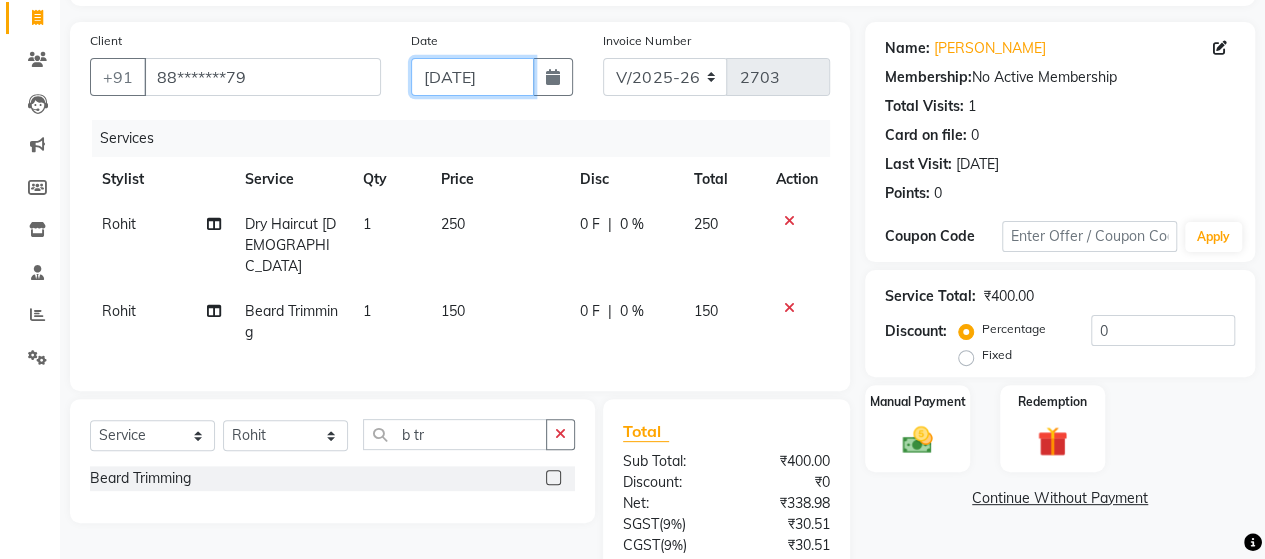 click on "[DATE]" 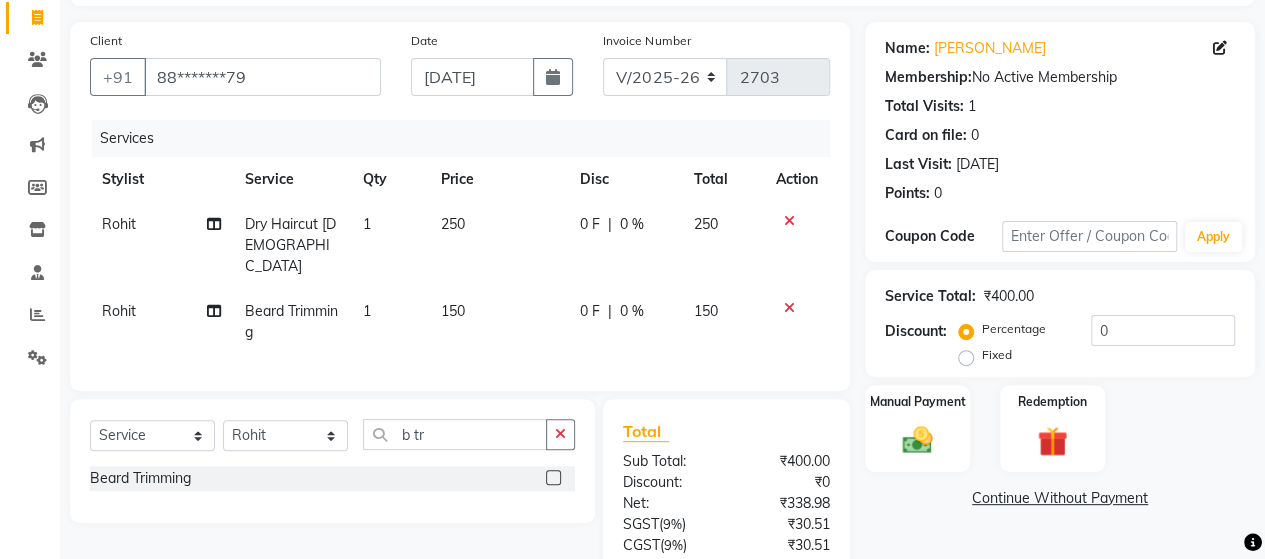 select on "7" 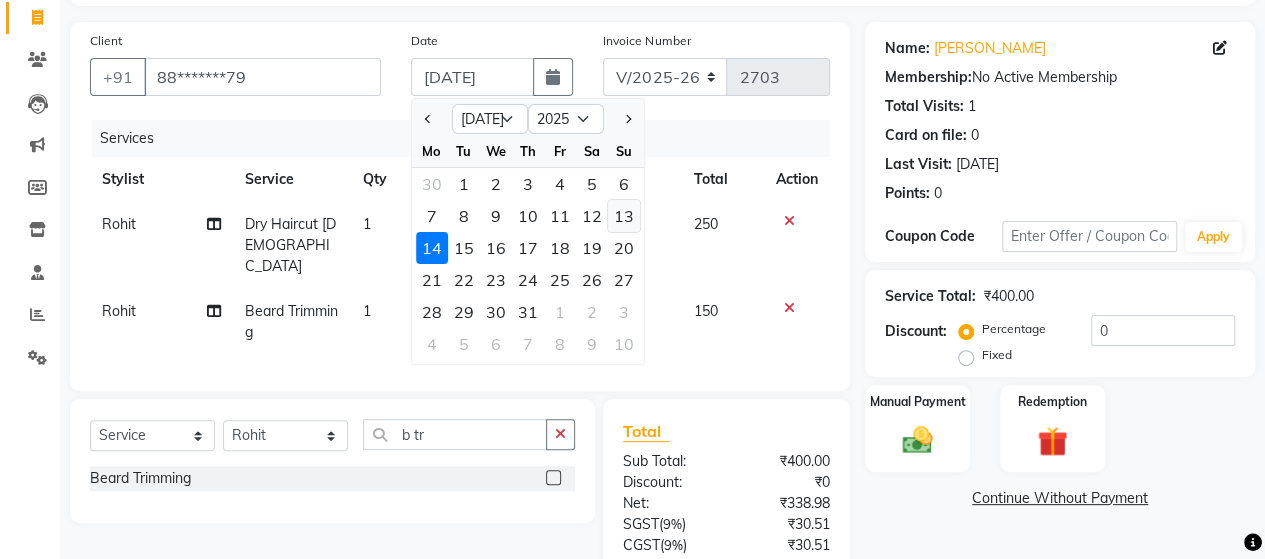 click on "13" 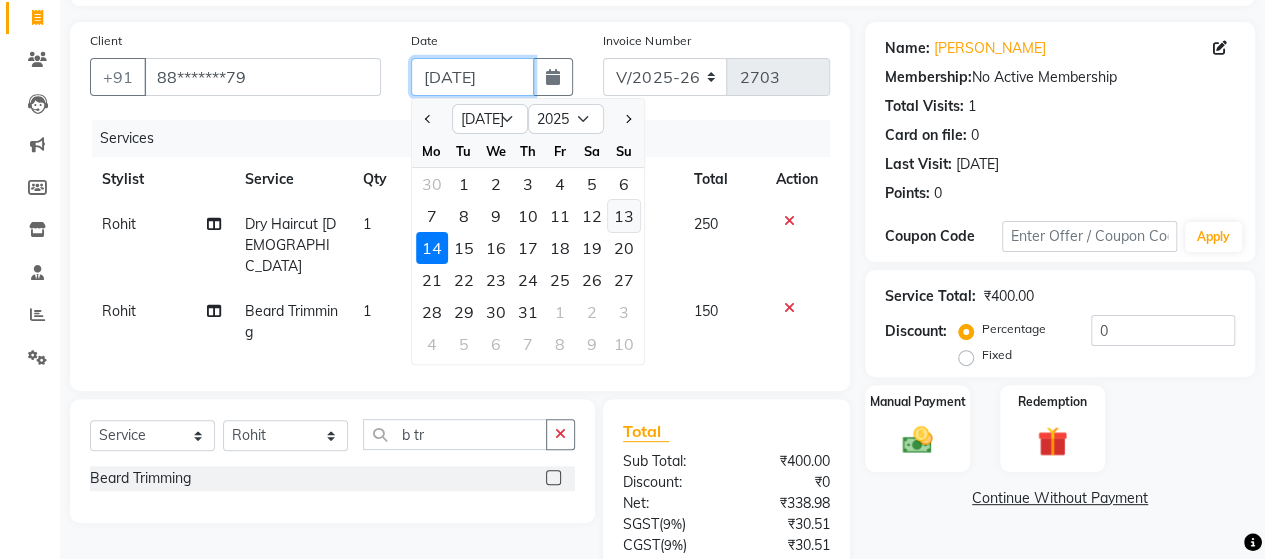 type on "[DATE]" 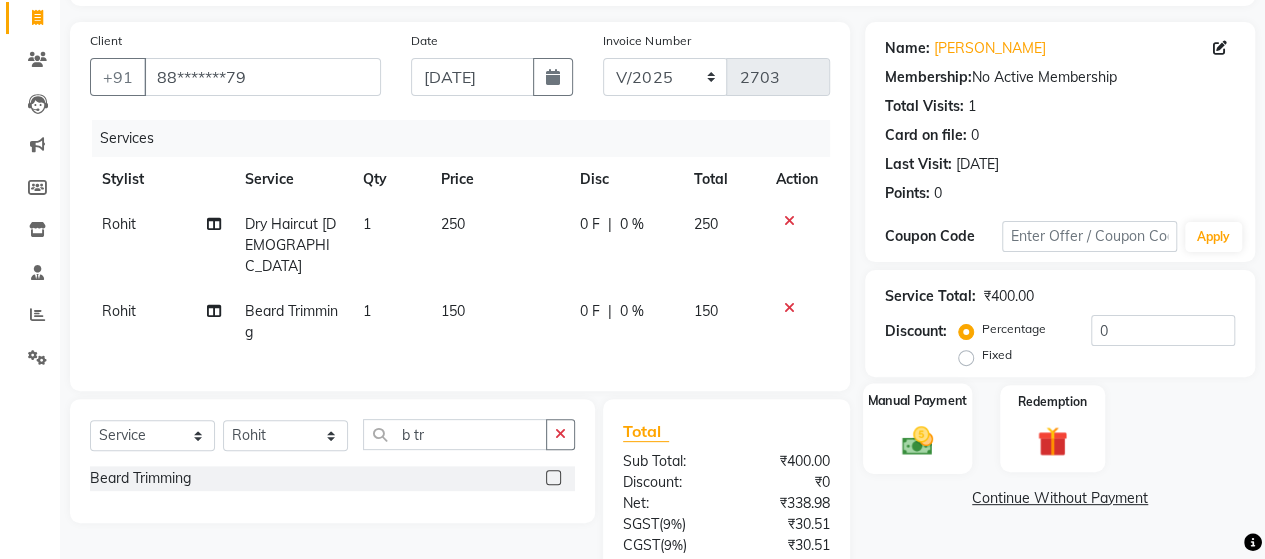 click 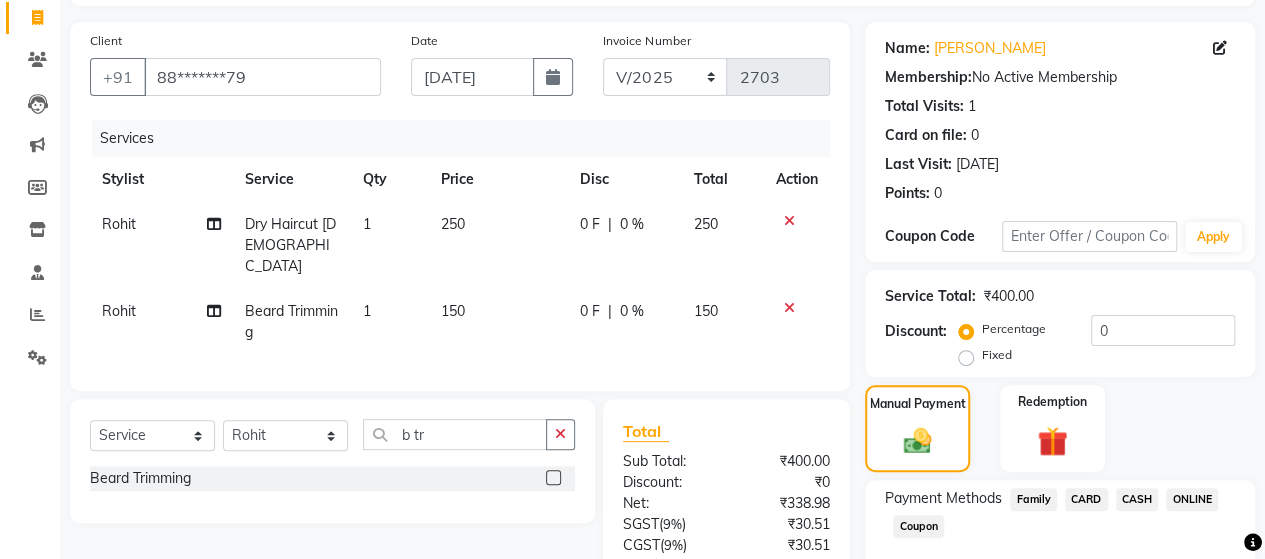 scroll, scrollTop: 284, scrollLeft: 0, axis: vertical 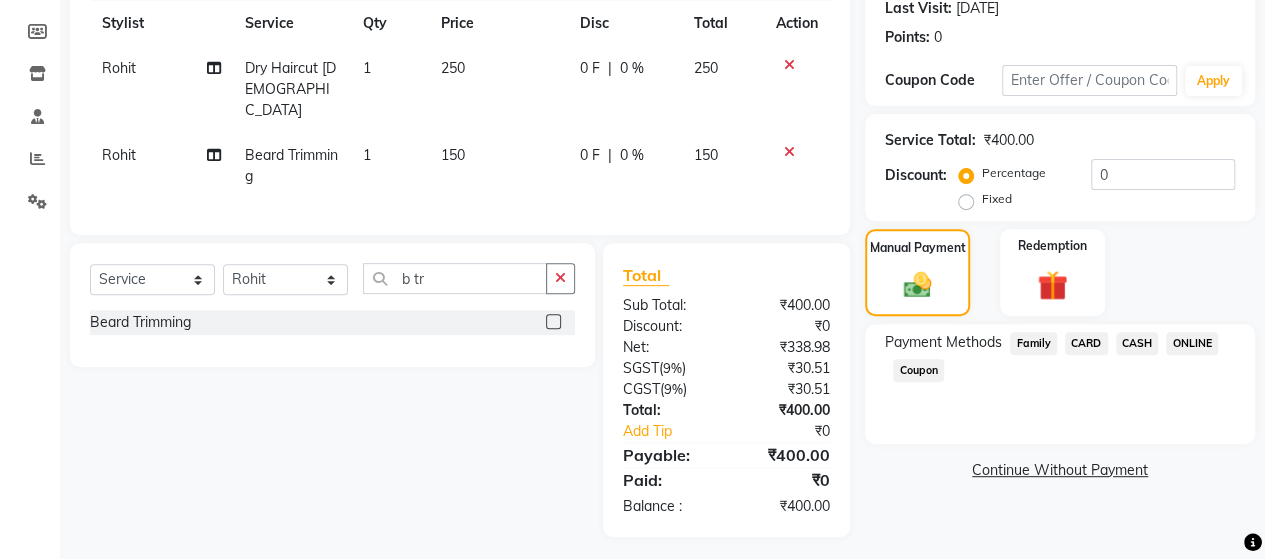 click on "ONLINE" 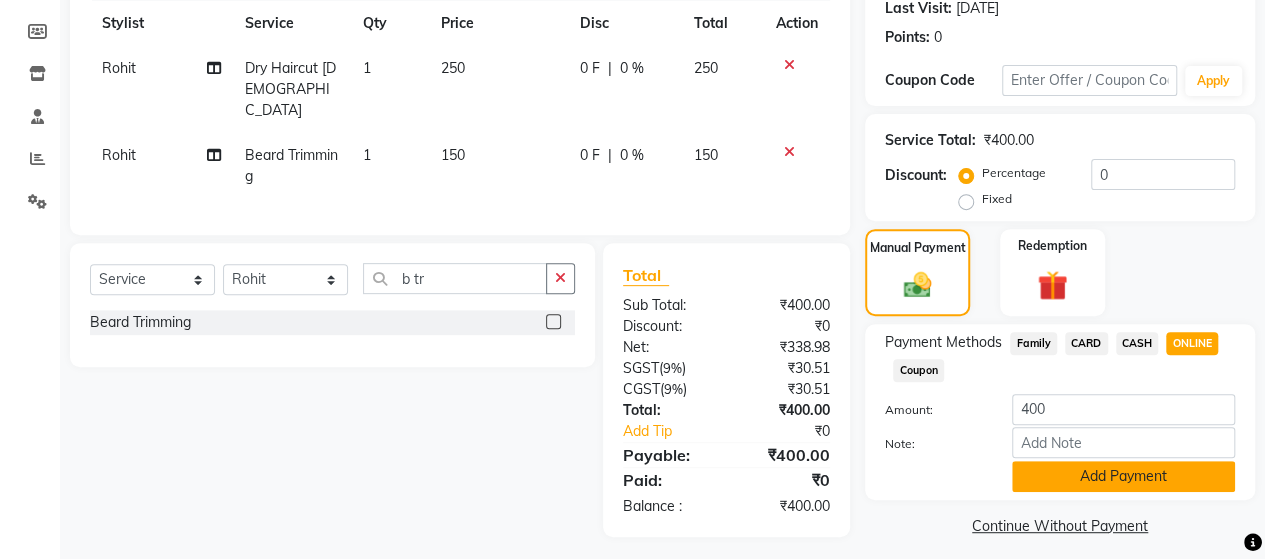 click on "Add Payment" 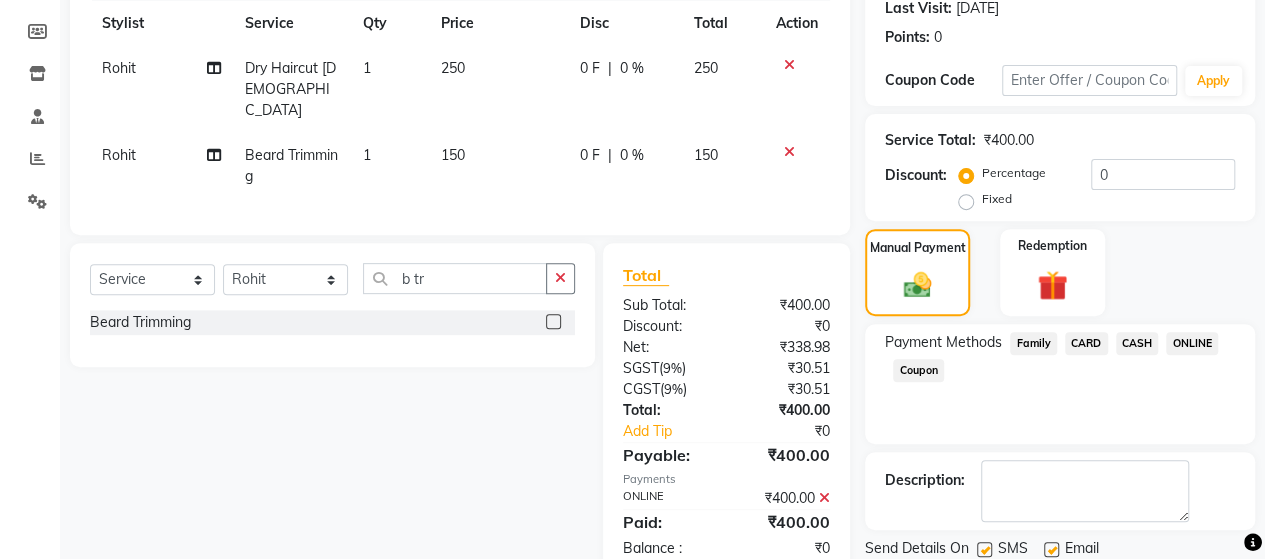 scroll, scrollTop: 350, scrollLeft: 0, axis: vertical 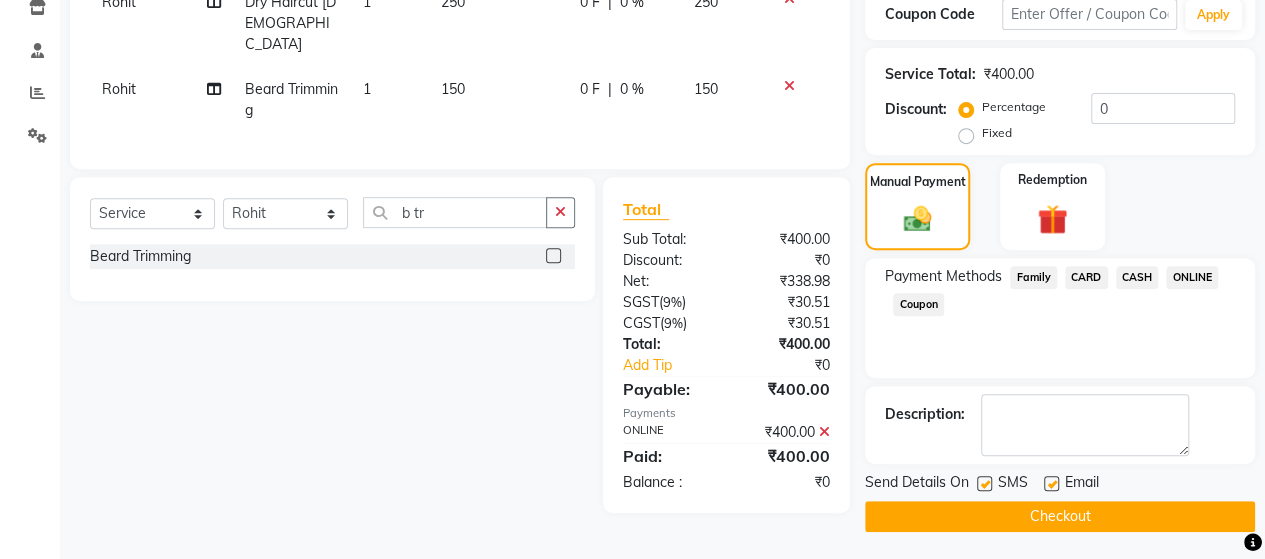 click on "Checkout" 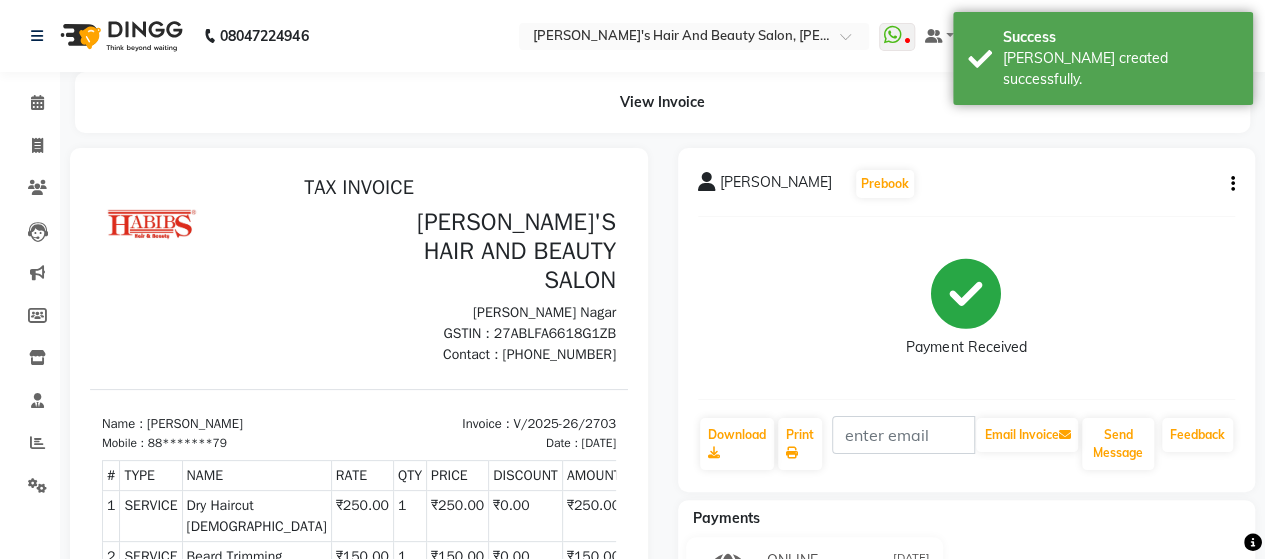 scroll, scrollTop: 0, scrollLeft: 0, axis: both 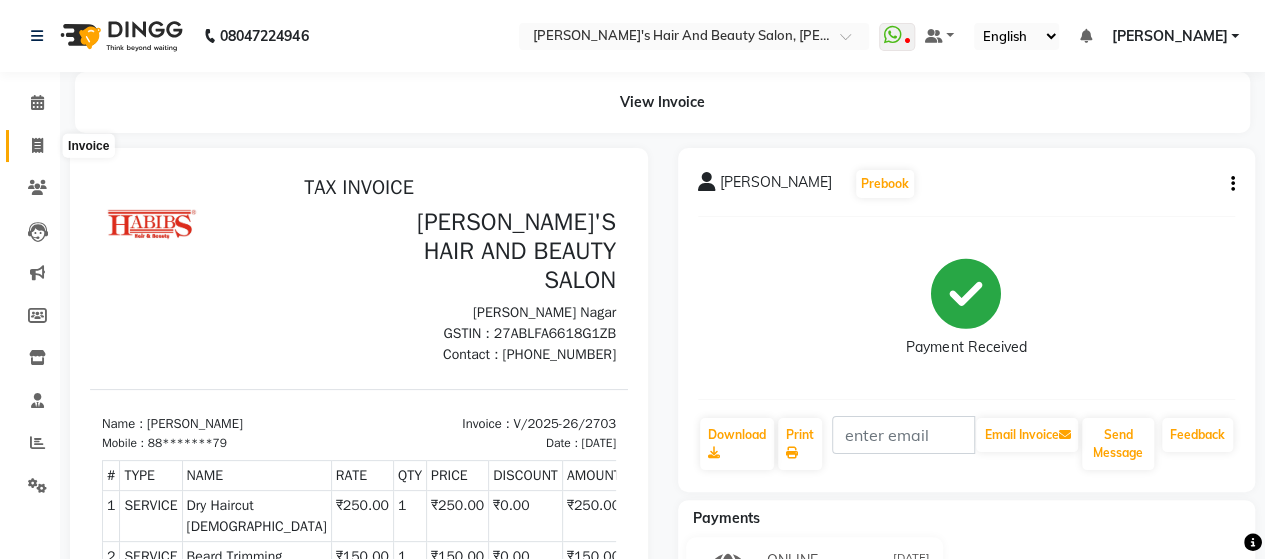 click 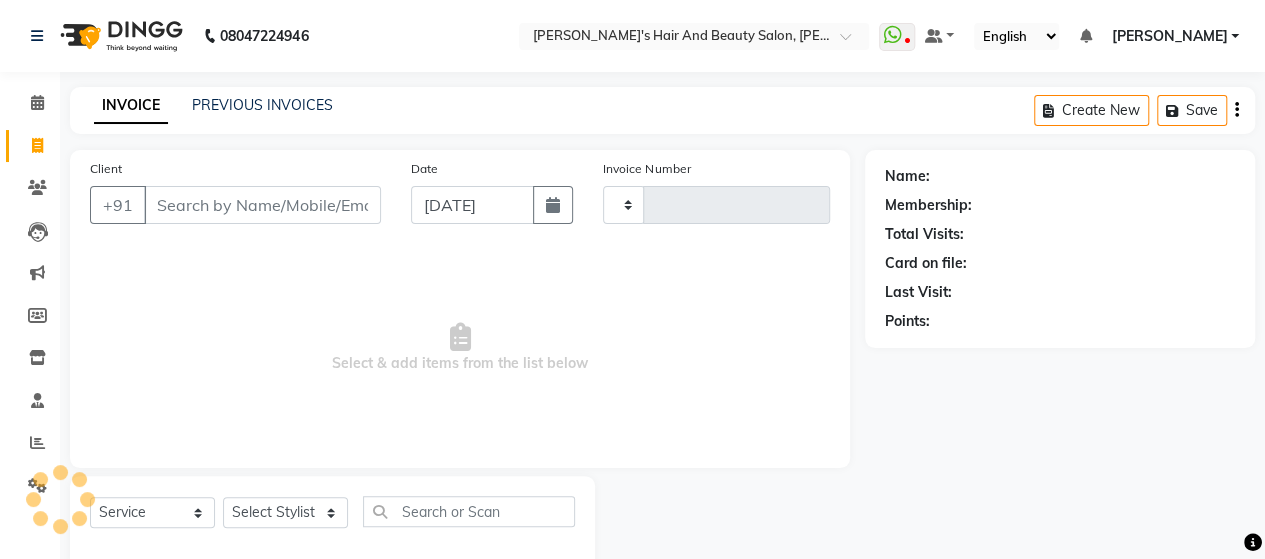 type on "2704" 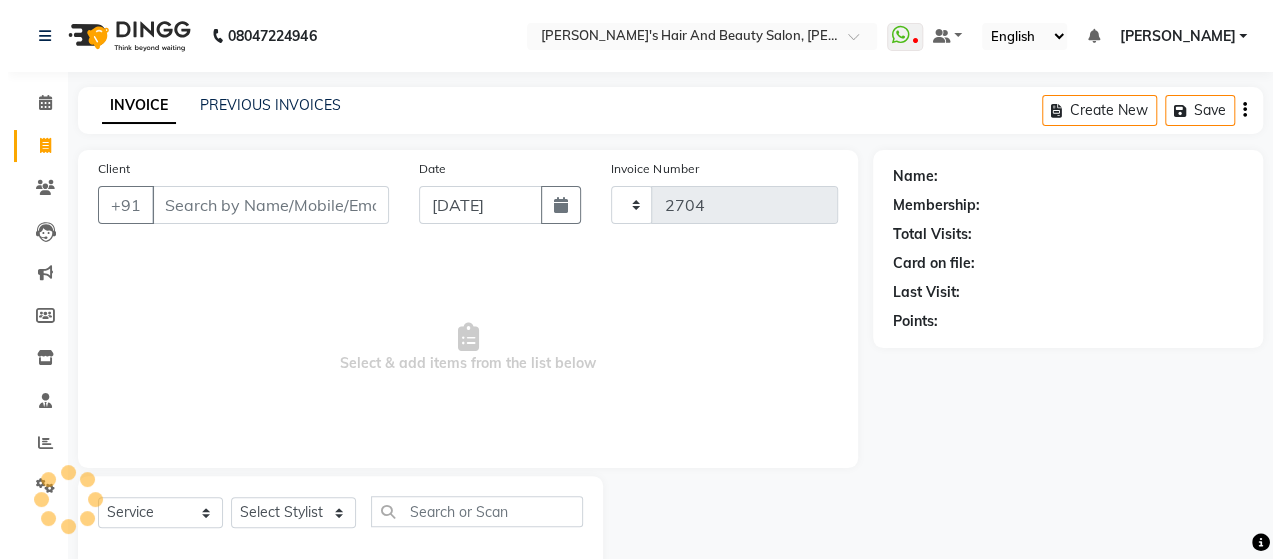 scroll, scrollTop: 41, scrollLeft: 0, axis: vertical 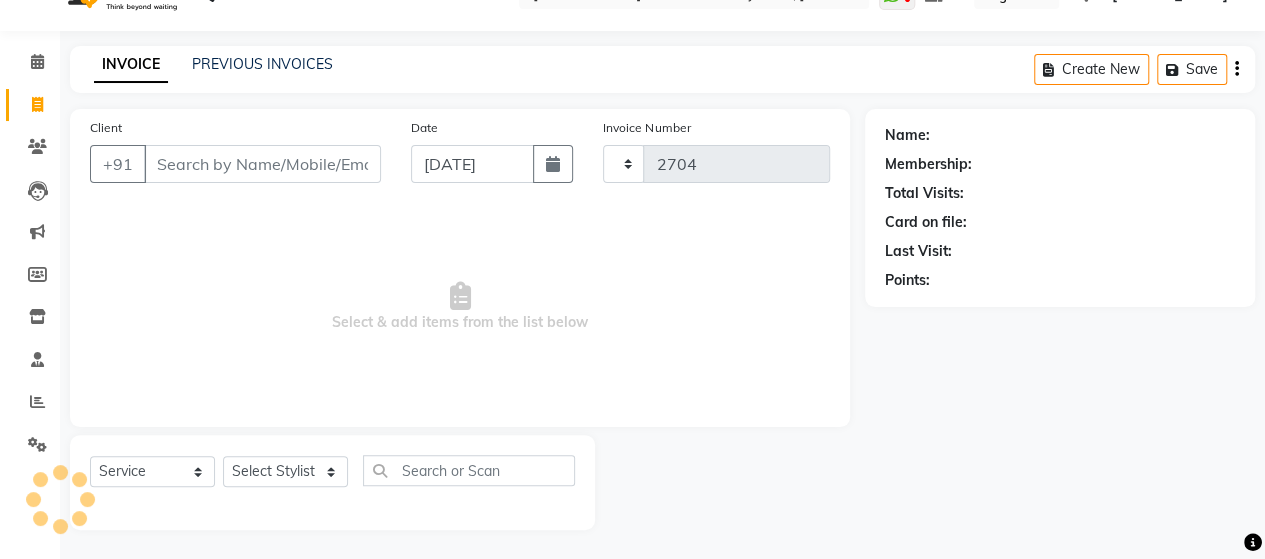 select on "6429" 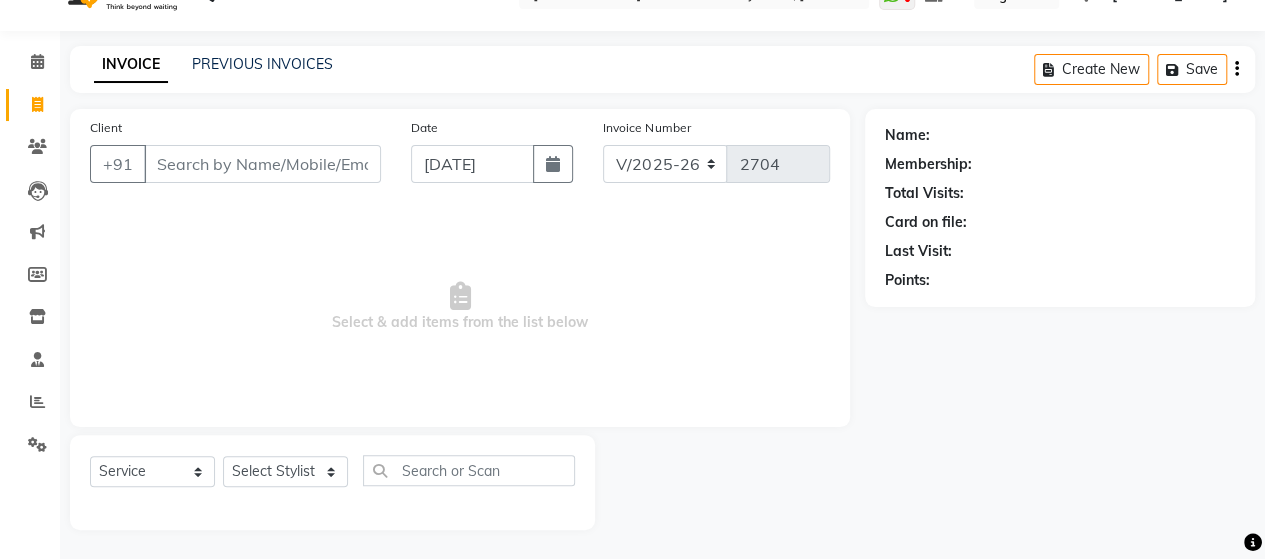 click on "Client" at bounding box center (262, 164) 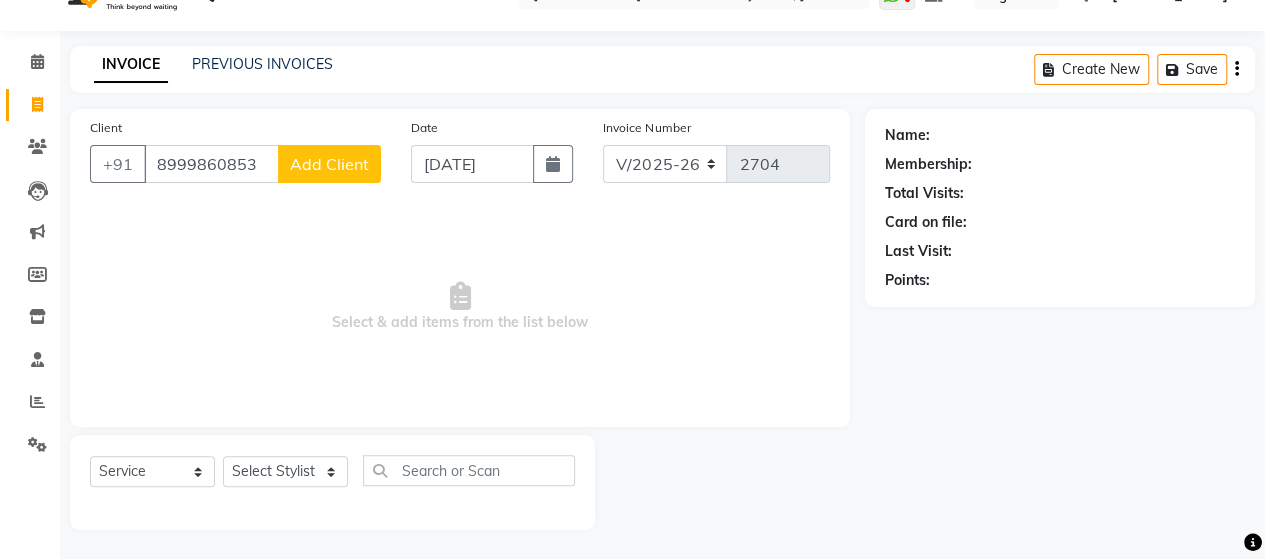 type on "8999860853" 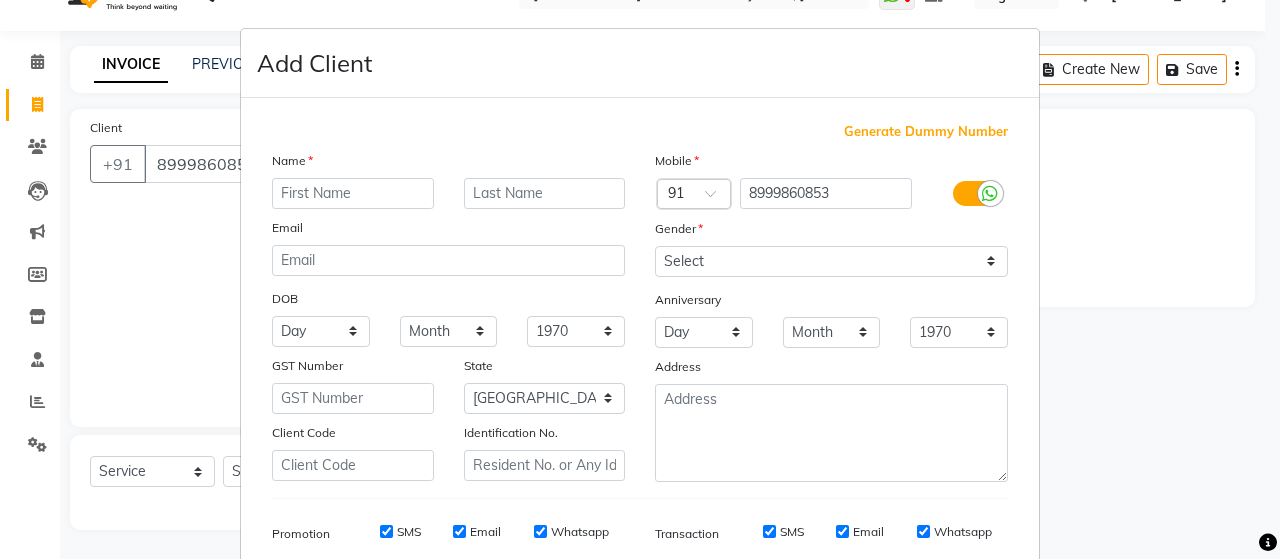 click at bounding box center [353, 193] 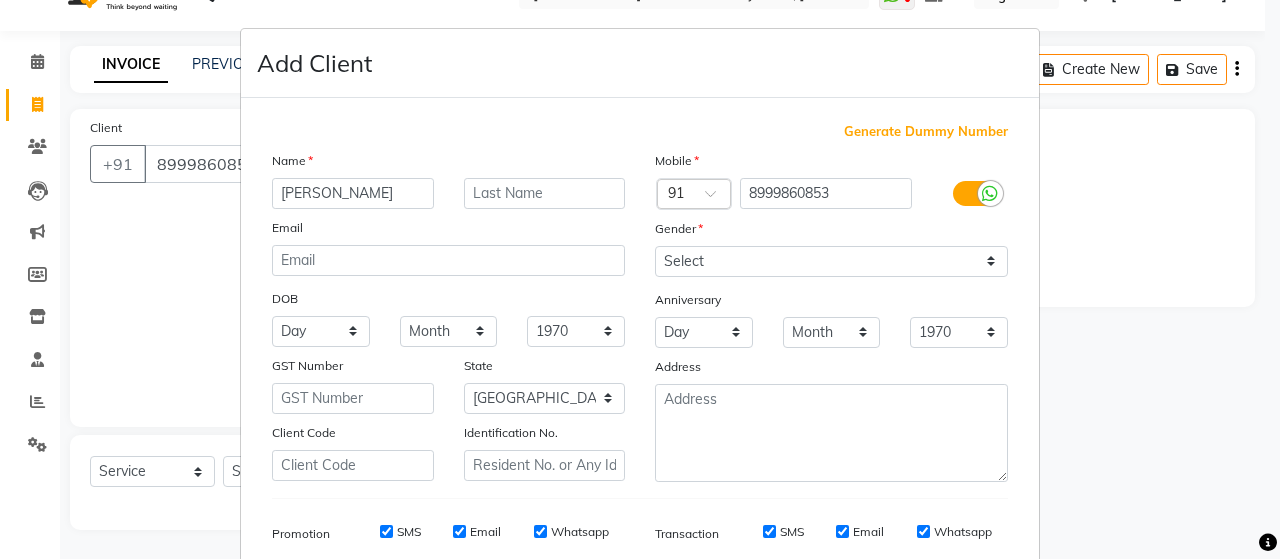 type on "[PERSON_NAME]" 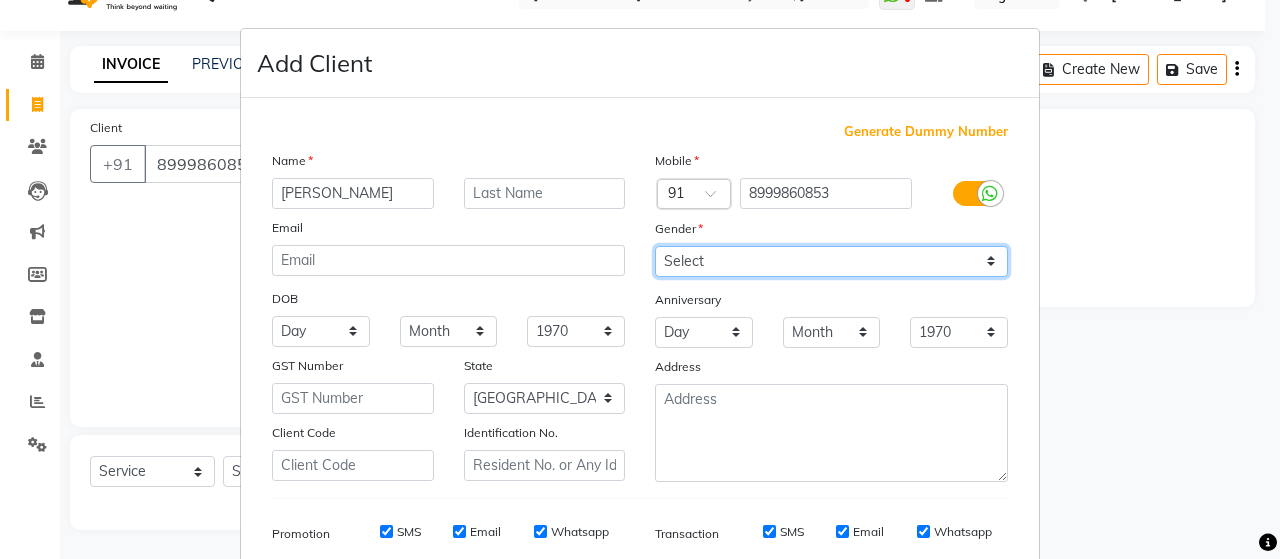 click on "Select [DEMOGRAPHIC_DATA] [DEMOGRAPHIC_DATA] Other Prefer Not To Say" at bounding box center (831, 261) 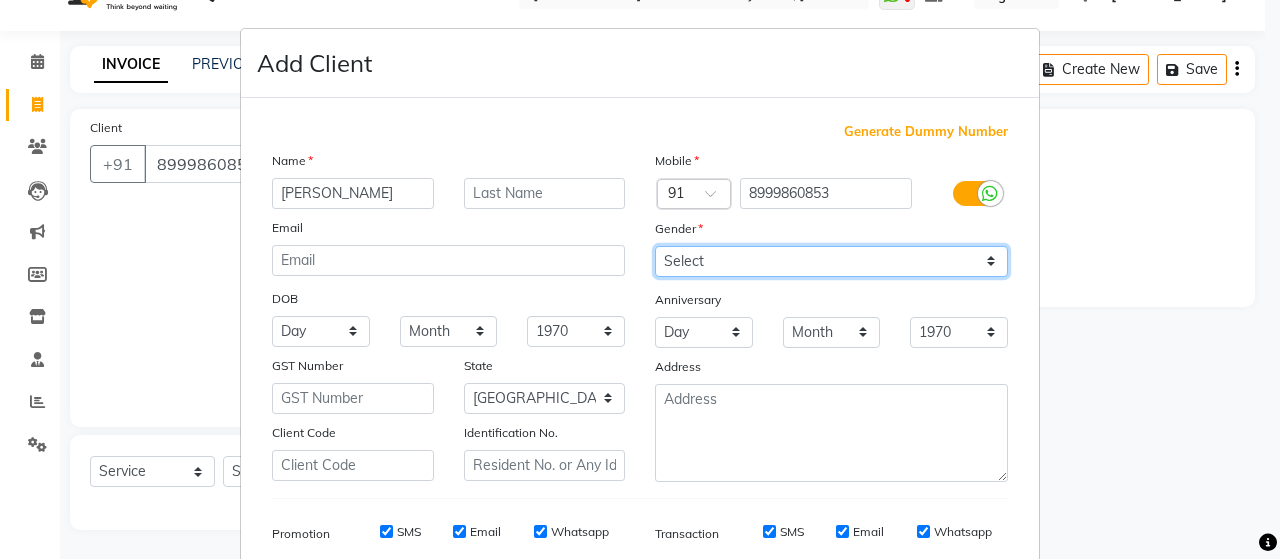 select on "[DEMOGRAPHIC_DATA]" 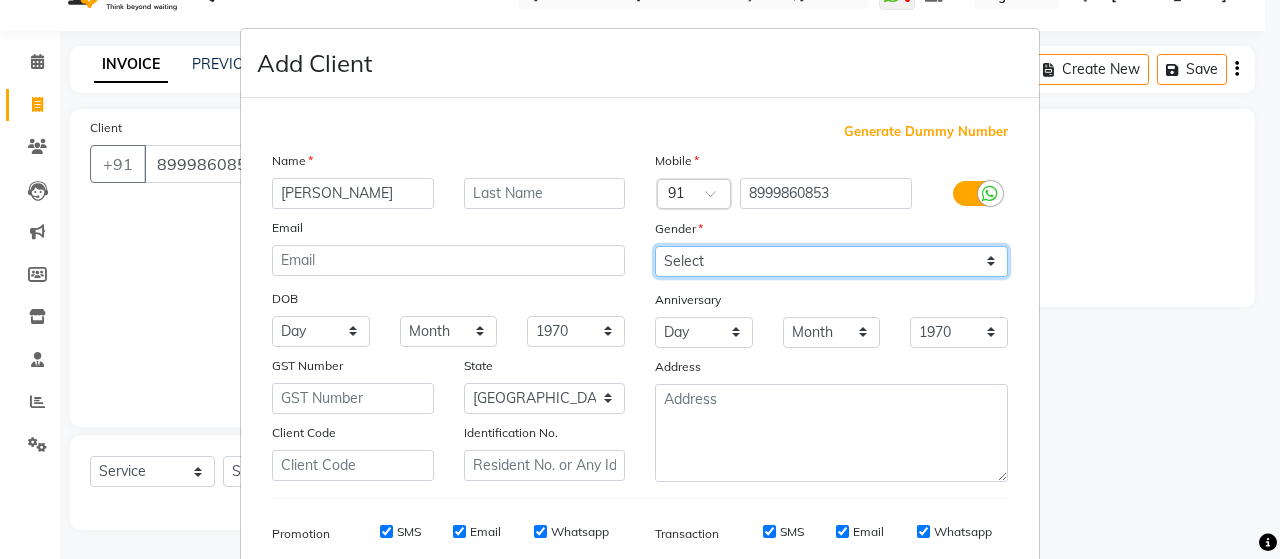 click on "Select [DEMOGRAPHIC_DATA] [DEMOGRAPHIC_DATA] Other Prefer Not To Say" at bounding box center (831, 261) 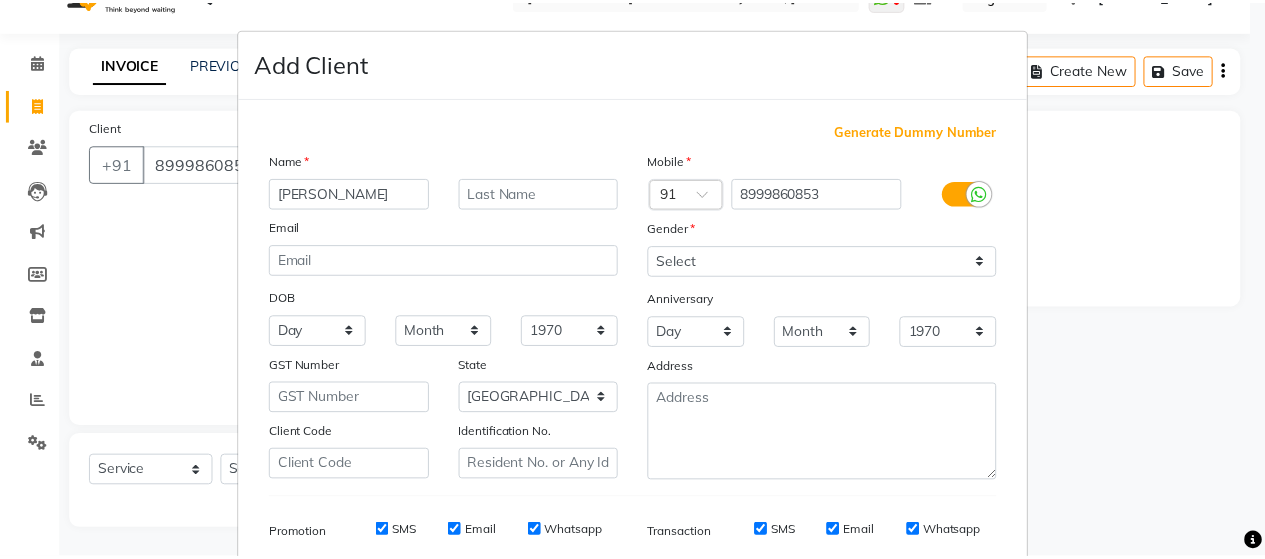 scroll, scrollTop: 286, scrollLeft: 0, axis: vertical 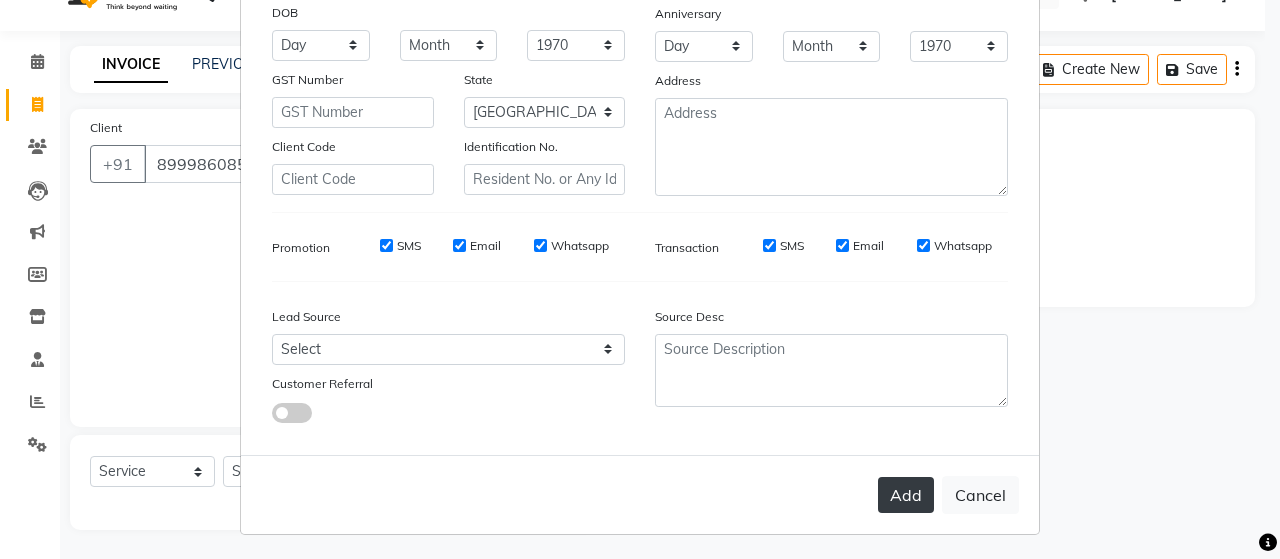 click on "Add" at bounding box center (906, 495) 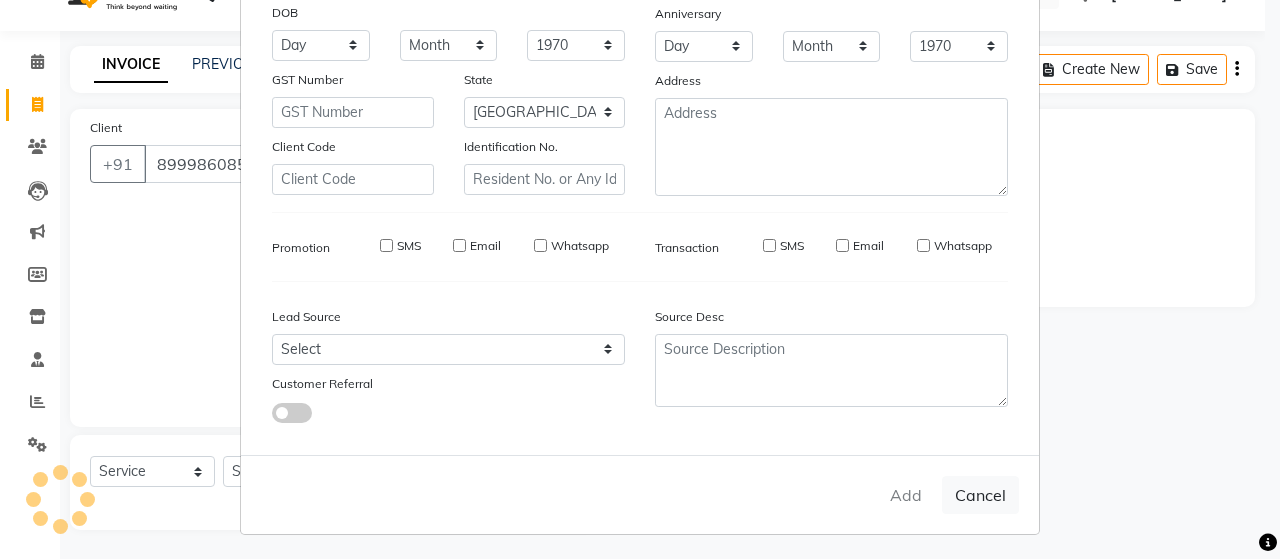type on "89******53" 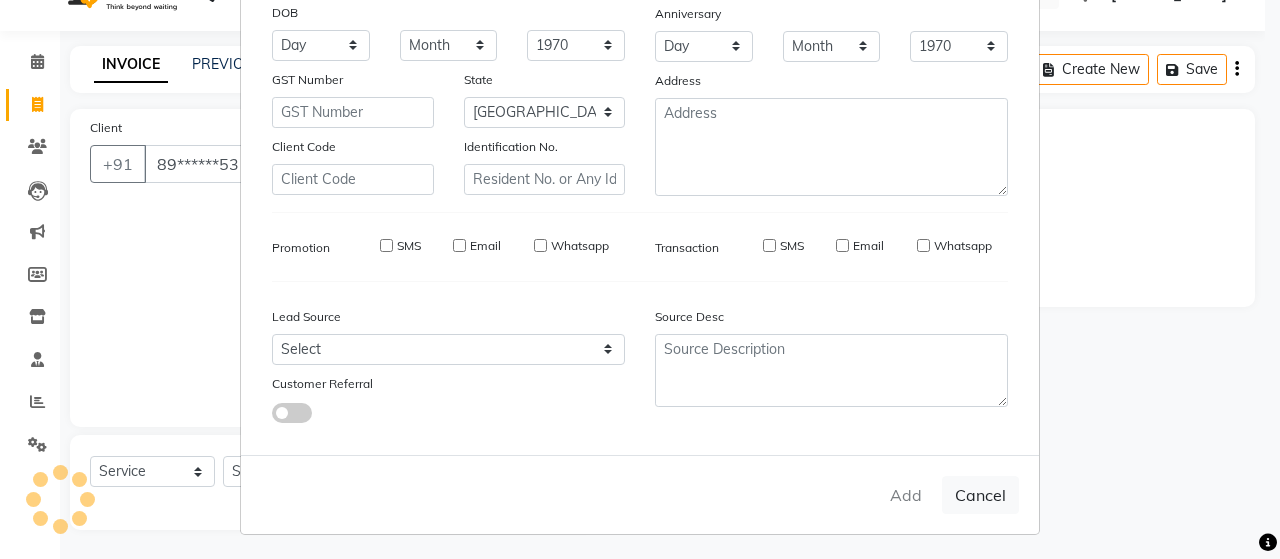 select 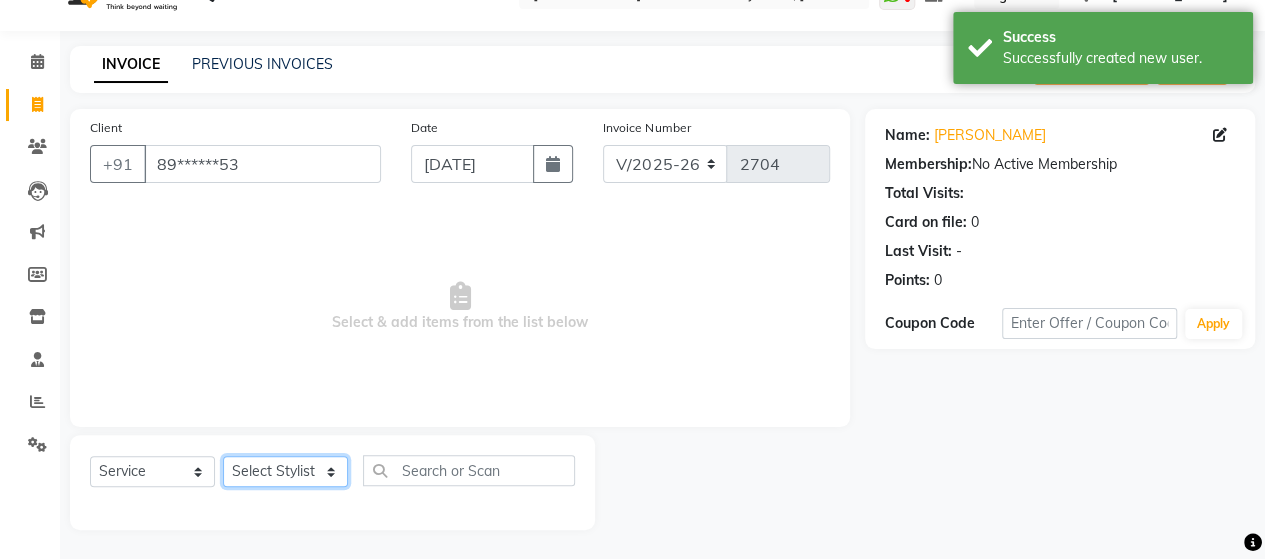 click on "Select Stylist Admin [PERSON_NAME]  [PERSON_NAME]  [PERSON_NAME] Rohit [PERSON_NAME]" 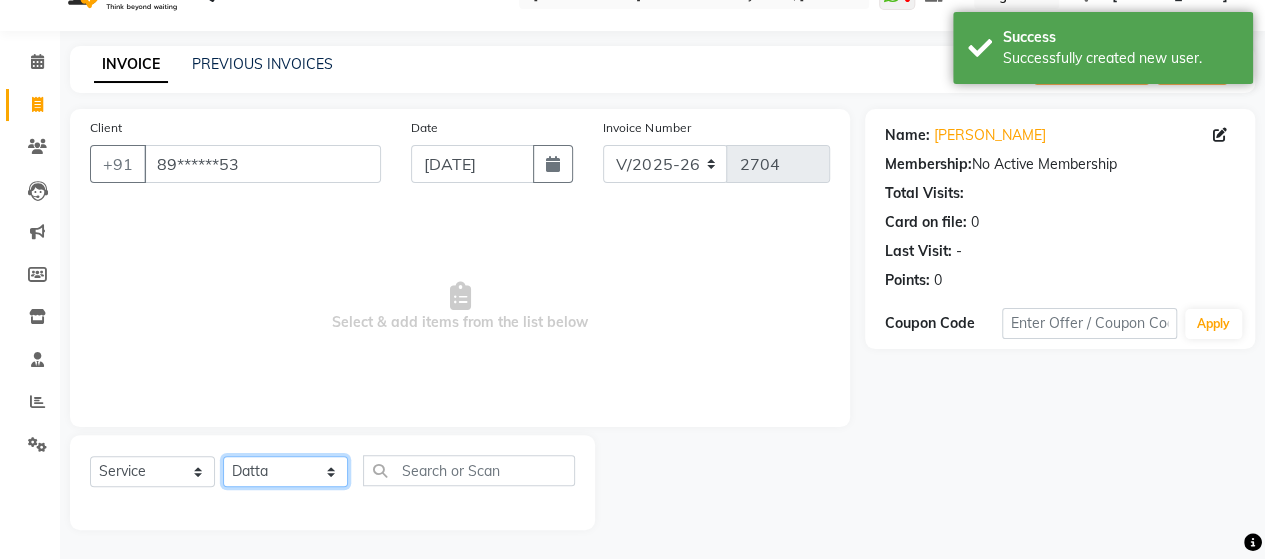 click on "Select Stylist Admin [PERSON_NAME]  [PERSON_NAME]  [PERSON_NAME] Rohit [PERSON_NAME]" 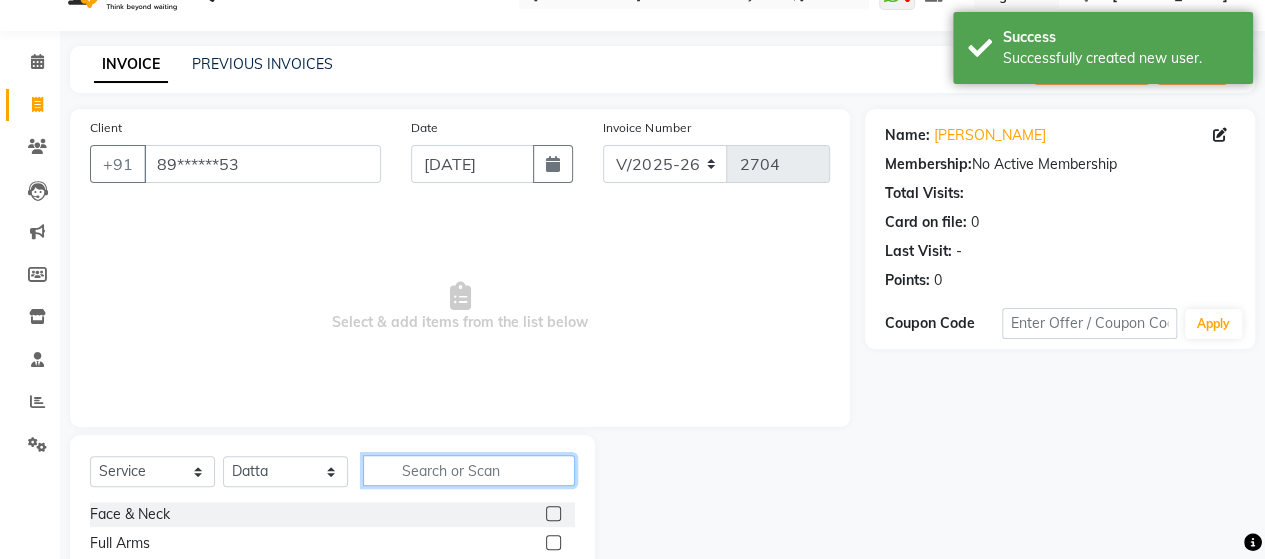 click 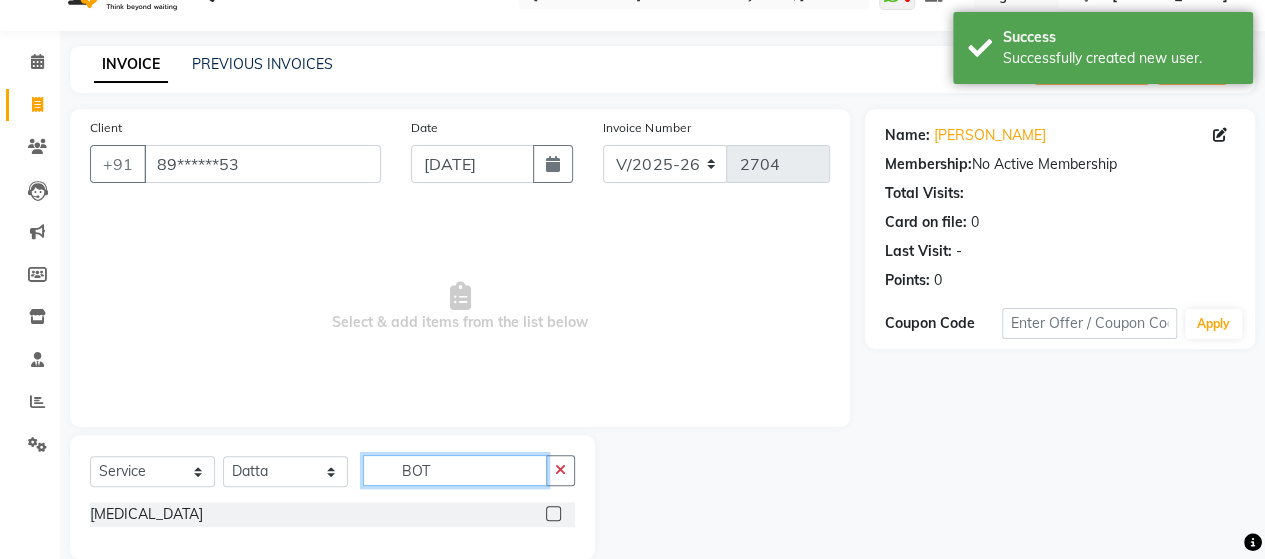 type on "BOT" 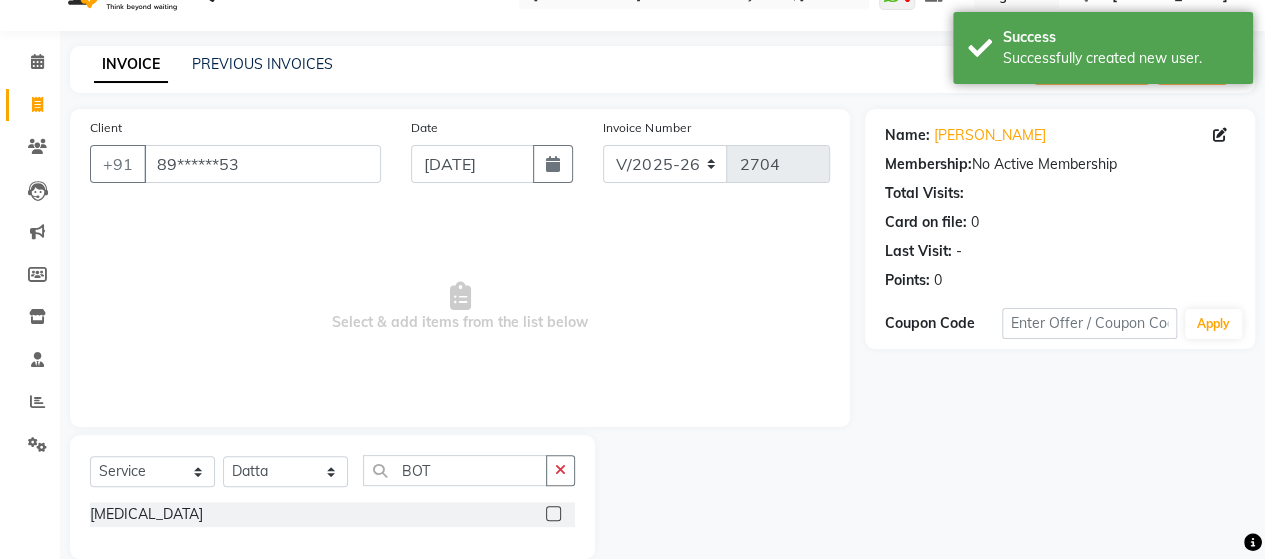 click 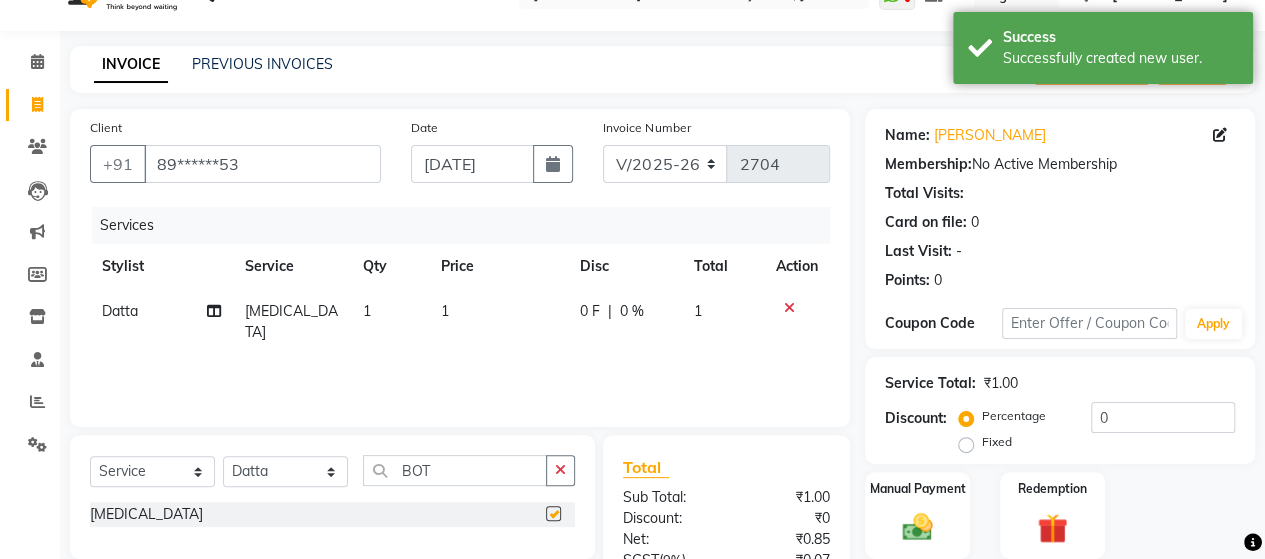 checkbox on "false" 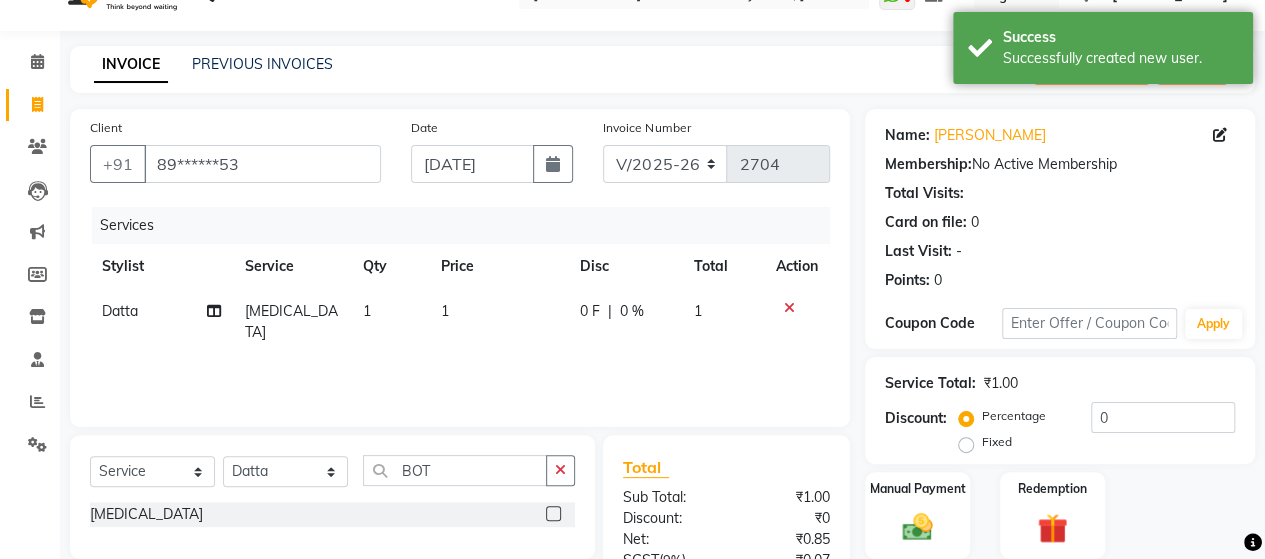 click on "1" 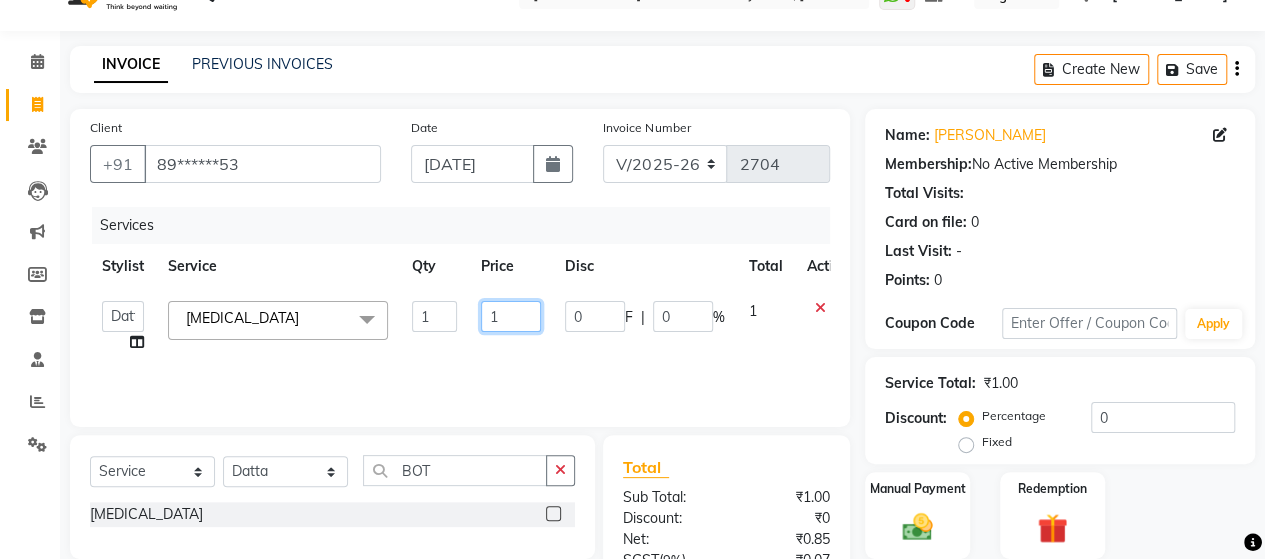 click on "1" 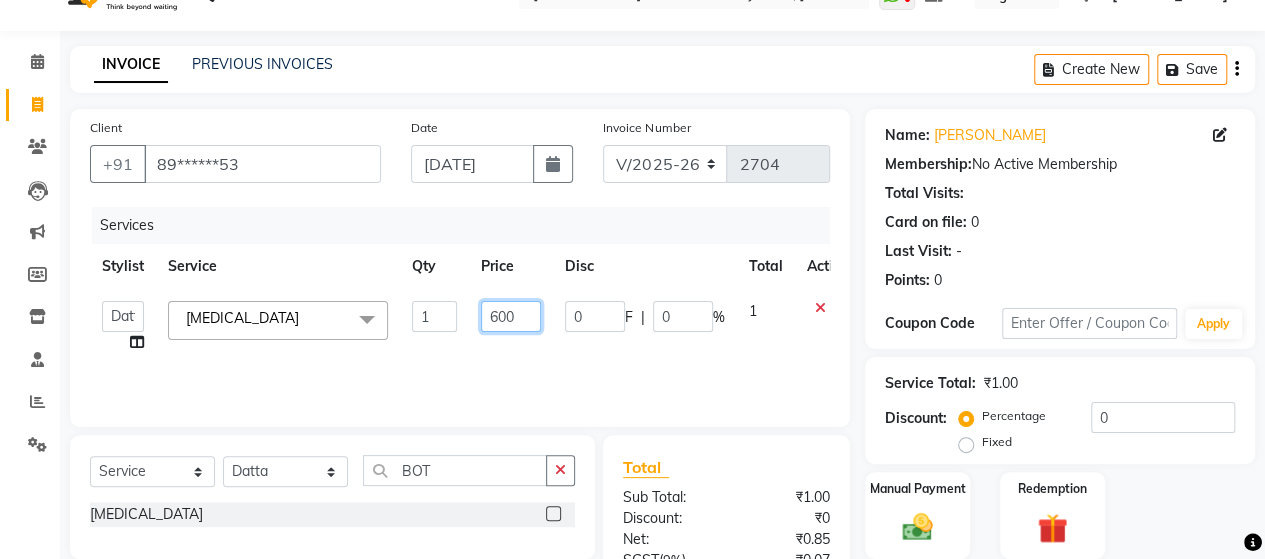 type on "6000" 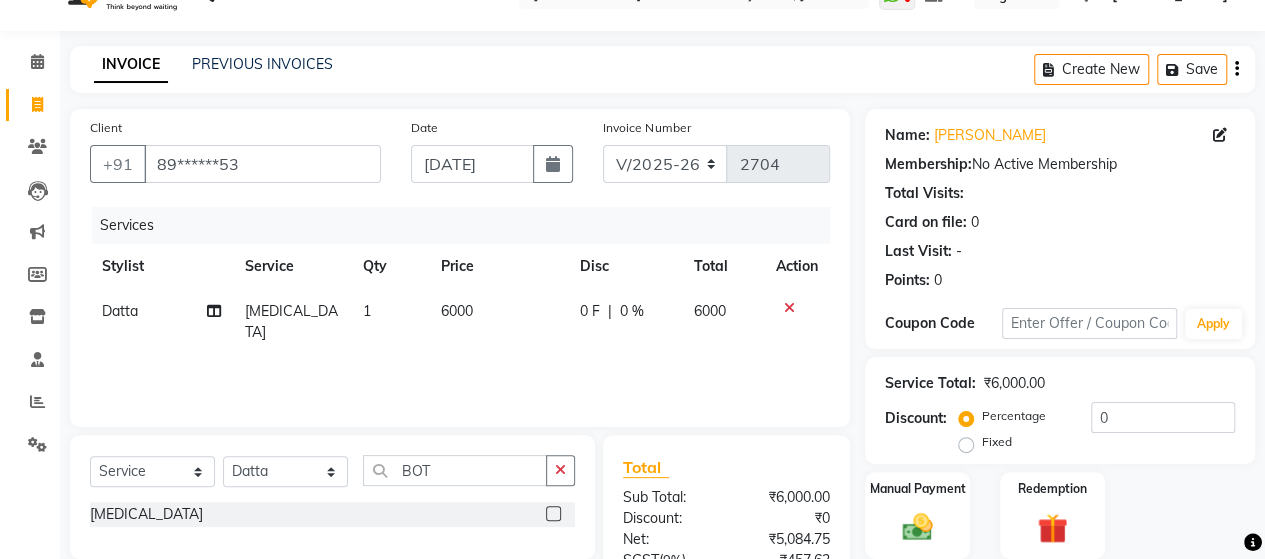 click on "Services Stylist Service Qty Price Disc Total Action Datta  [MEDICAL_DATA] 1 6000 0 F | 0 % 6000" 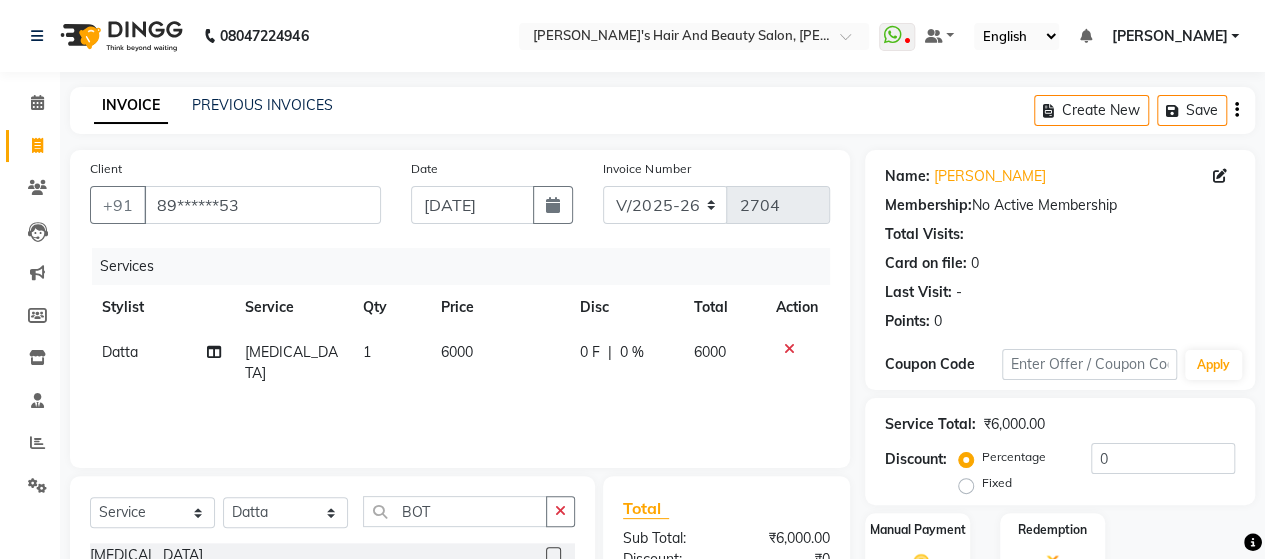 scroll, scrollTop: 239, scrollLeft: 0, axis: vertical 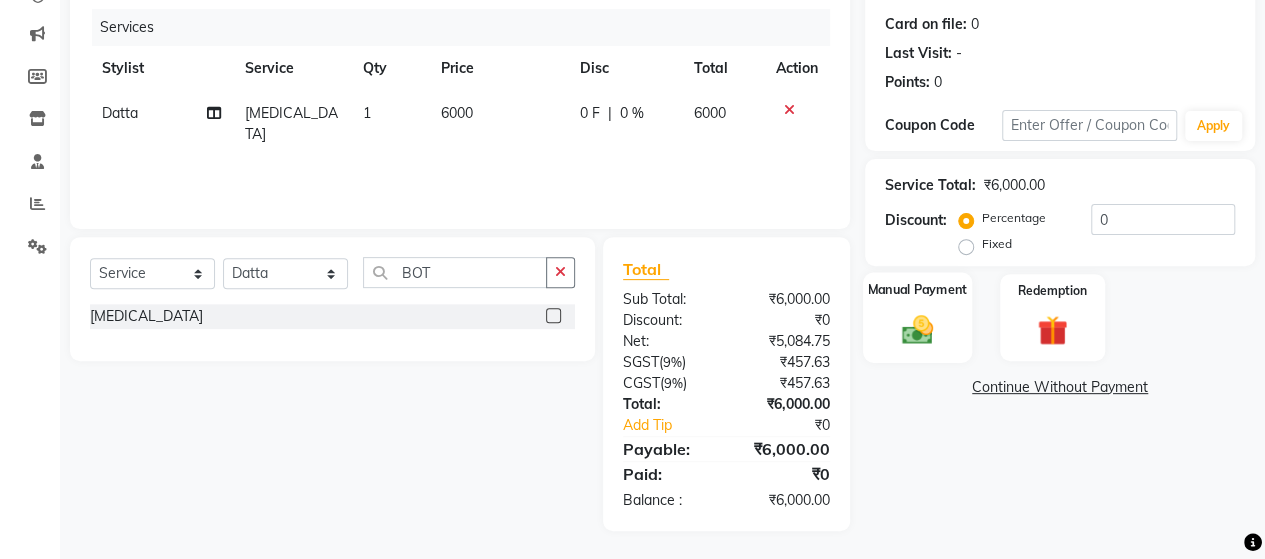 click on "Manual Payment" 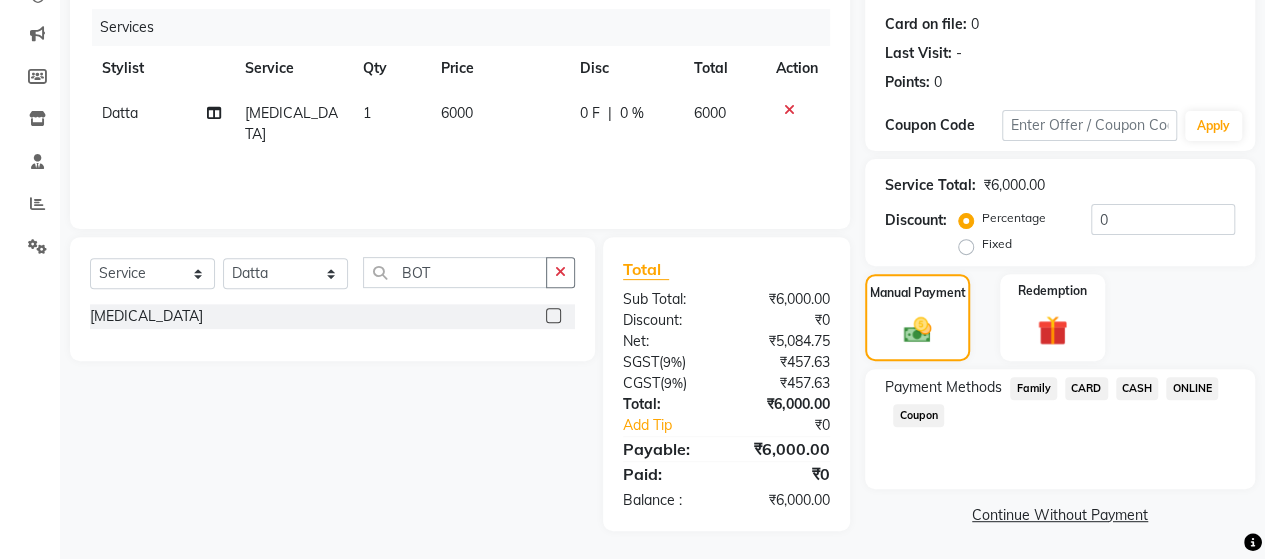 click on "CASH" 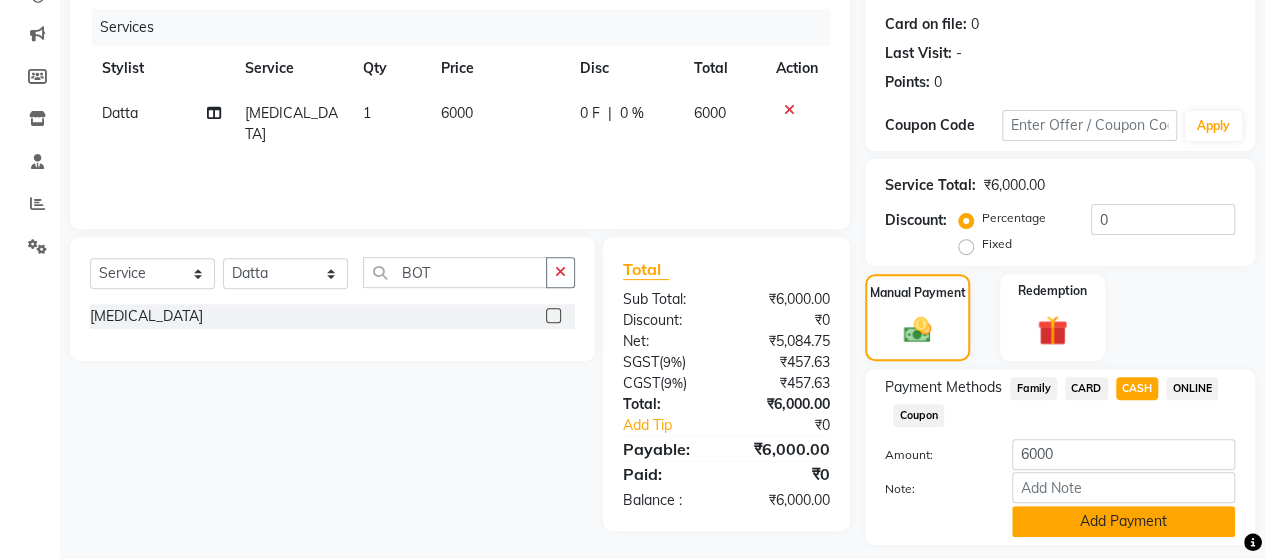 click on "Add Payment" 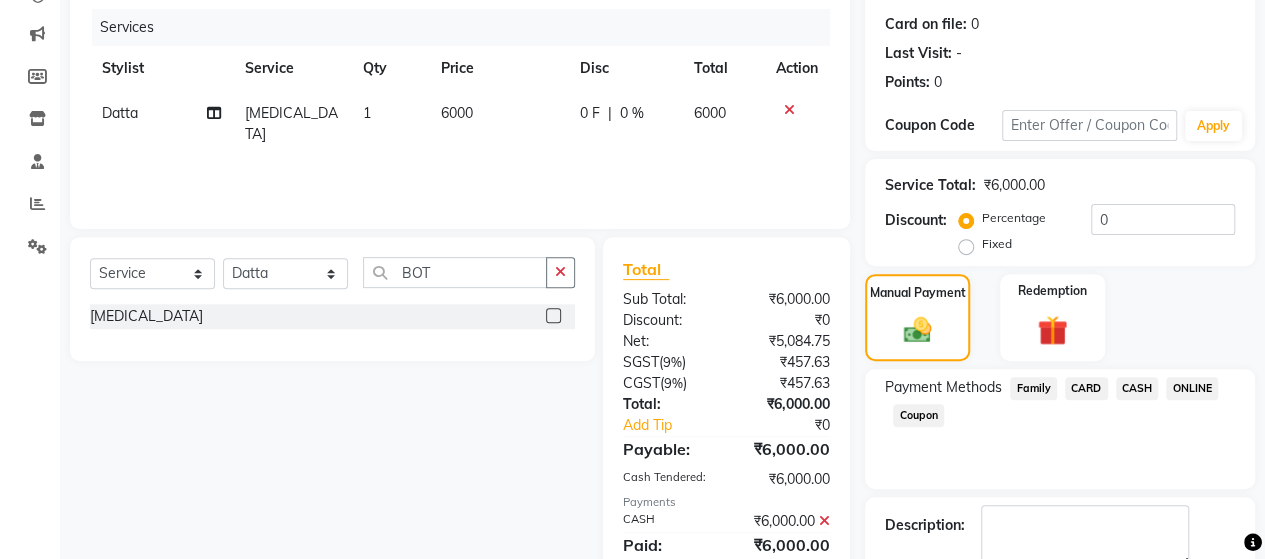 scroll, scrollTop: 350, scrollLeft: 0, axis: vertical 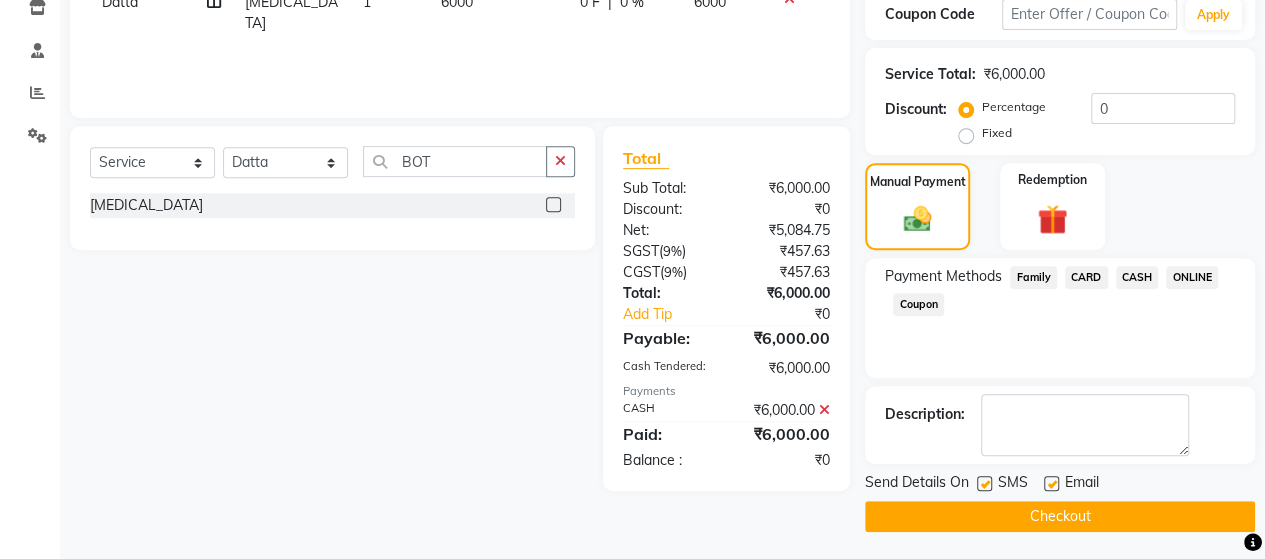 click on "Checkout" 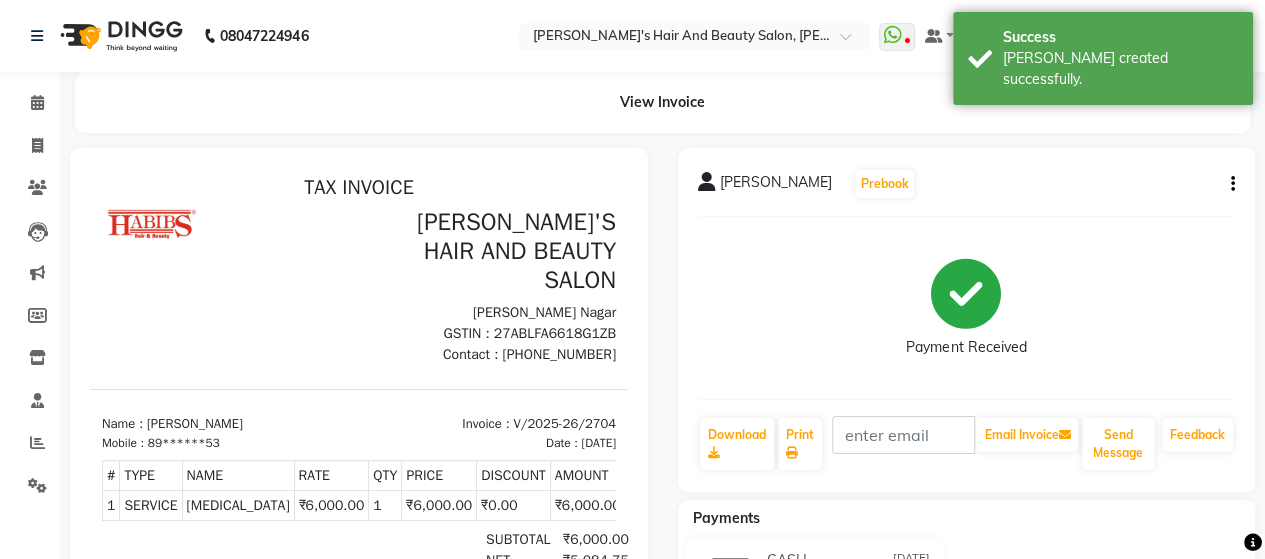 scroll, scrollTop: 0, scrollLeft: 0, axis: both 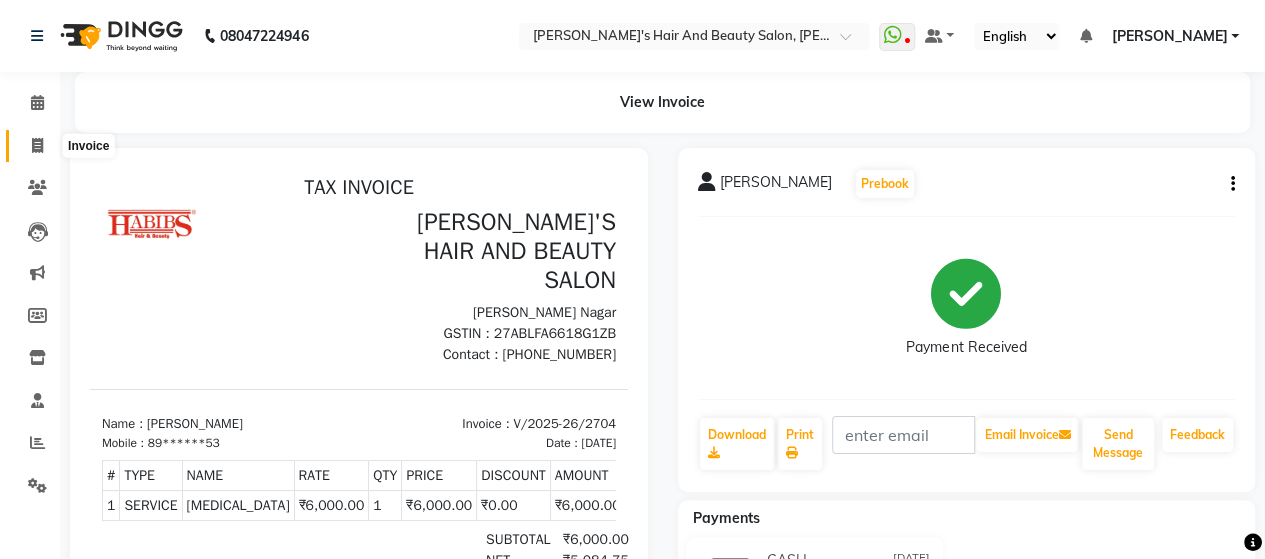 click 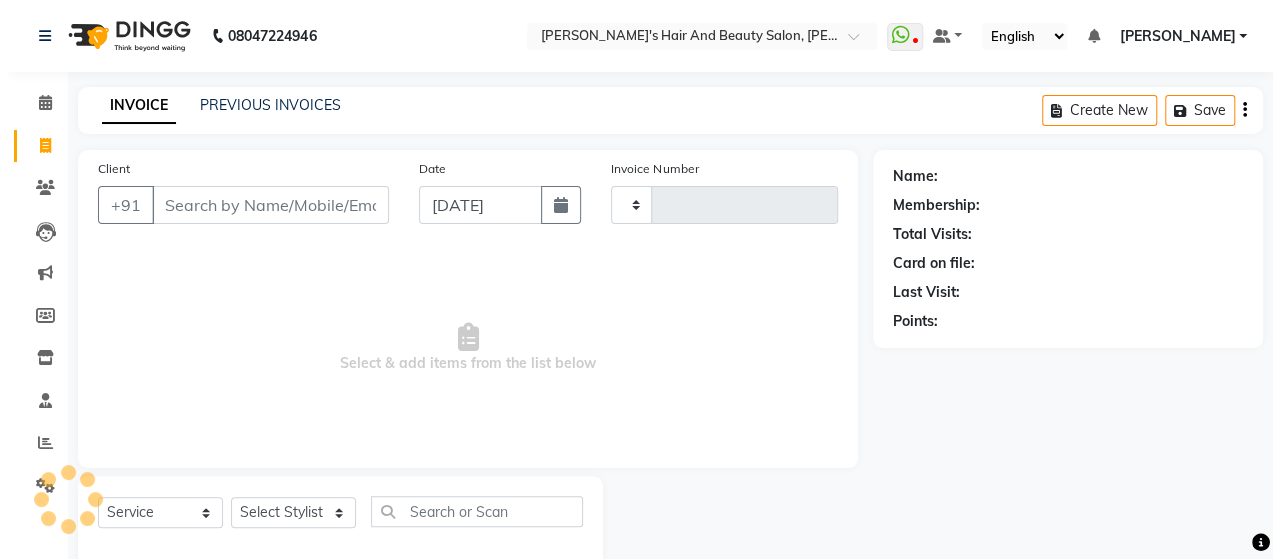 scroll, scrollTop: 41, scrollLeft: 0, axis: vertical 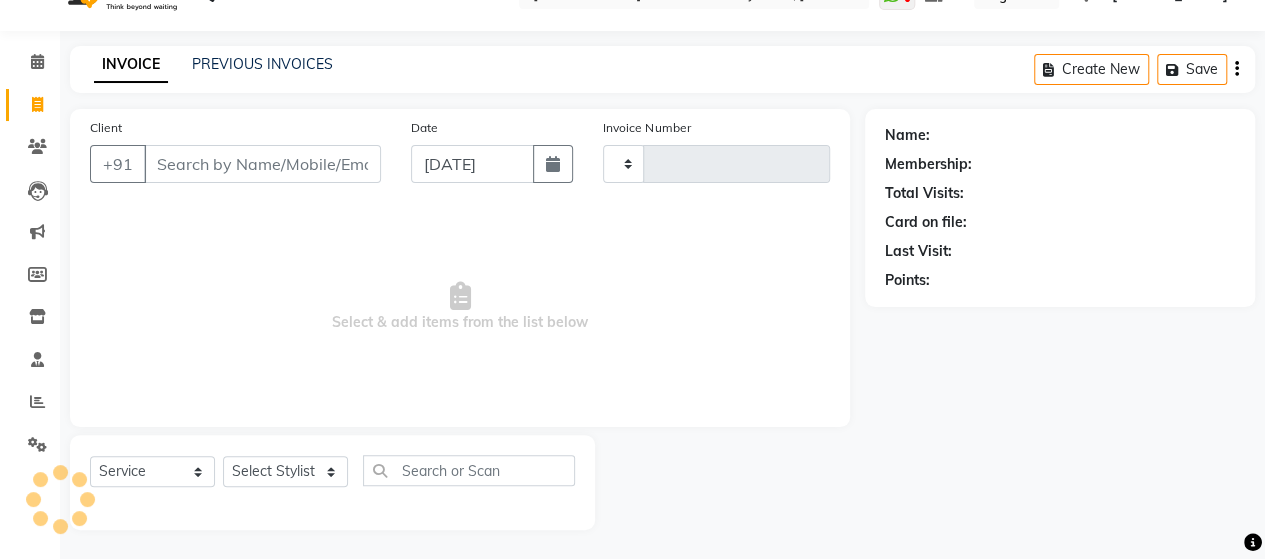 type on "2705" 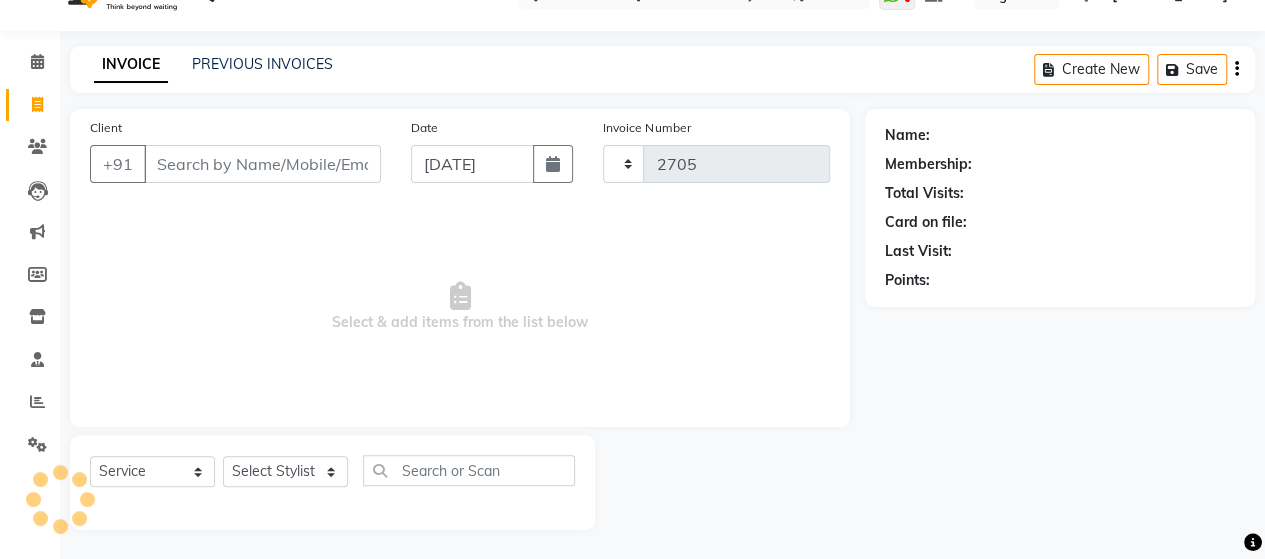 select on "6429" 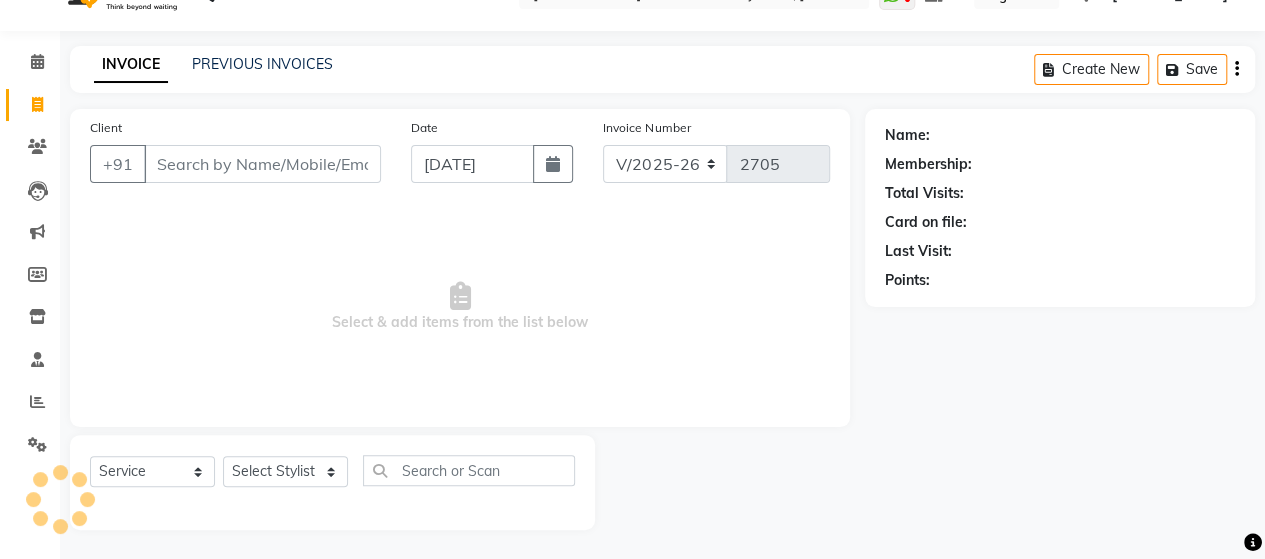 click on "Client" at bounding box center [262, 164] 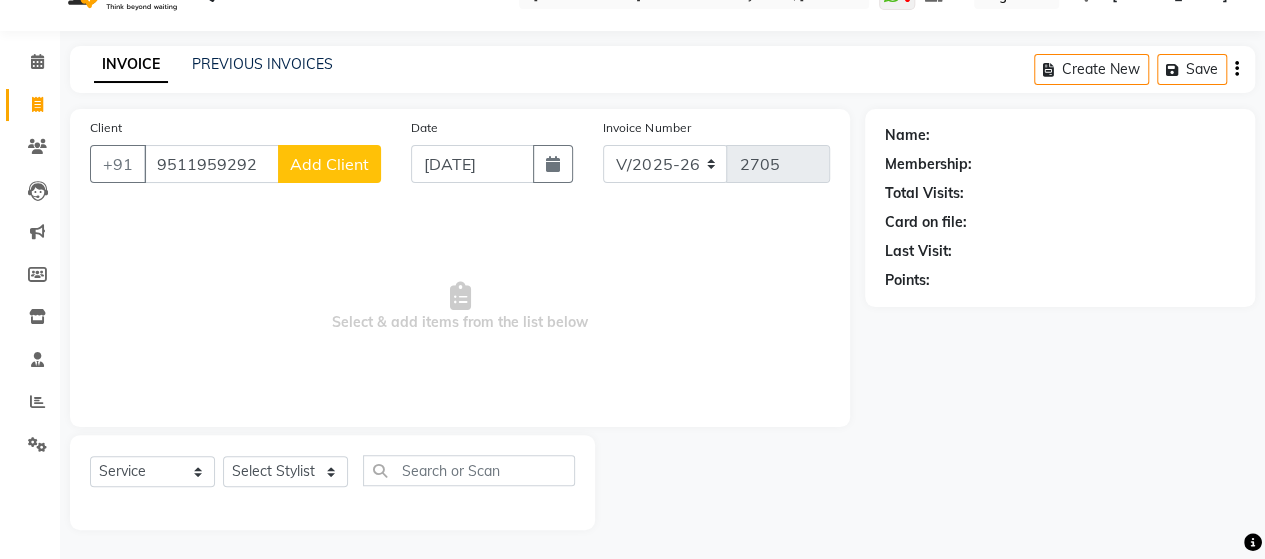 type on "9511959292" 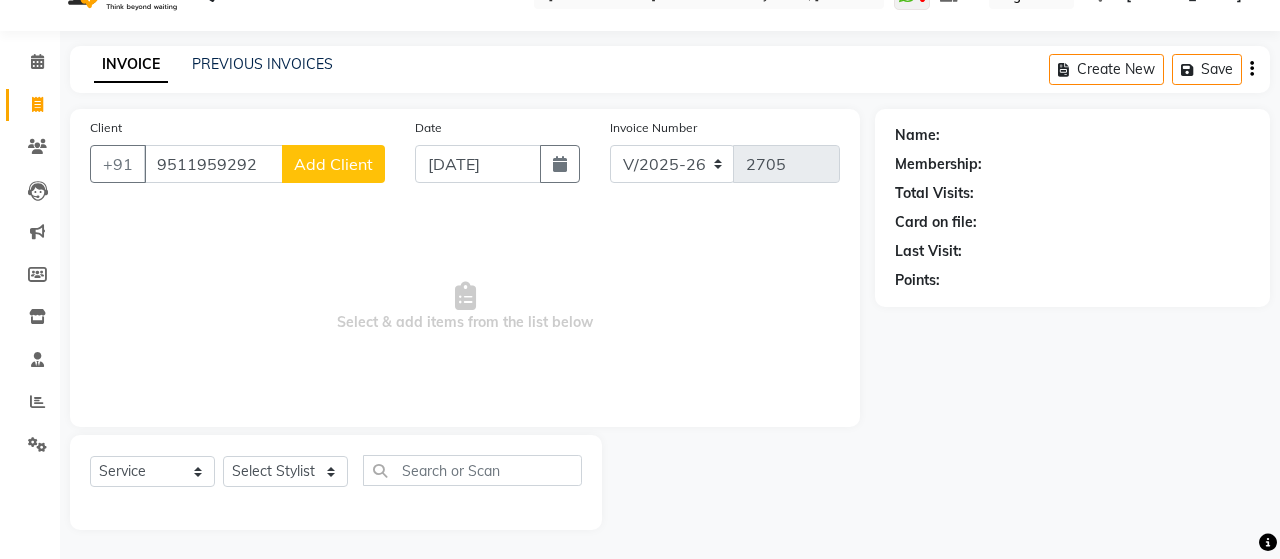 select on "22" 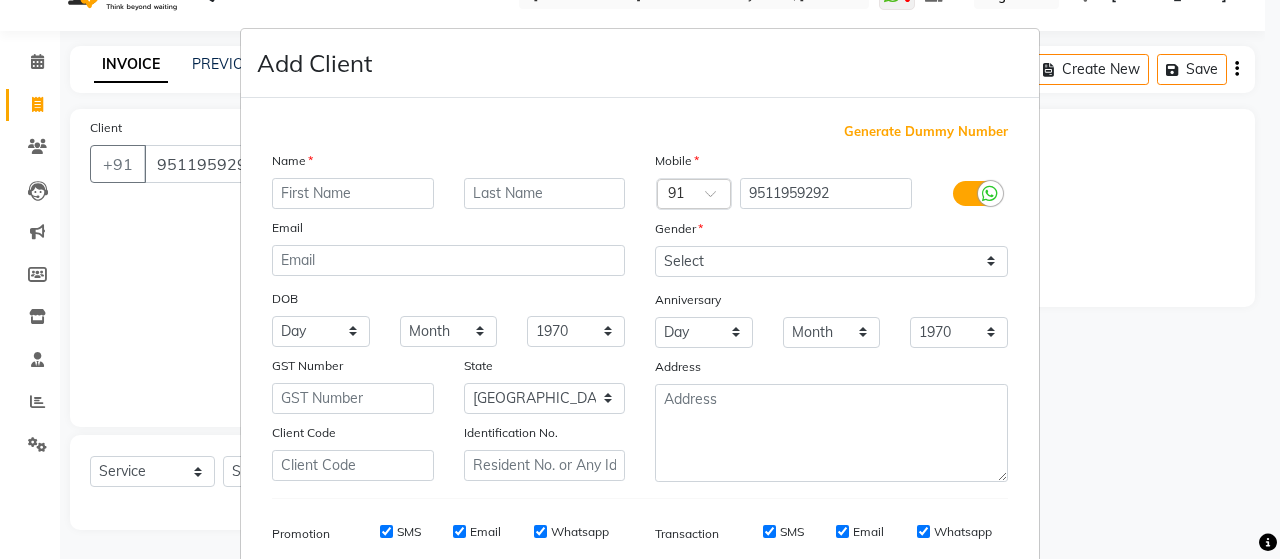 click at bounding box center (353, 193) 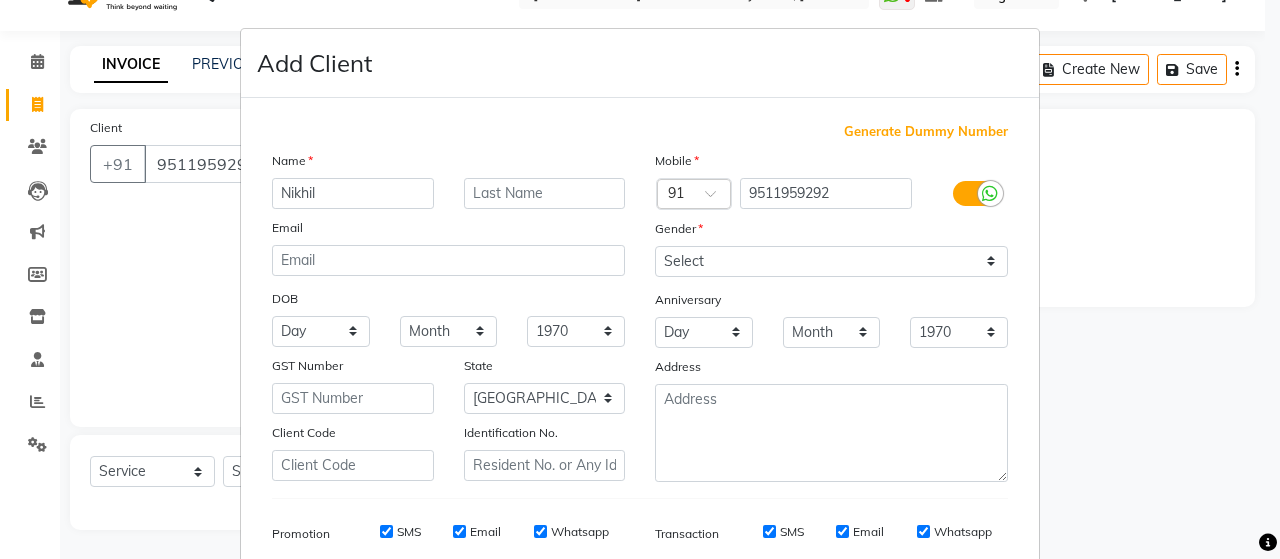 type on "Nikhil" 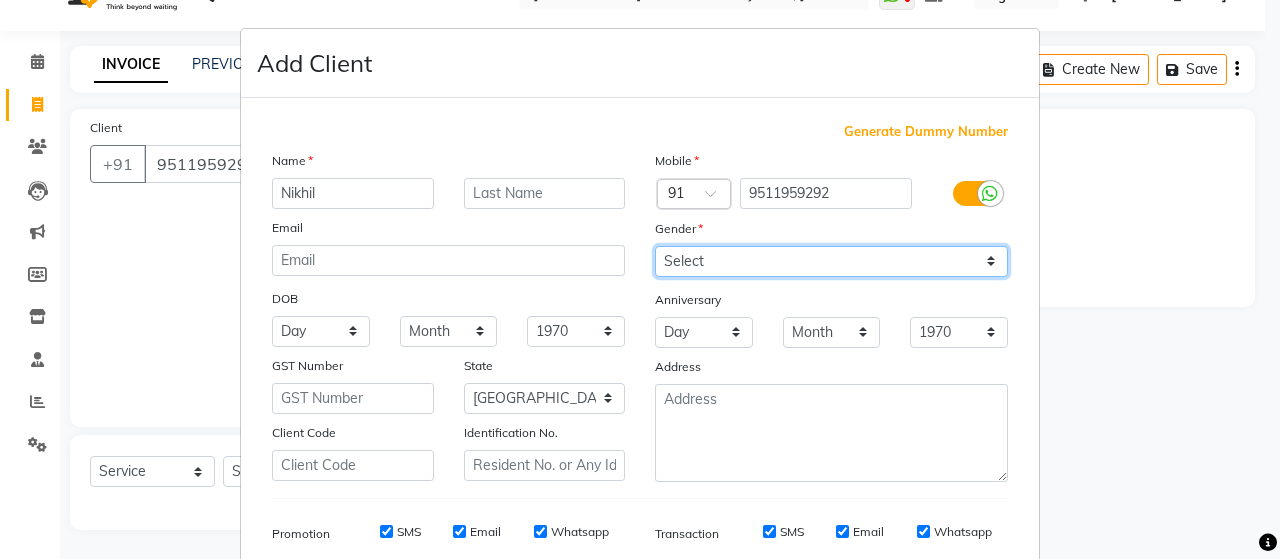 click on "Select [DEMOGRAPHIC_DATA] [DEMOGRAPHIC_DATA] Other Prefer Not To Say" at bounding box center (831, 261) 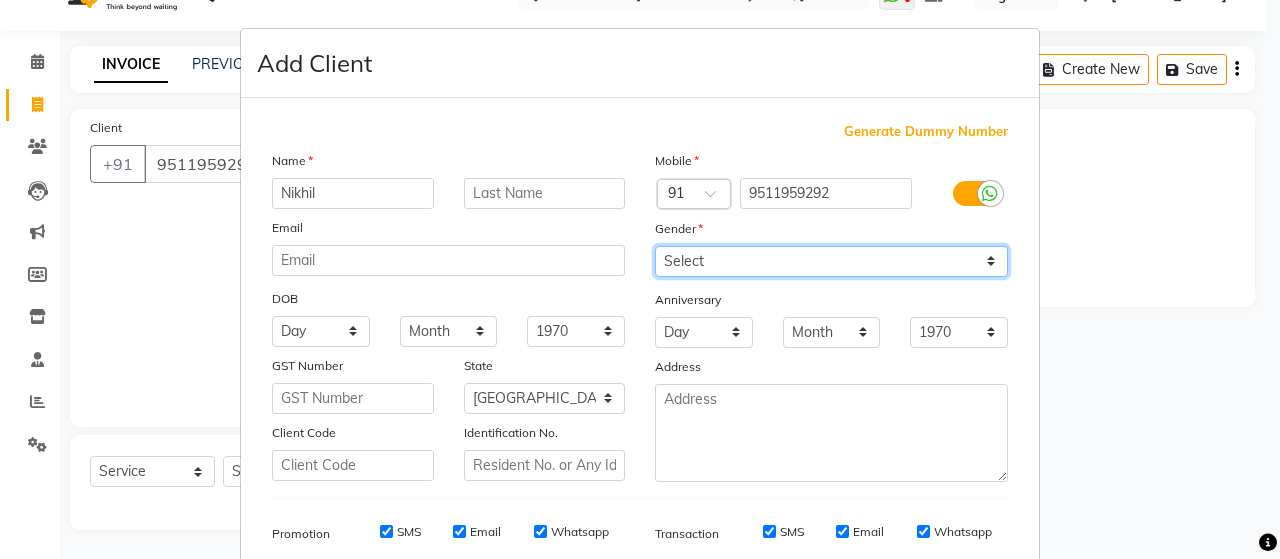 select on "[DEMOGRAPHIC_DATA]" 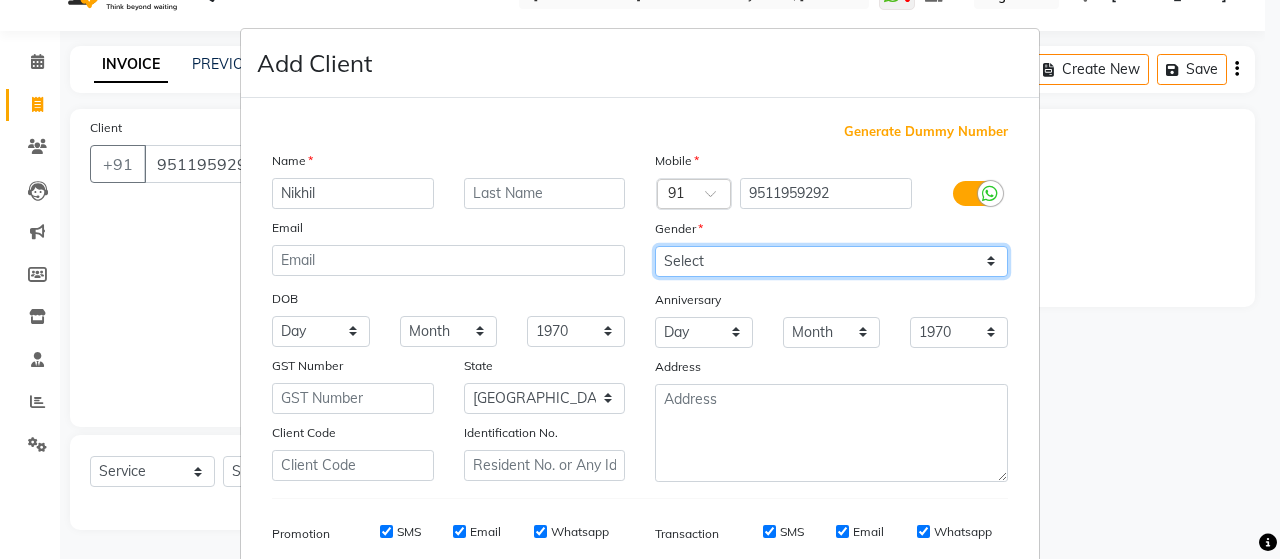 click on "Select [DEMOGRAPHIC_DATA] [DEMOGRAPHIC_DATA] Other Prefer Not To Say" at bounding box center [831, 261] 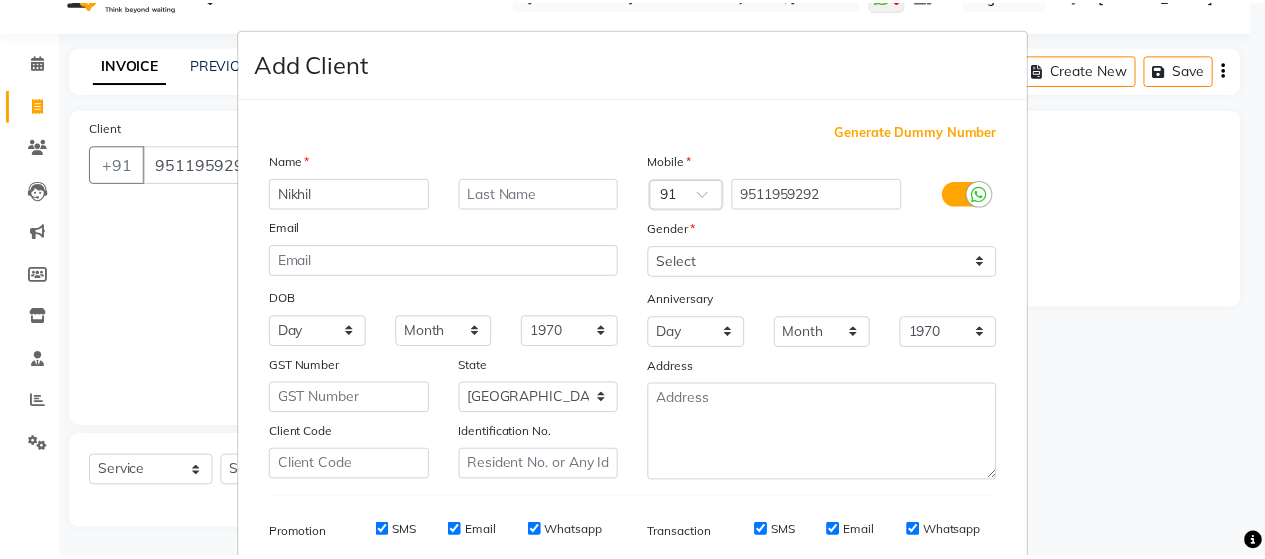 scroll, scrollTop: 286, scrollLeft: 0, axis: vertical 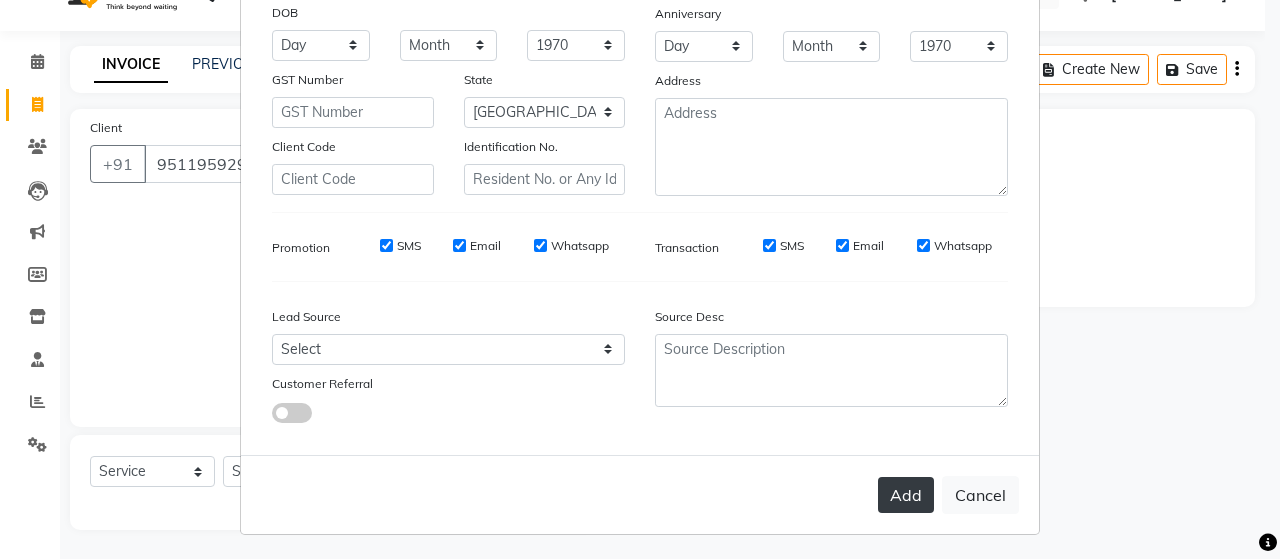 click on "Add" at bounding box center (906, 495) 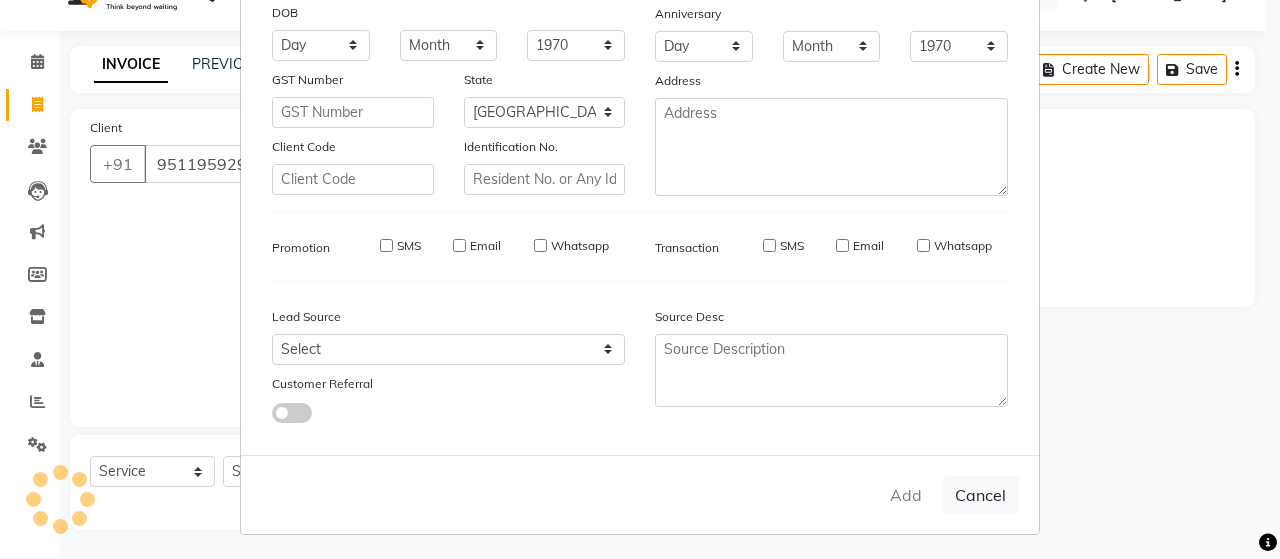 type on "95******92" 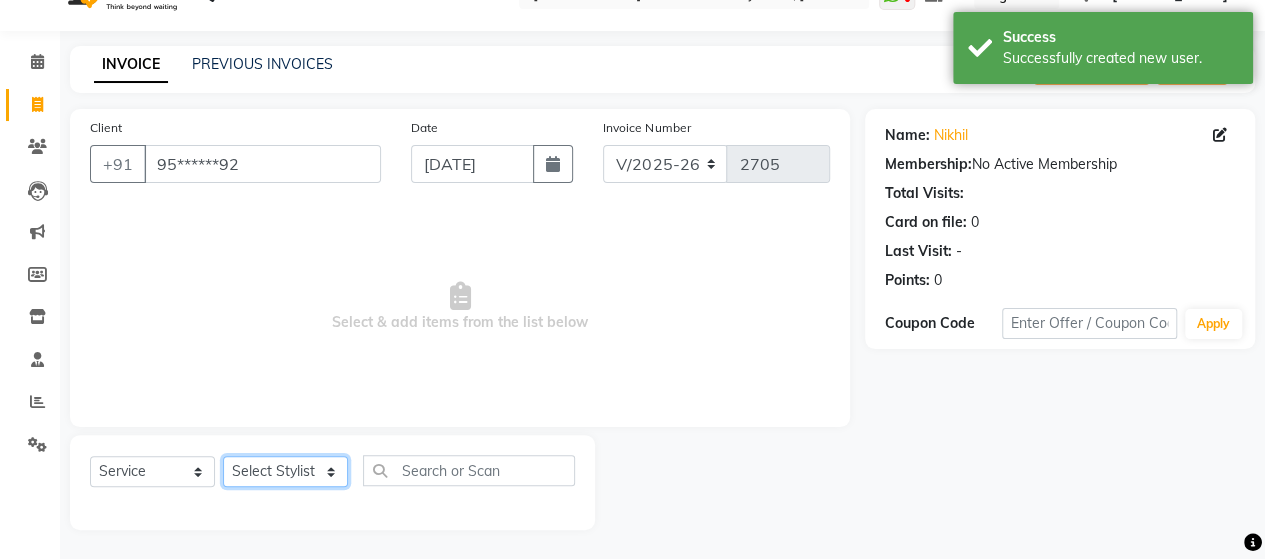 click on "Select Stylist Admin [PERSON_NAME]  [PERSON_NAME]  [PERSON_NAME] Rohit [PERSON_NAME]" 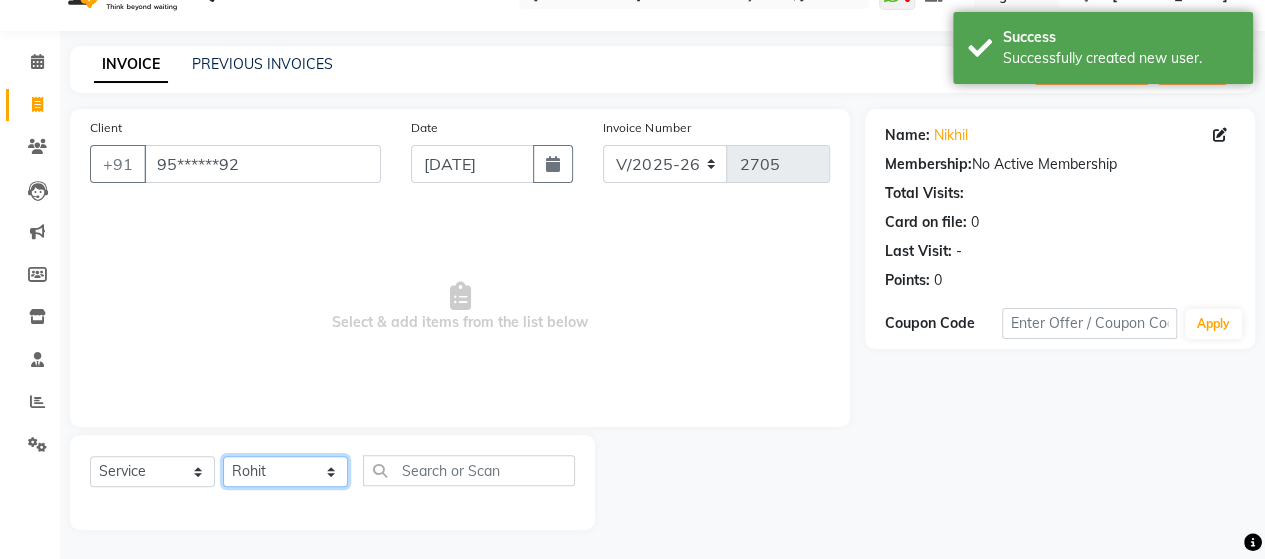 click on "Select Stylist Admin [PERSON_NAME]  [PERSON_NAME]  [PERSON_NAME] Rohit [PERSON_NAME]" 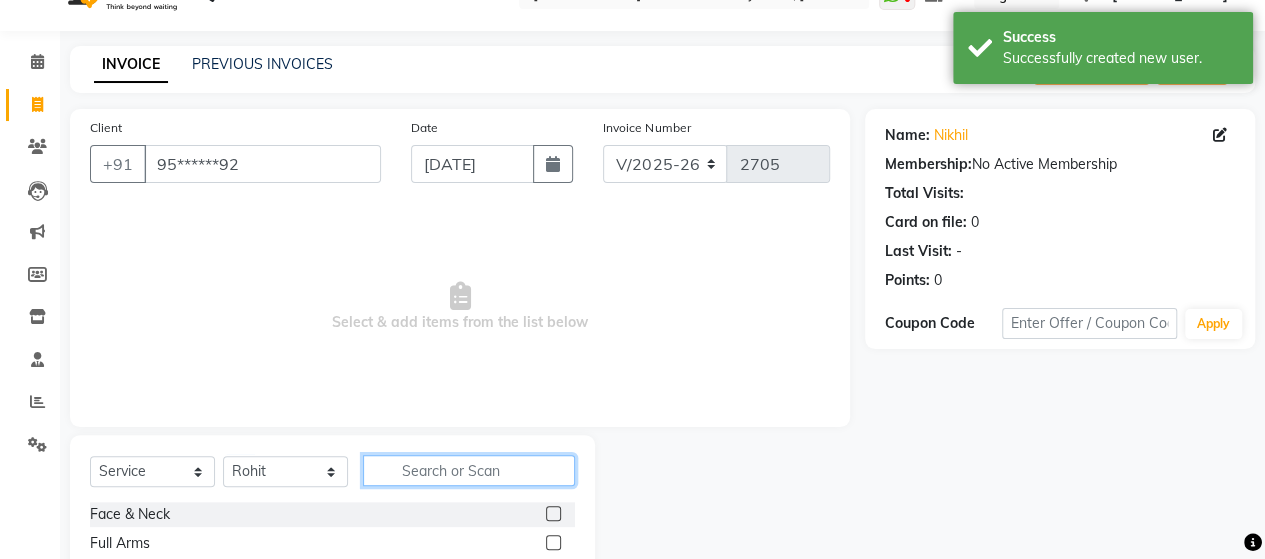 click 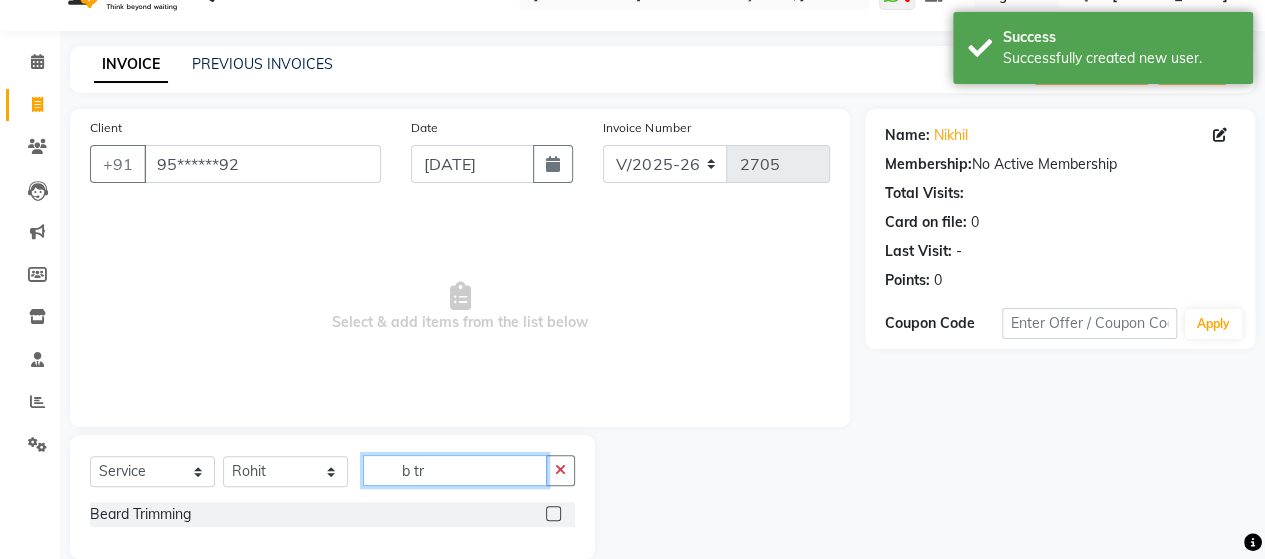 type on "b tr" 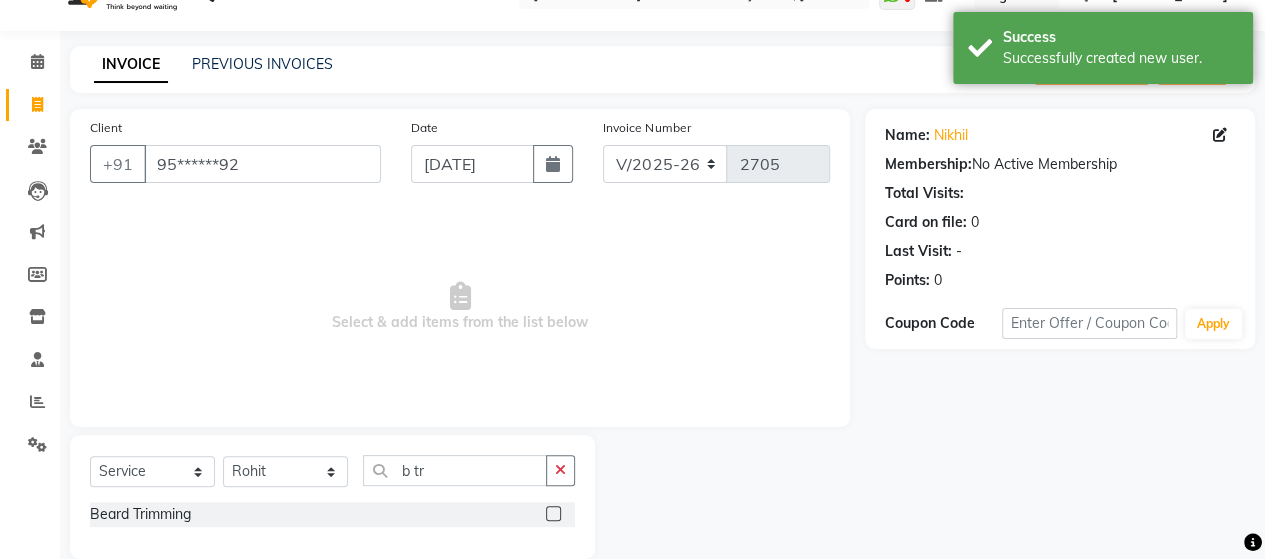 click 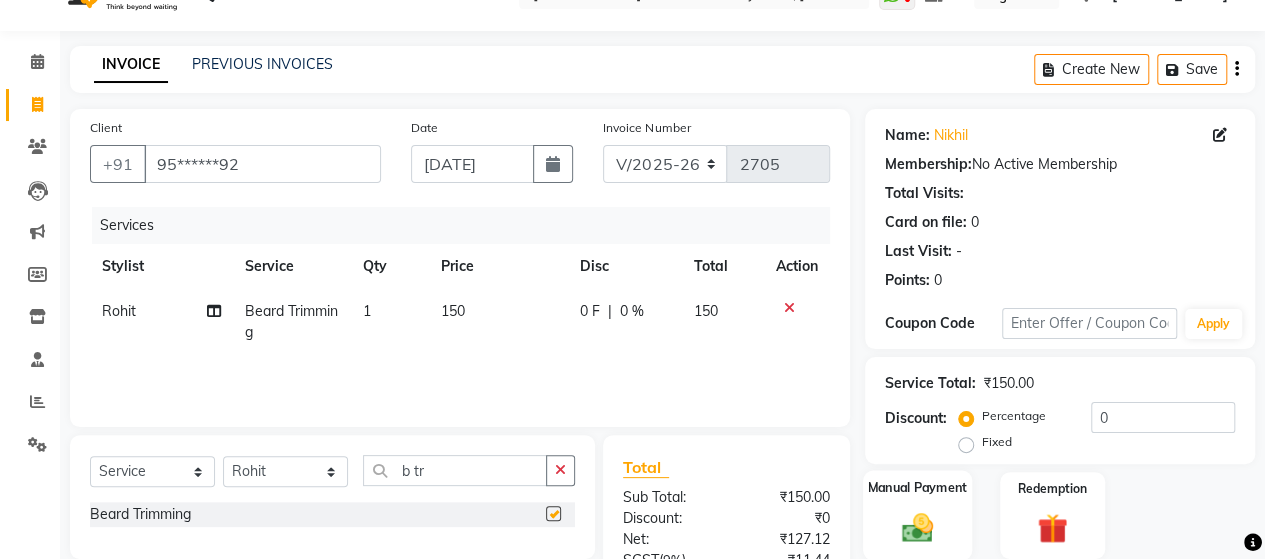 checkbox on "false" 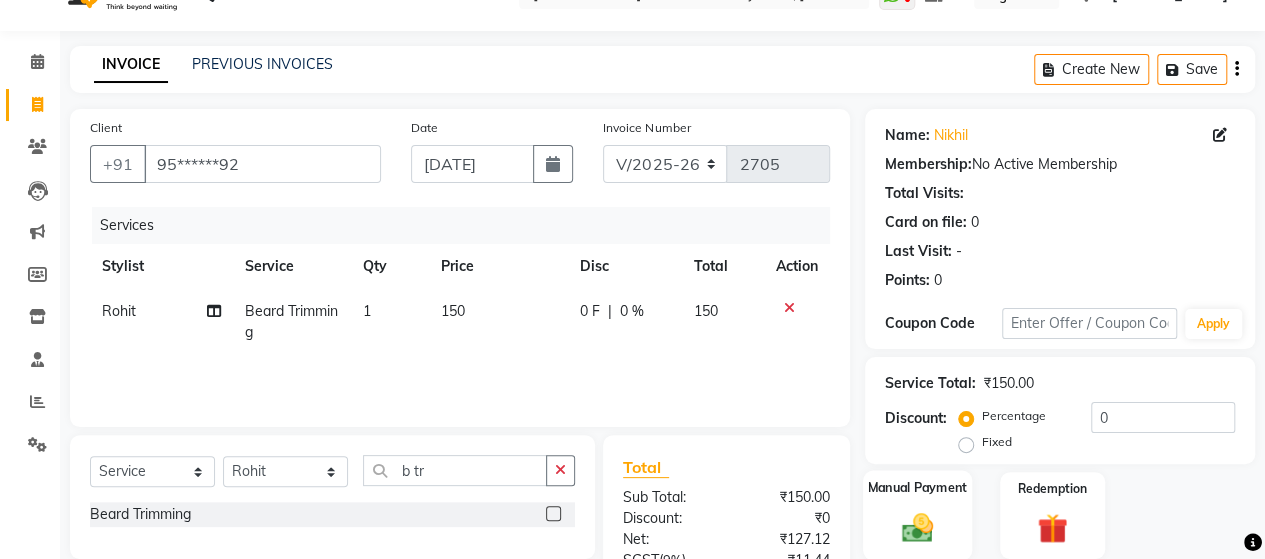 click 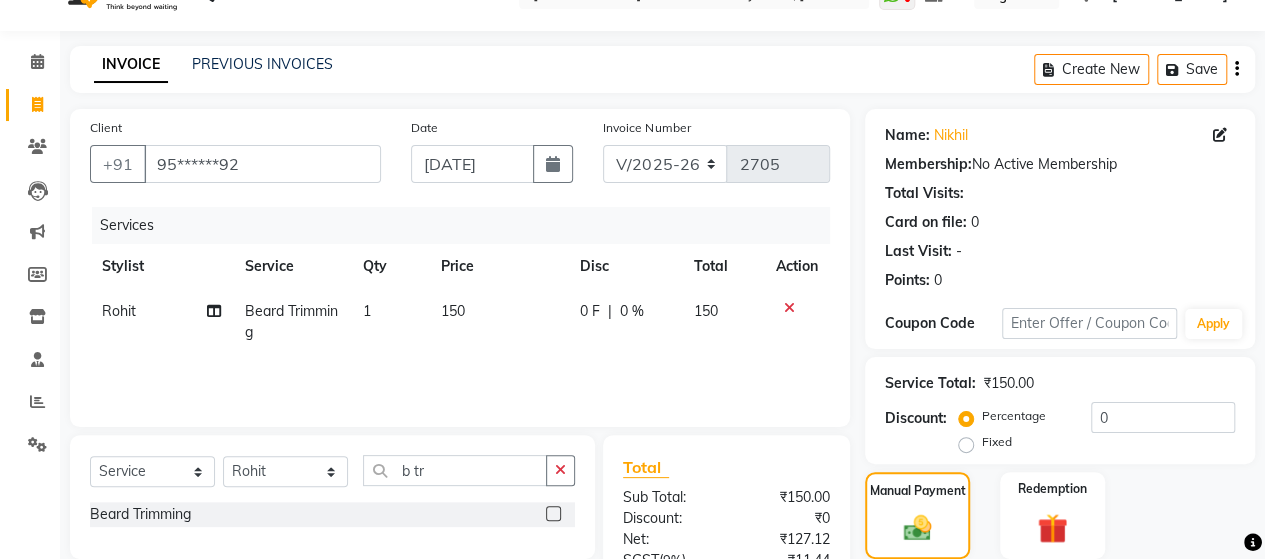 scroll, scrollTop: 239, scrollLeft: 0, axis: vertical 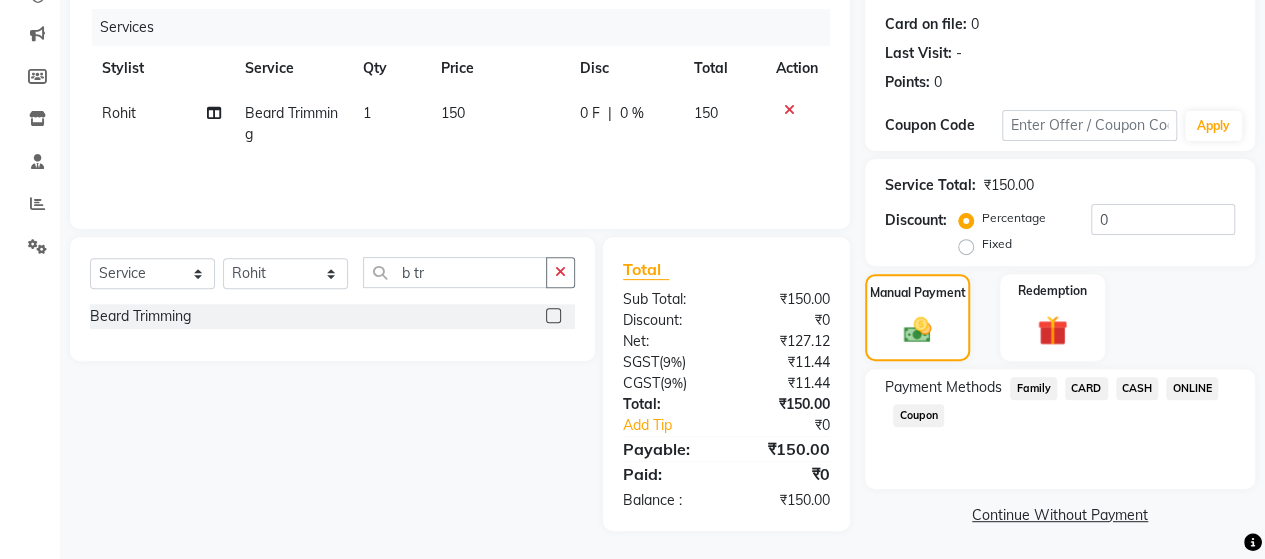 click on "ONLINE" 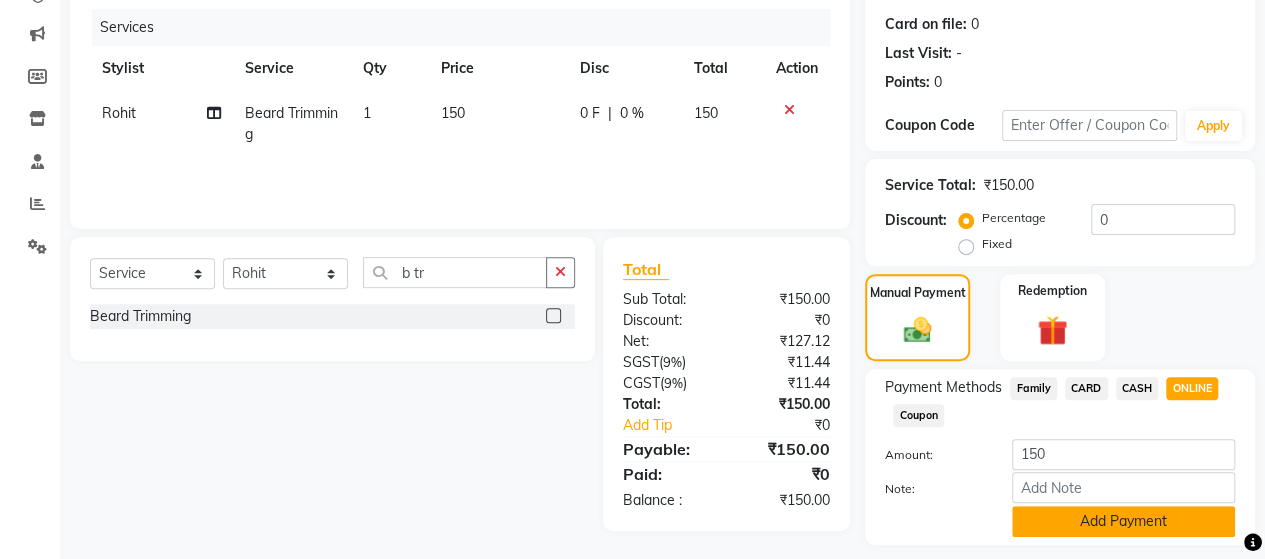 click on "Add Payment" 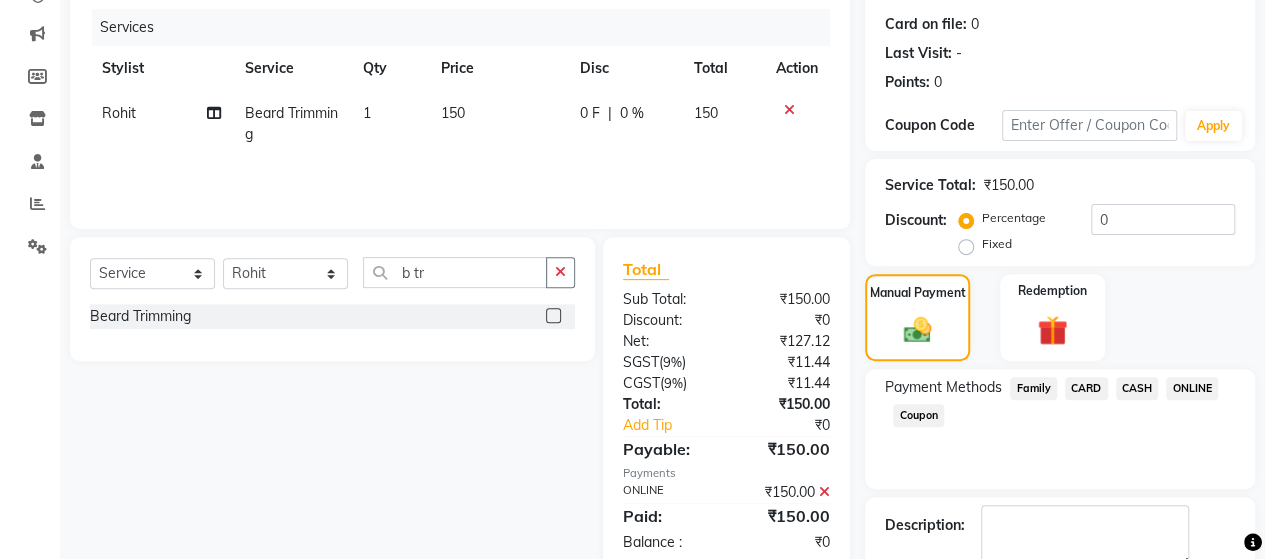 scroll, scrollTop: 350, scrollLeft: 0, axis: vertical 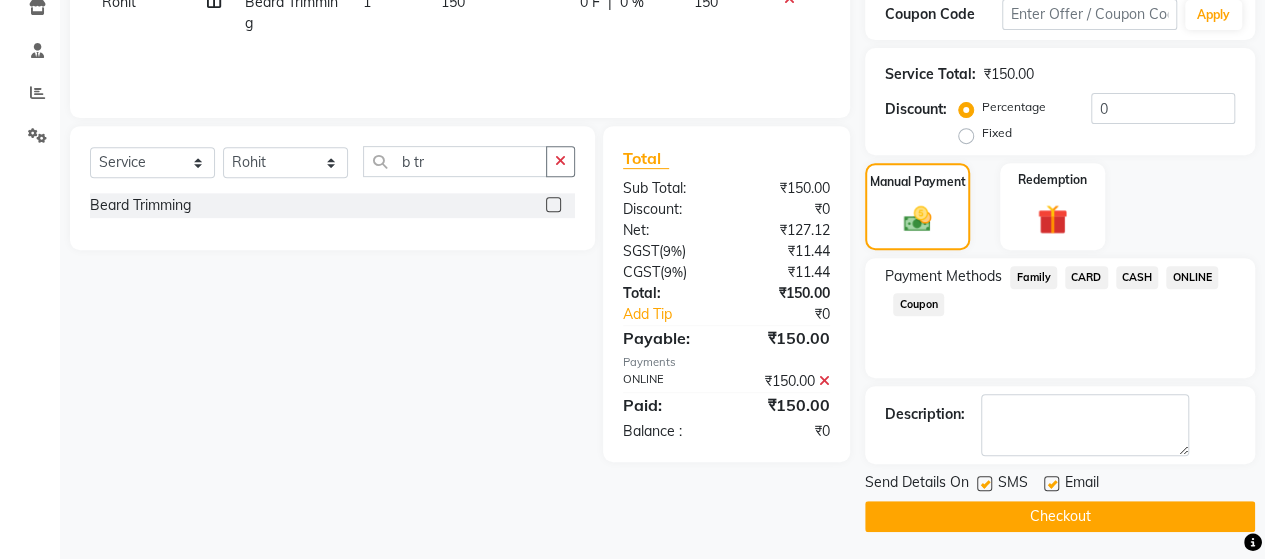 click on "Checkout" 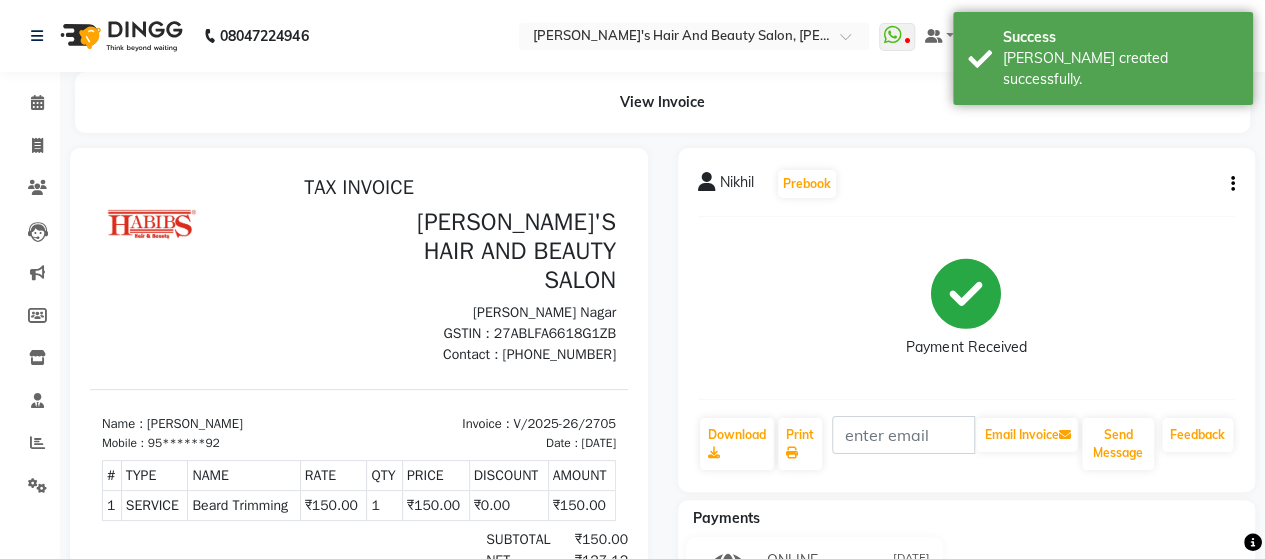 scroll, scrollTop: 0, scrollLeft: 0, axis: both 